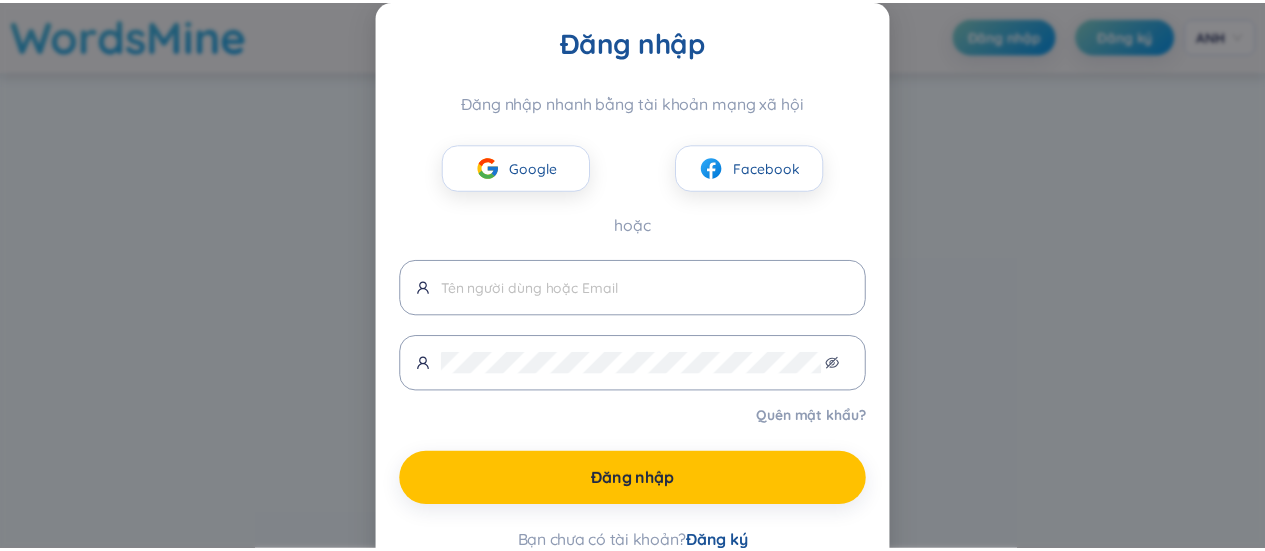 scroll, scrollTop: 0, scrollLeft: 0, axis: both 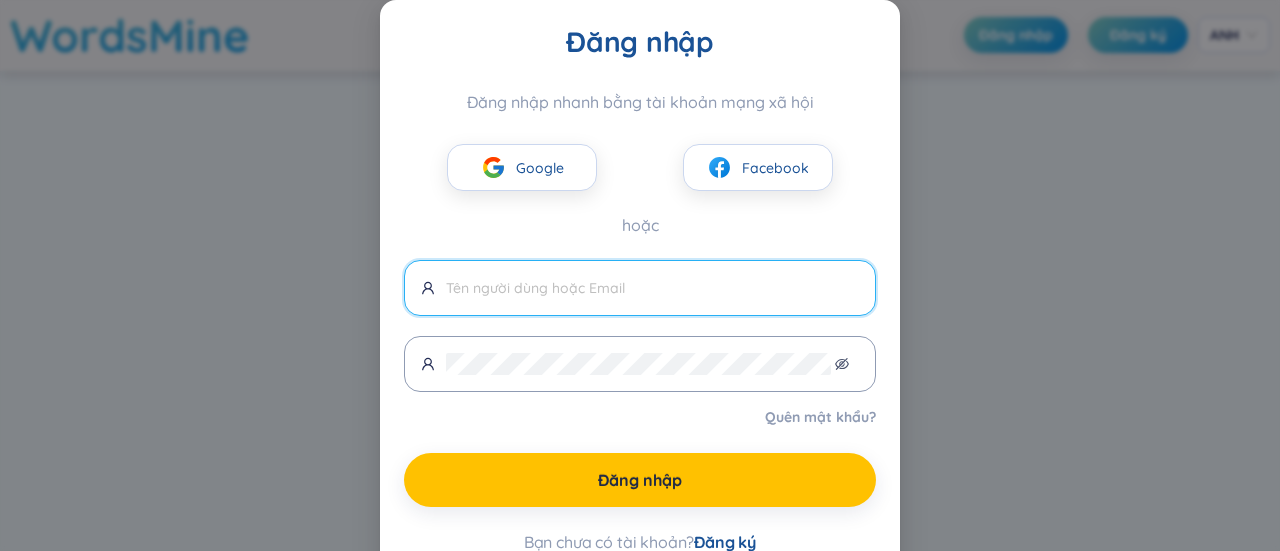 click at bounding box center [652, 288] 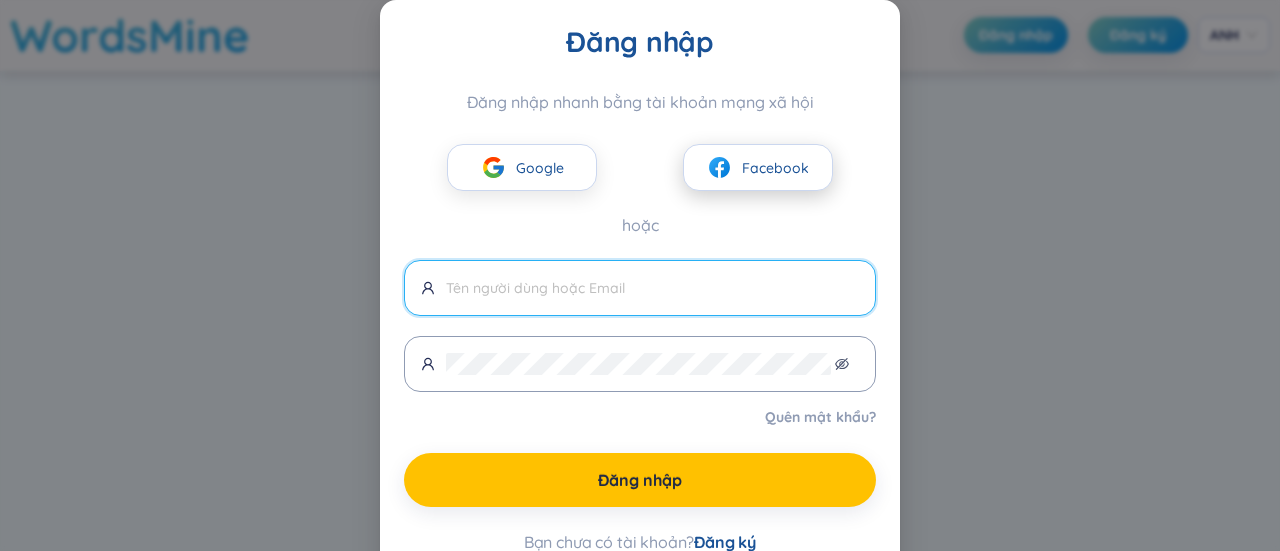 click on "Facebook" at bounding box center (775, 168) 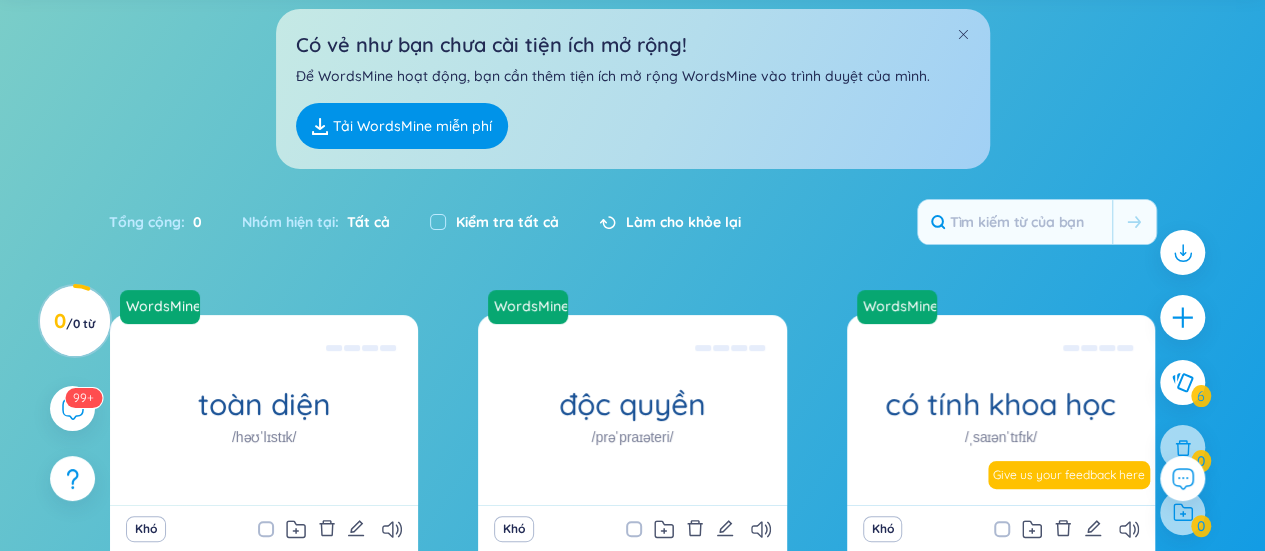 scroll, scrollTop: 0, scrollLeft: 0, axis: both 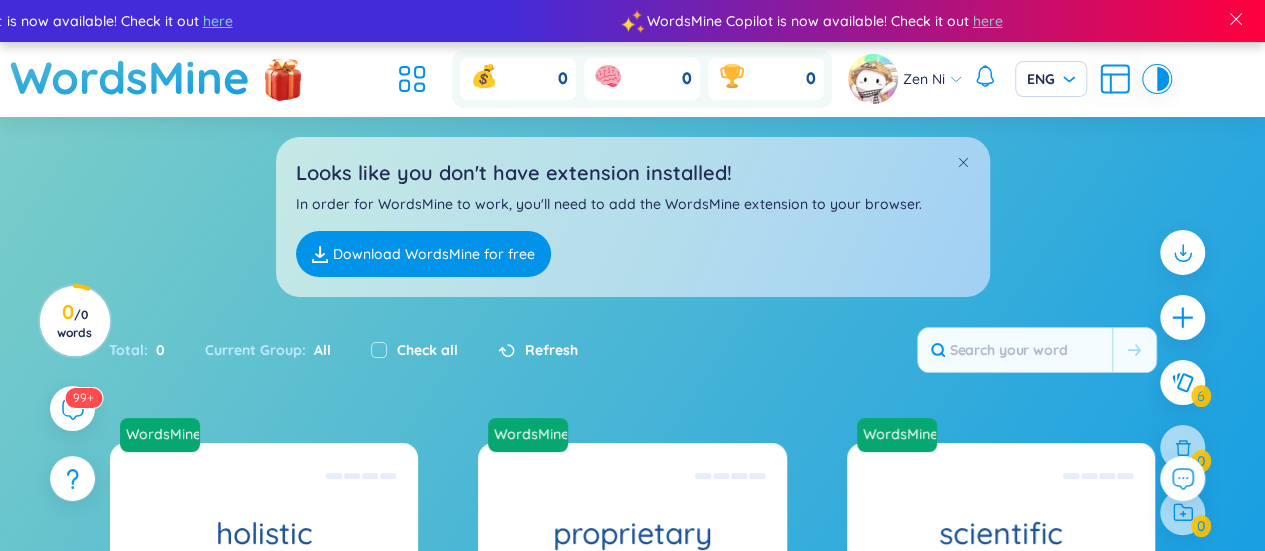 click on "Looks like you don't have extension installed! In order for WordsMine to work, you'll need to add the WordsMine extension to your browser.   Download WordsMine for free" at bounding box center [632, 207] 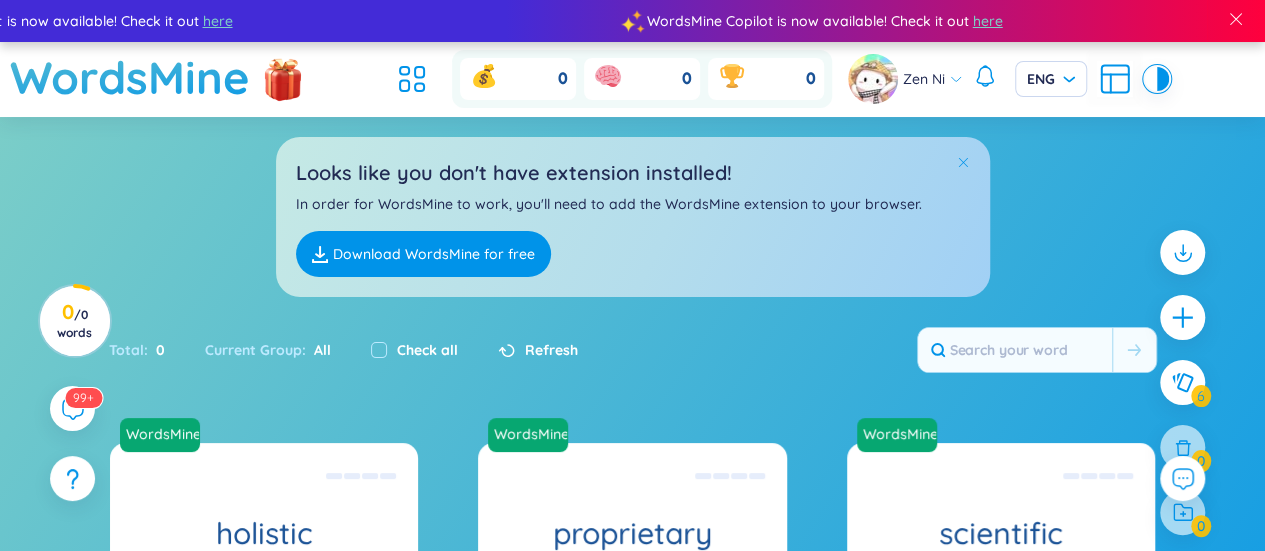 click at bounding box center (963, 162) 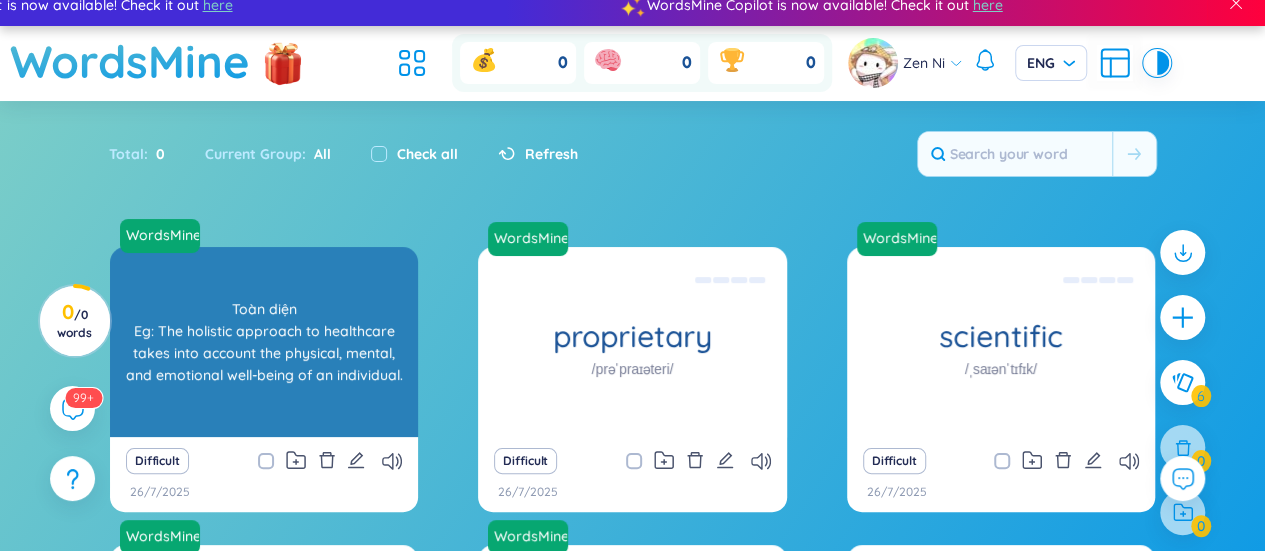 scroll, scrollTop: 0, scrollLeft: 0, axis: both 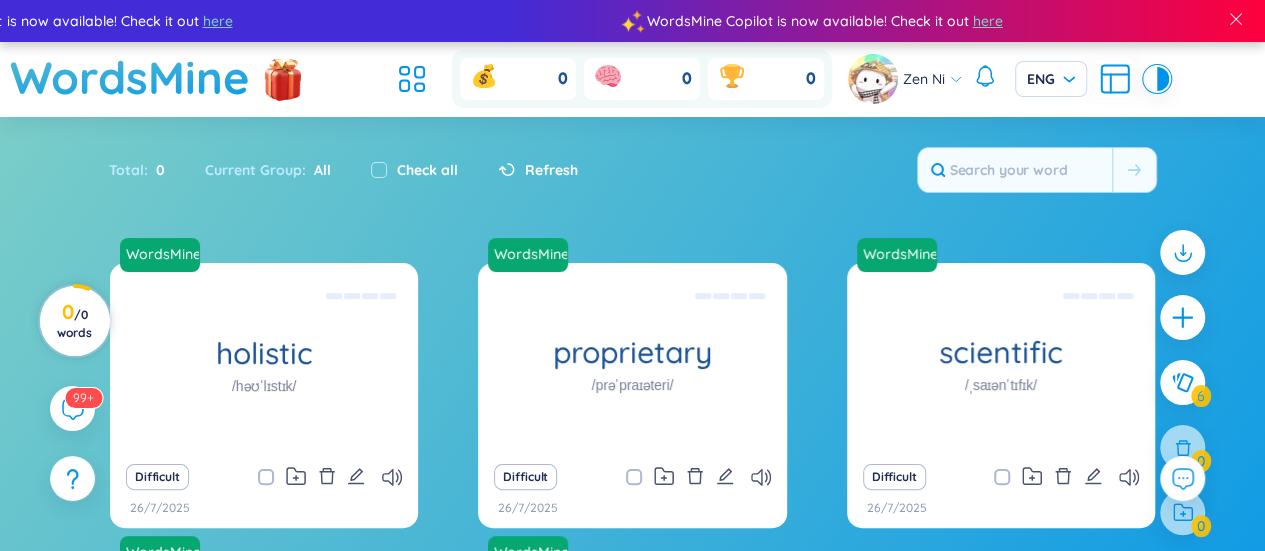 click on "0 / 0   words" at bounding box center [74, 327] 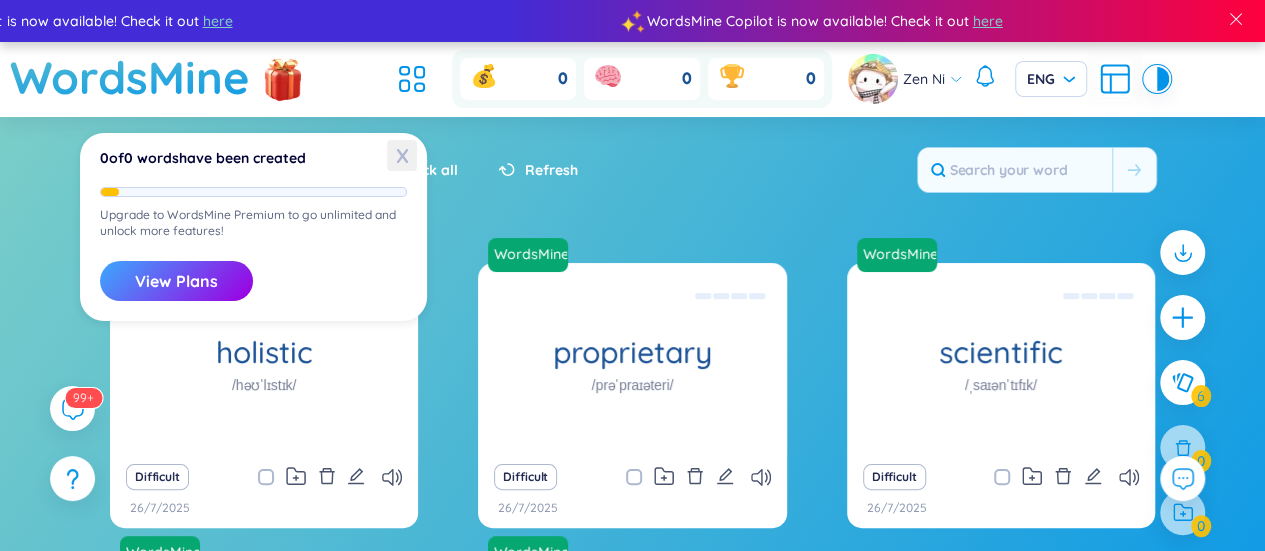 click on "X" at bounding box center (402, 155) 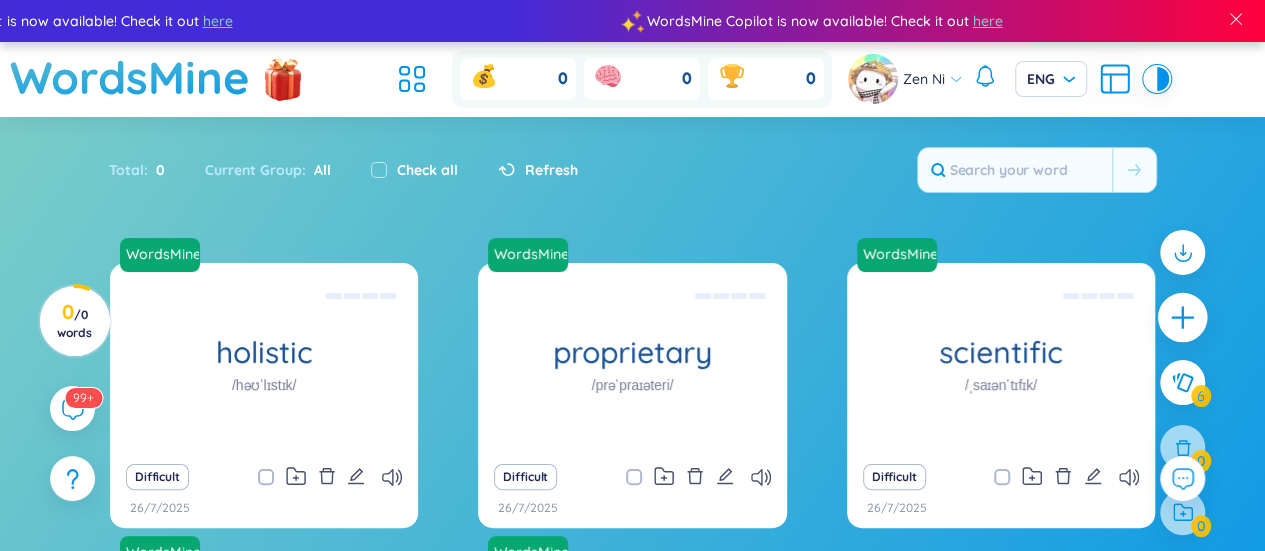 click 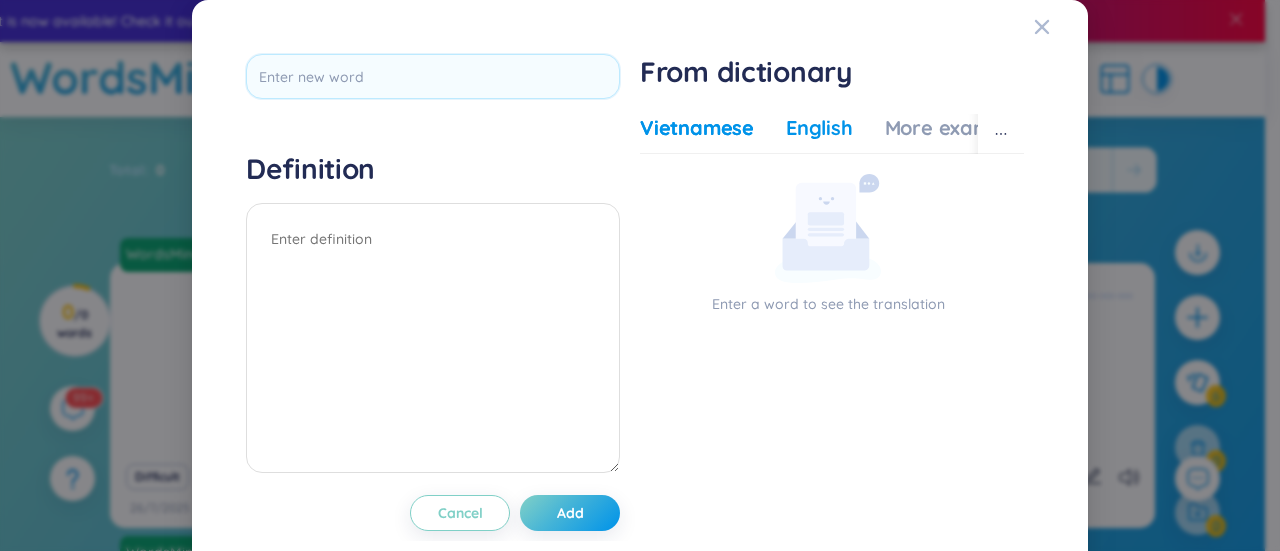 click on "English" at bounding box center (819, 128) 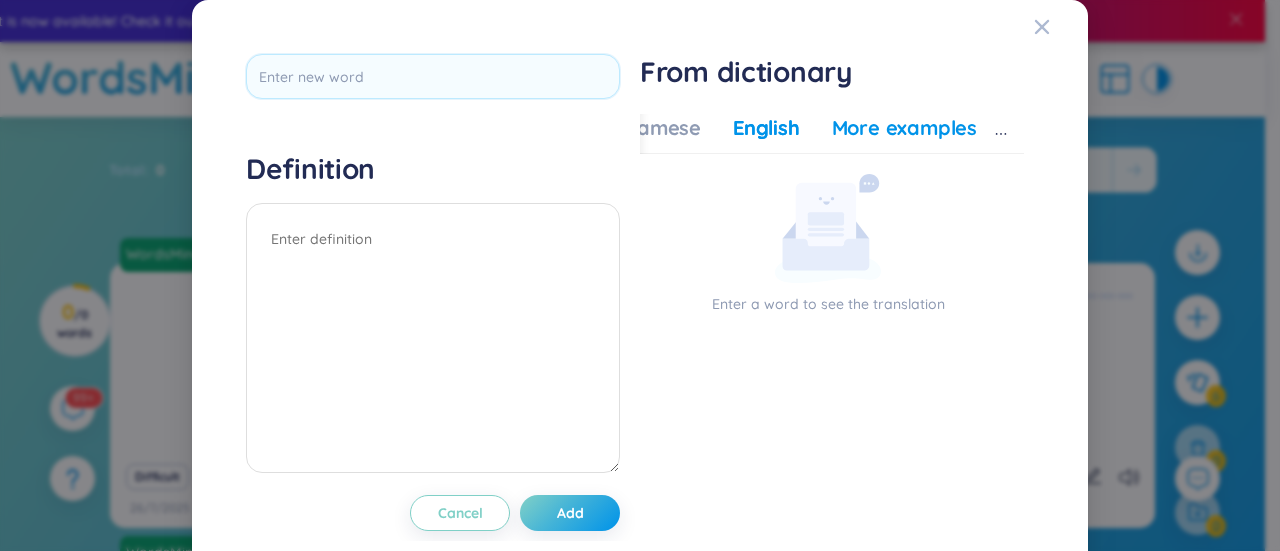 click on "More examples" at bounding box center [904, 128] 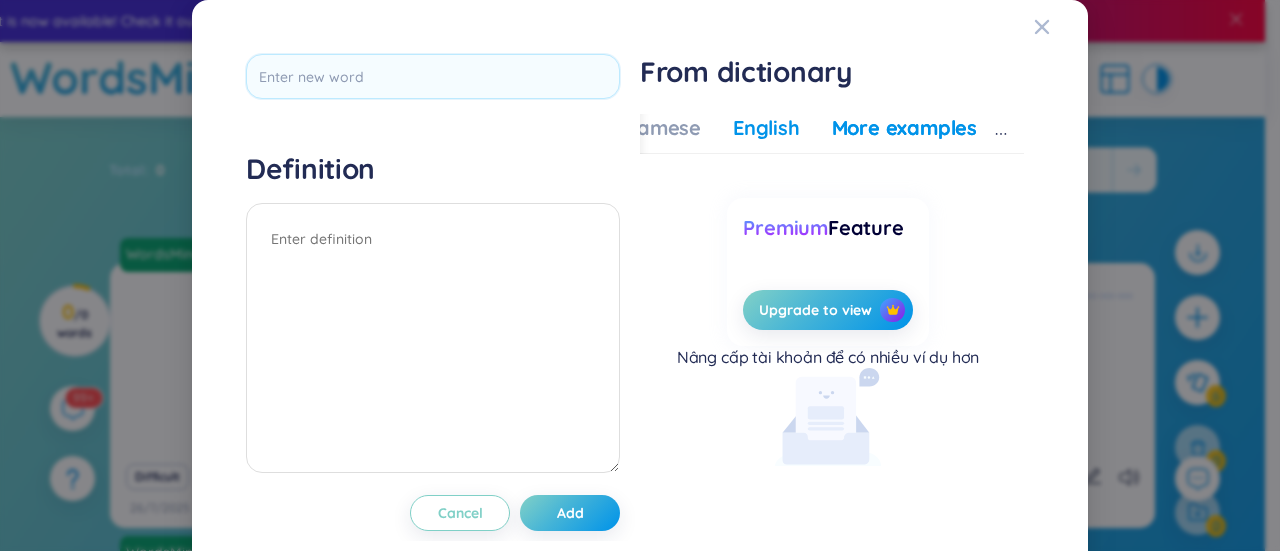 click on "English" at bounding box center (766, 128) 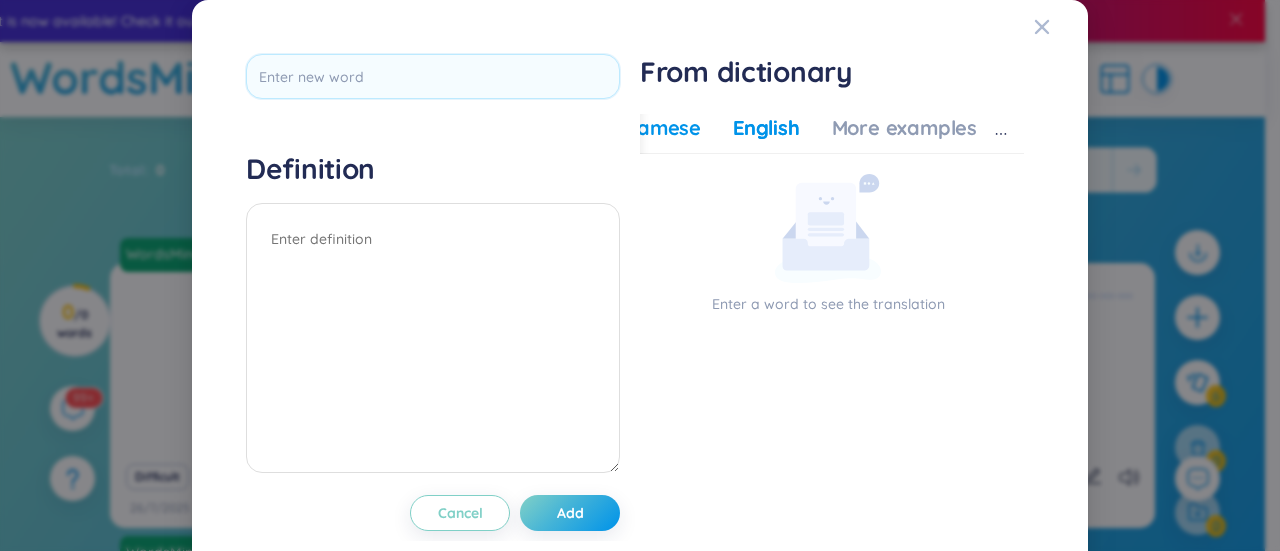 drag, startPoint x: 664, startPoint y: 126, endPoint x: 732, endPoint y: 112, distance: 69.426216 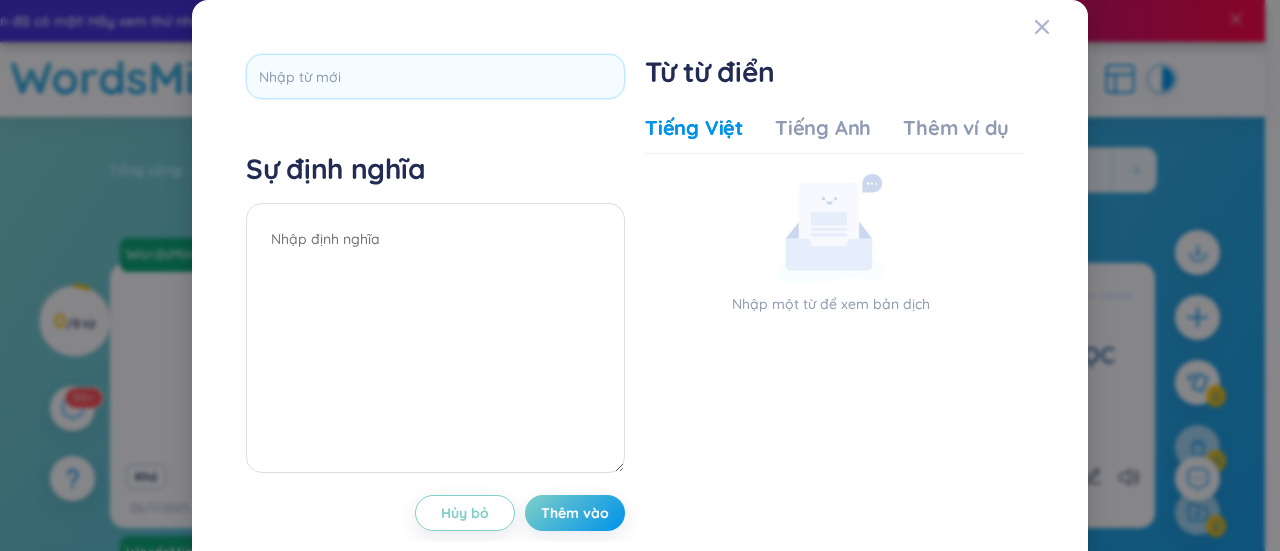 click 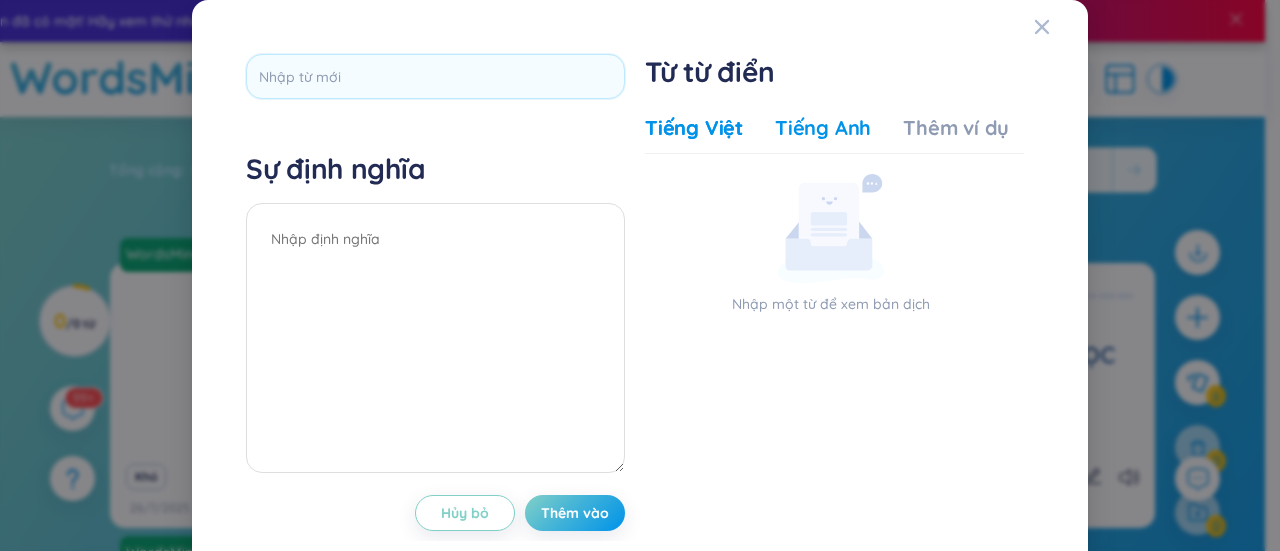 click on "Tiếng Anh" at bounding box center [823, 127] 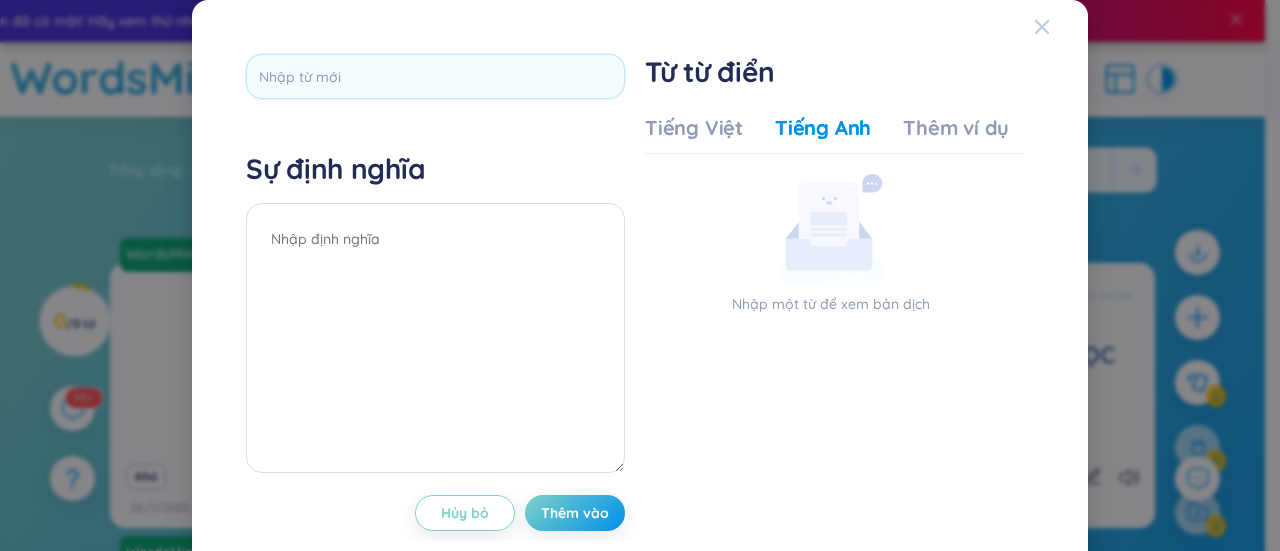 click 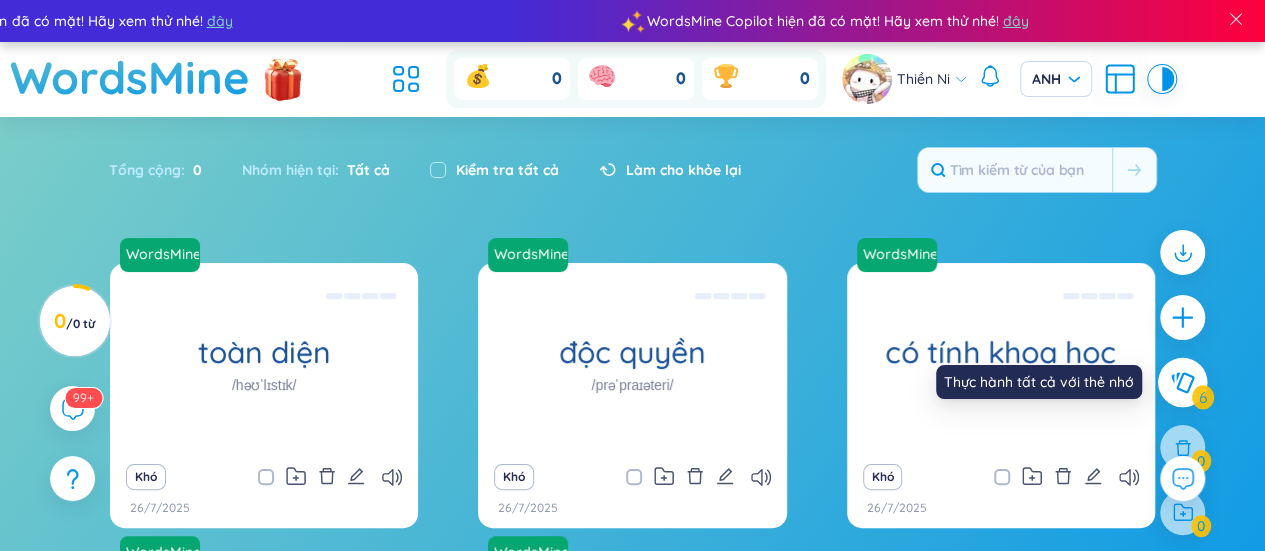 click 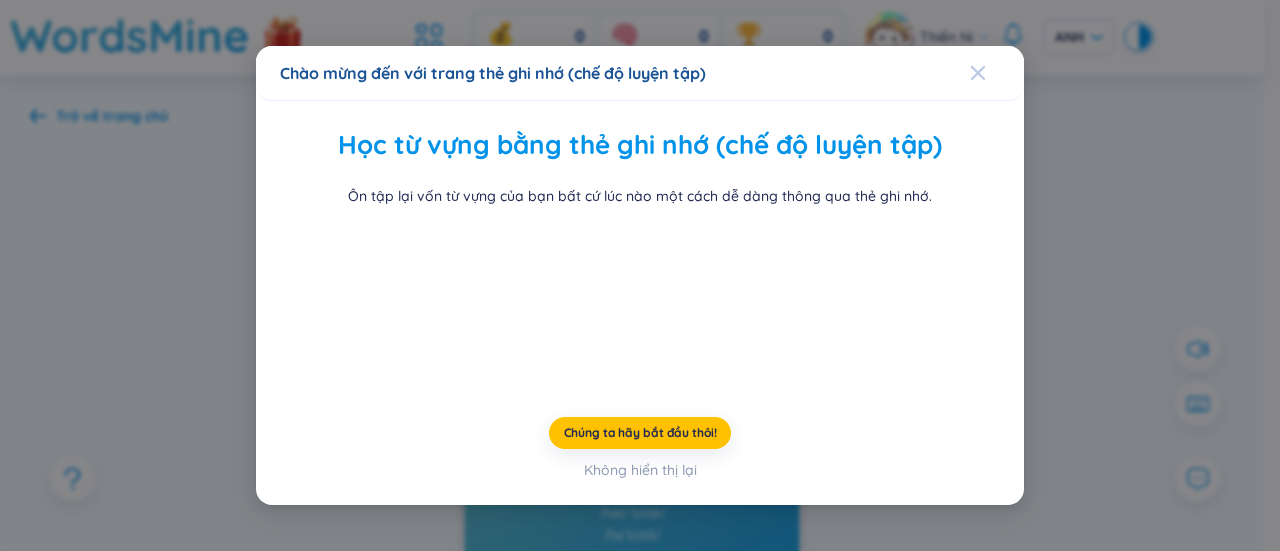 click at bounding box center (978, 73) 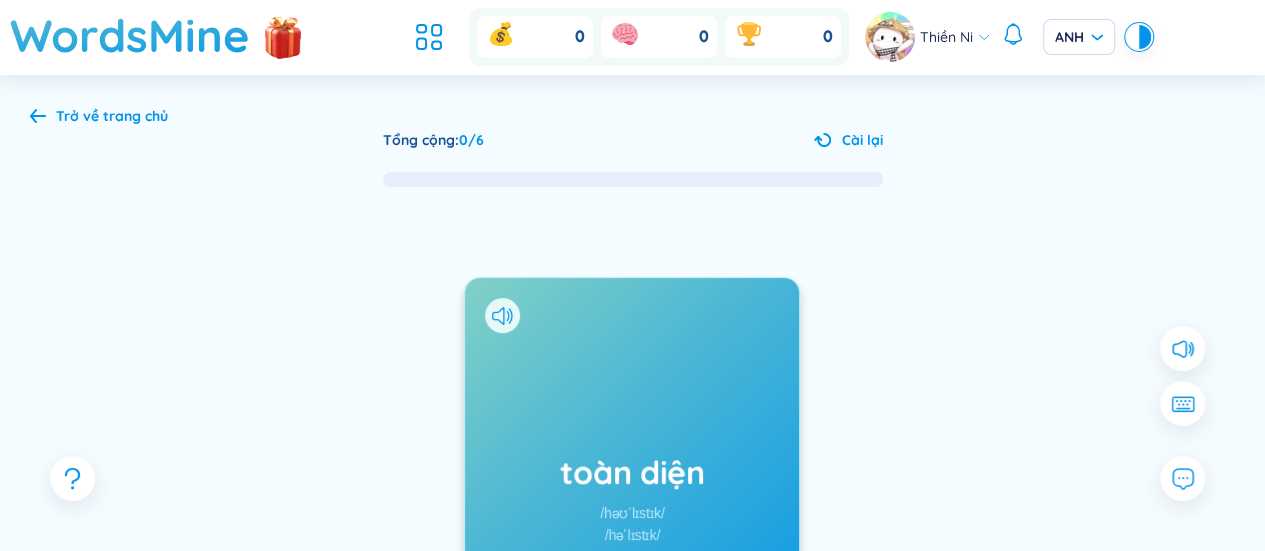 click on "Đã thêm vào ngày 26/7/2025 (Định nghĩa trống) Đã thêm vào ngày 26/7/2025 độc quyền Học lại 0 Hiểu rồi 0" at bounding box center (632, 518) 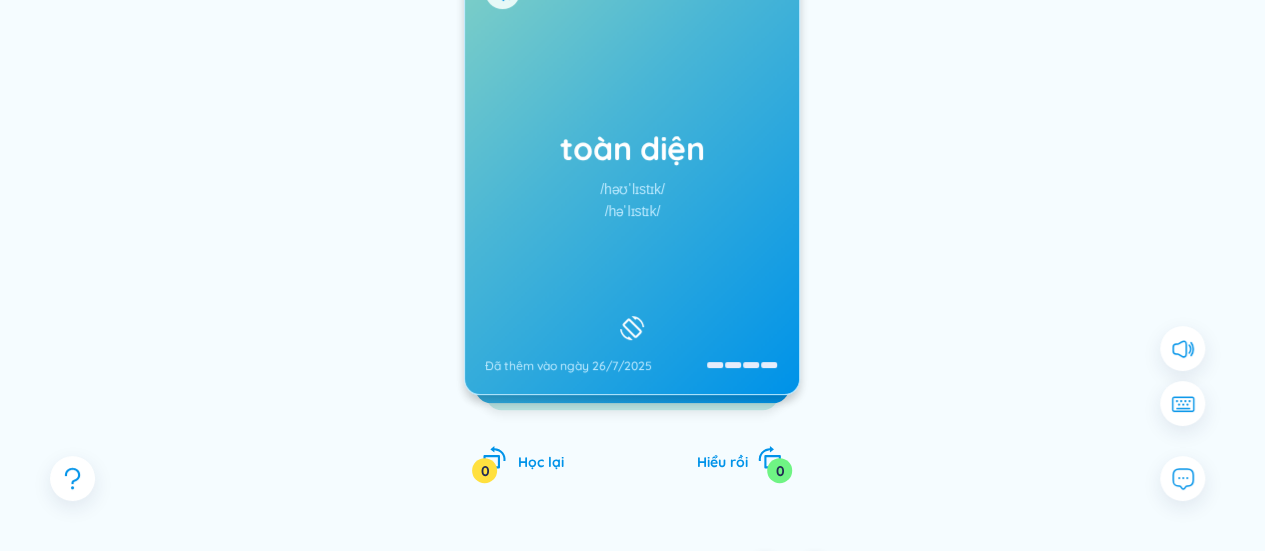 scroll, scrollTop: 0, scrollLeft: 0, axis: both 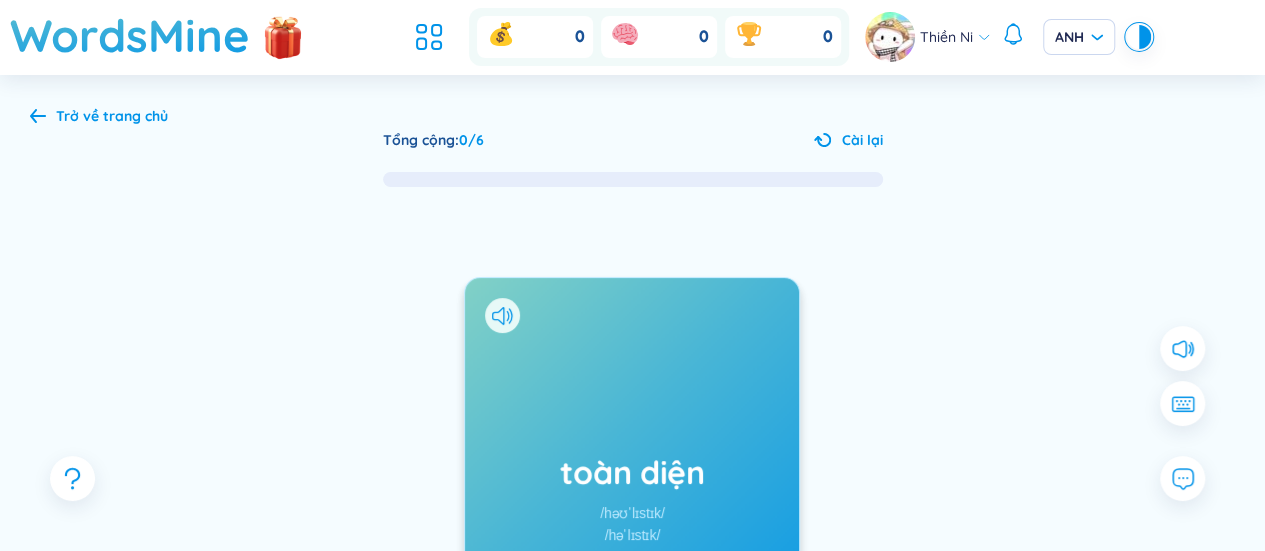 click 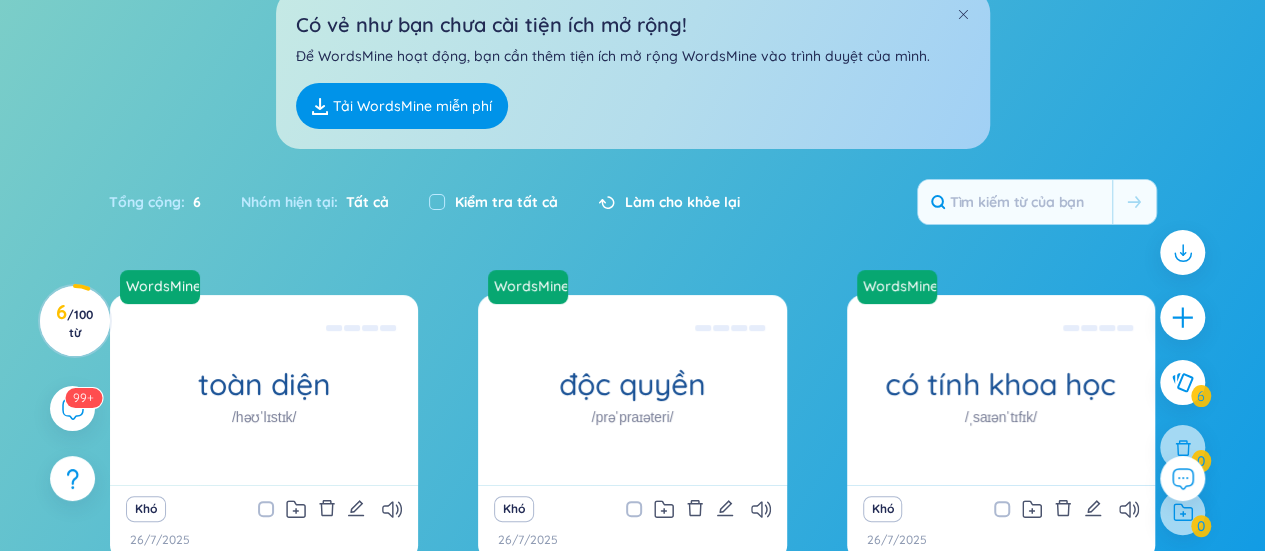 scroll, scrollTop: 100, scrollLeft: 0, axis: vertical 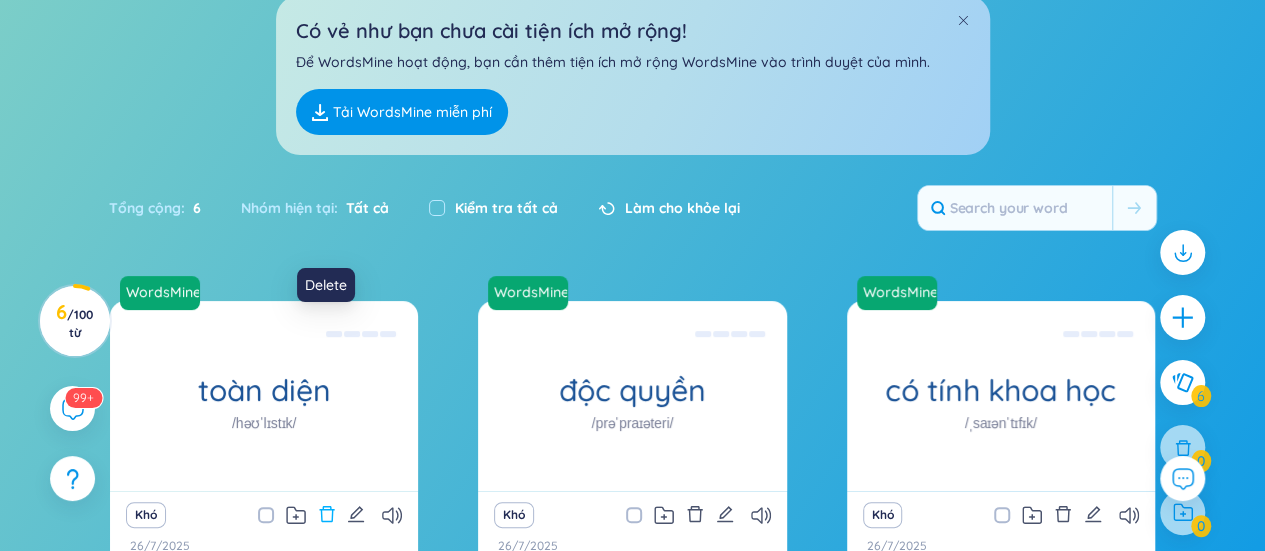 click 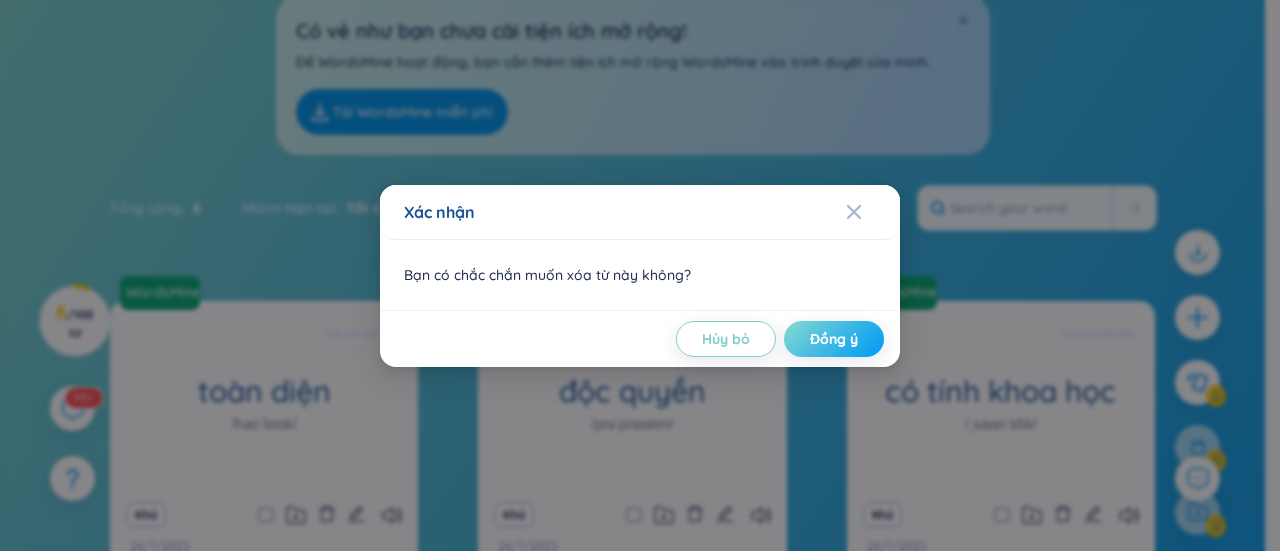 click on "Đồng ý" at bounding box center (834, 339) 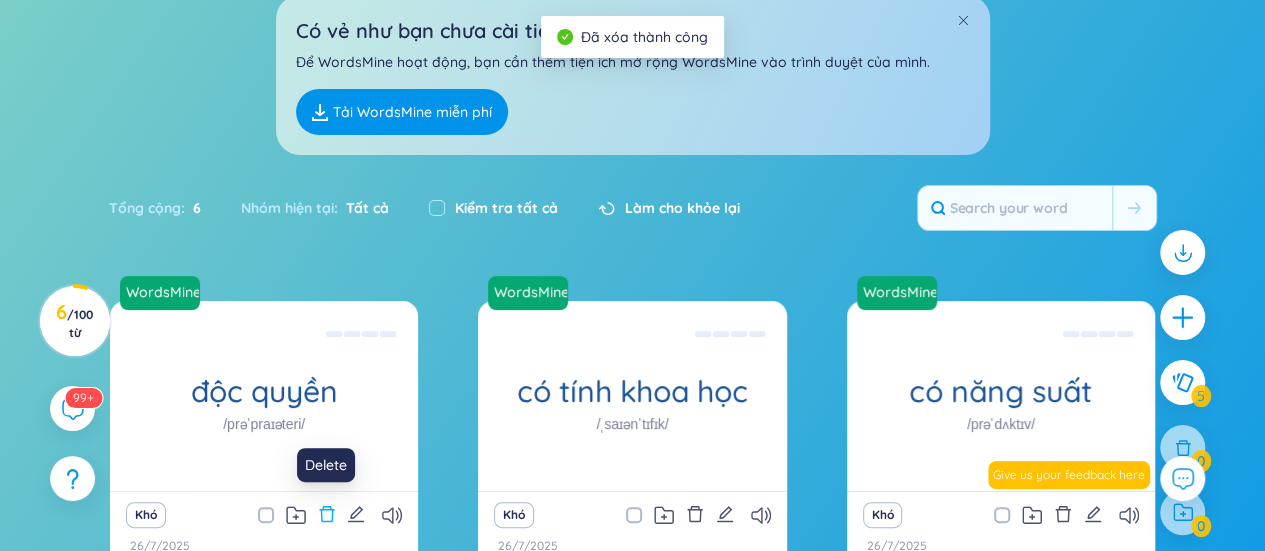 click 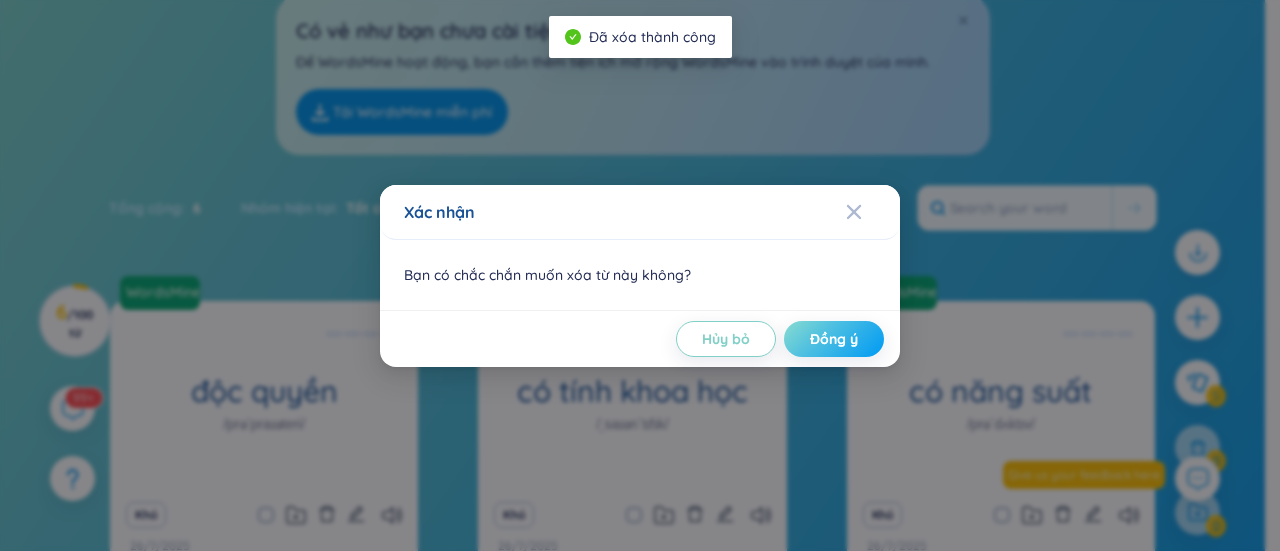 click on "Đồng ý" at bounding box center [834, 339] 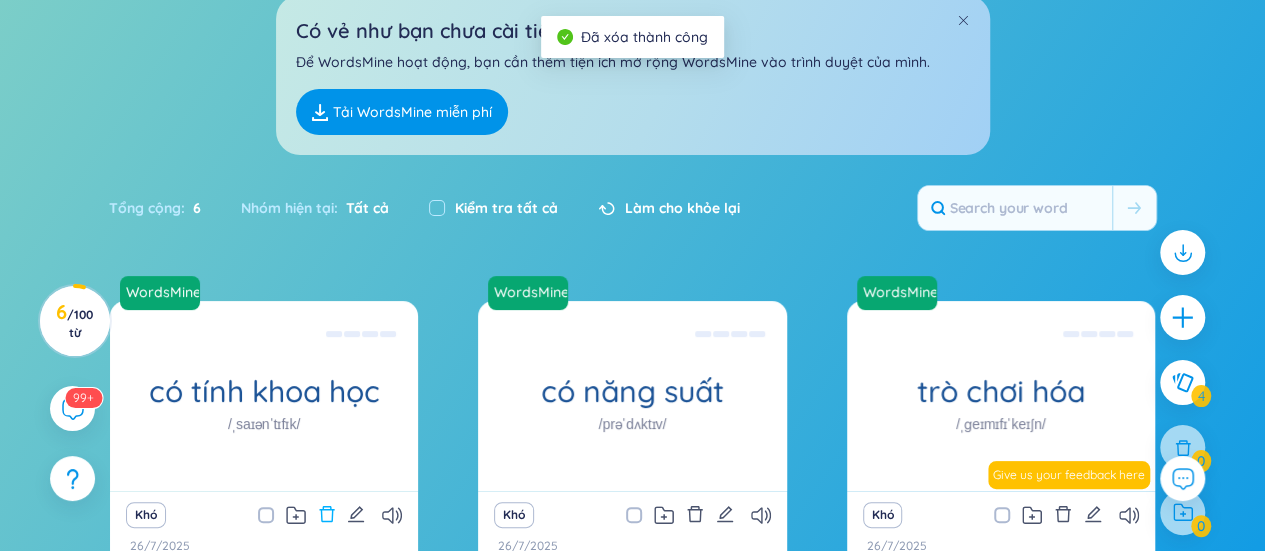 click 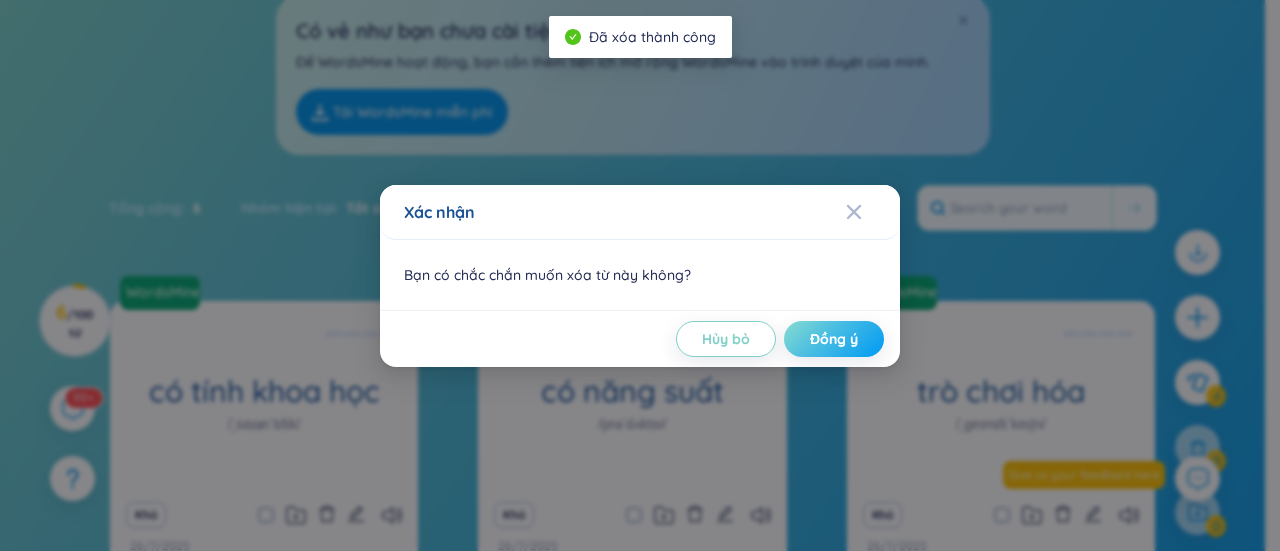 click on "Đồng ý" at bounding box center (834, 339) 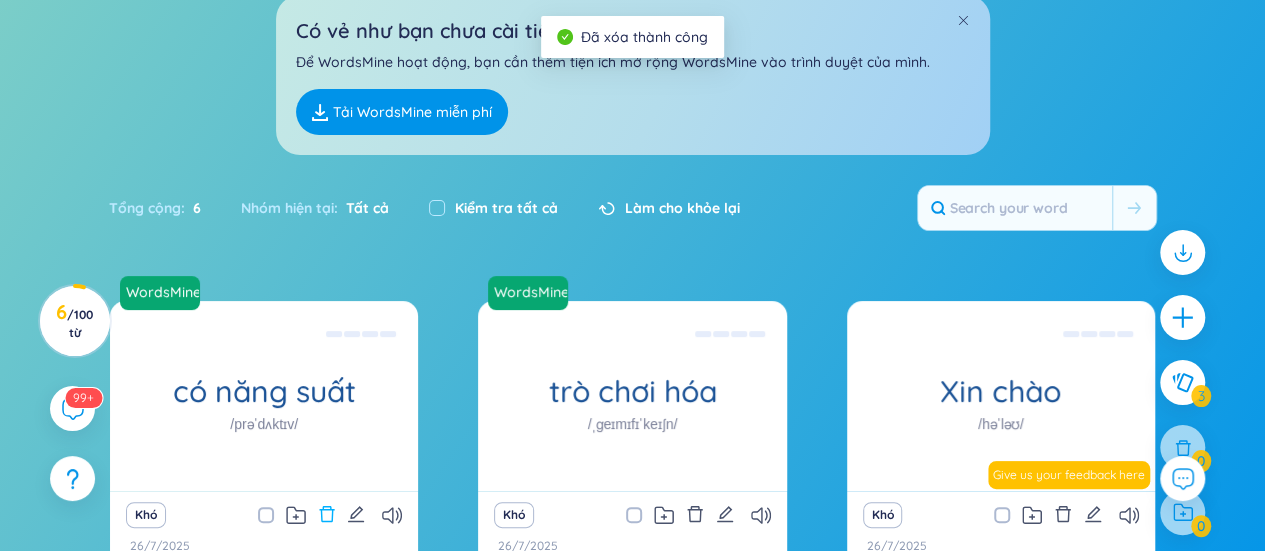 click 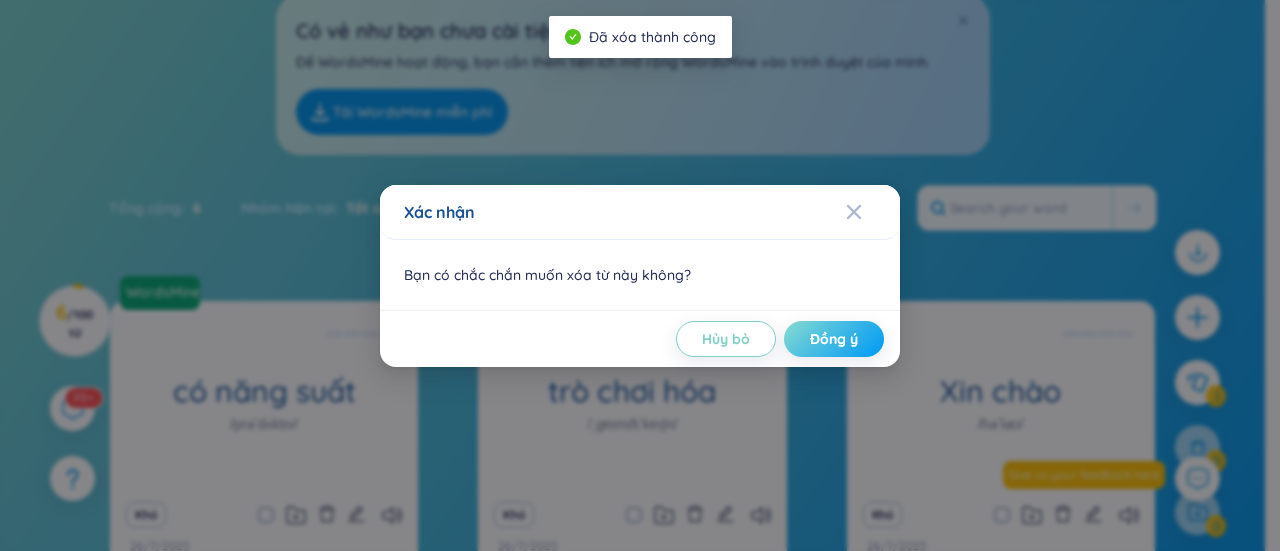 click on "Đồng ý" at bounding box center [834, 339] 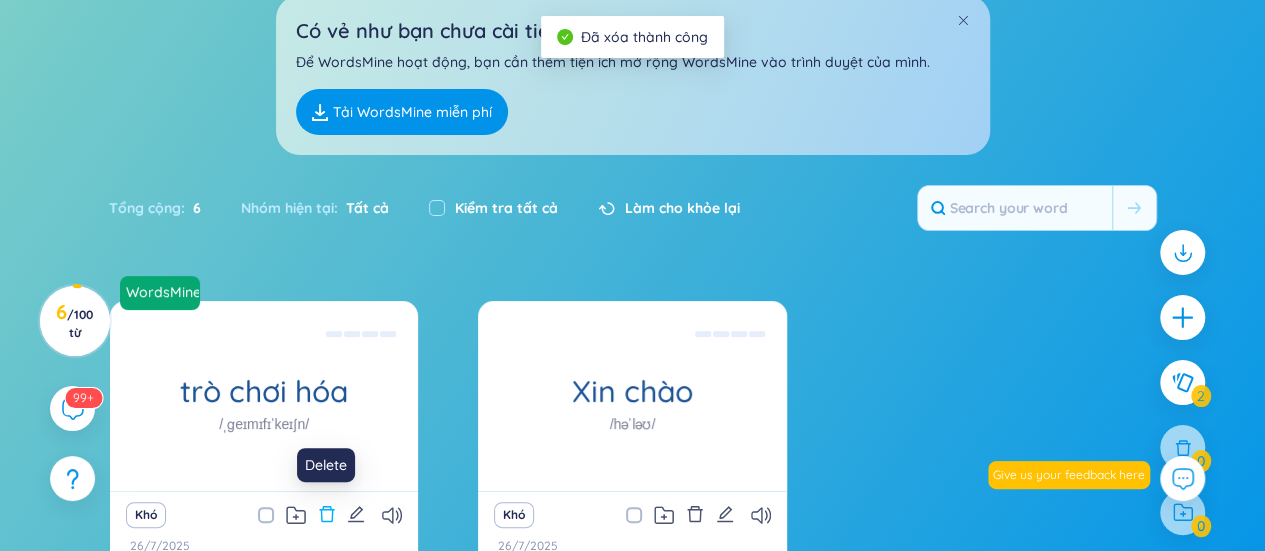 click 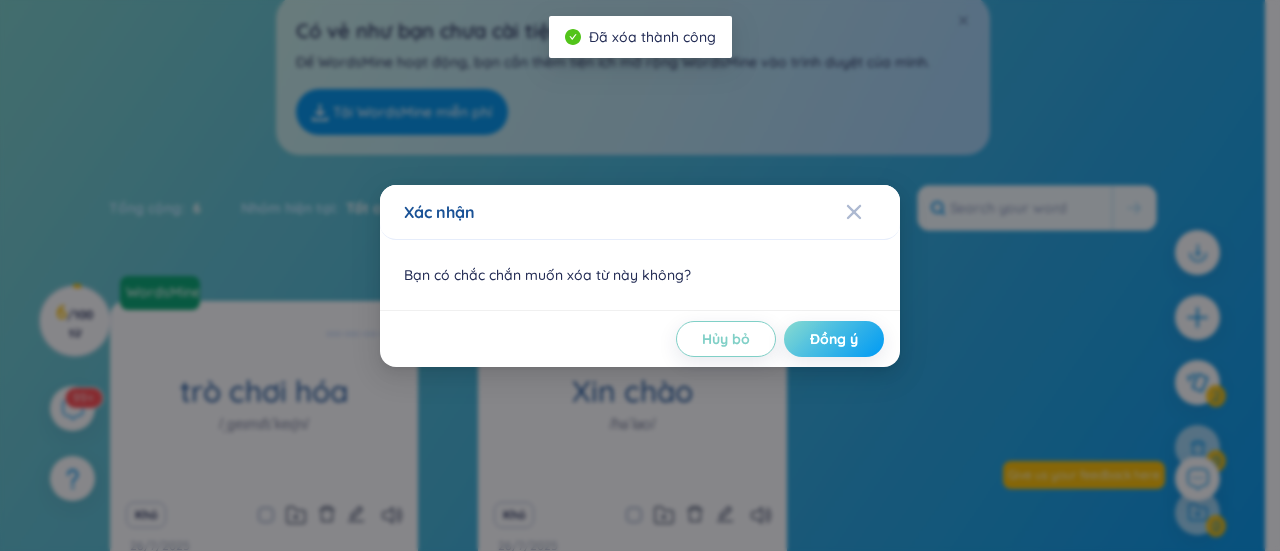 click on "Đồng ý" at bounding box center [834, 339] 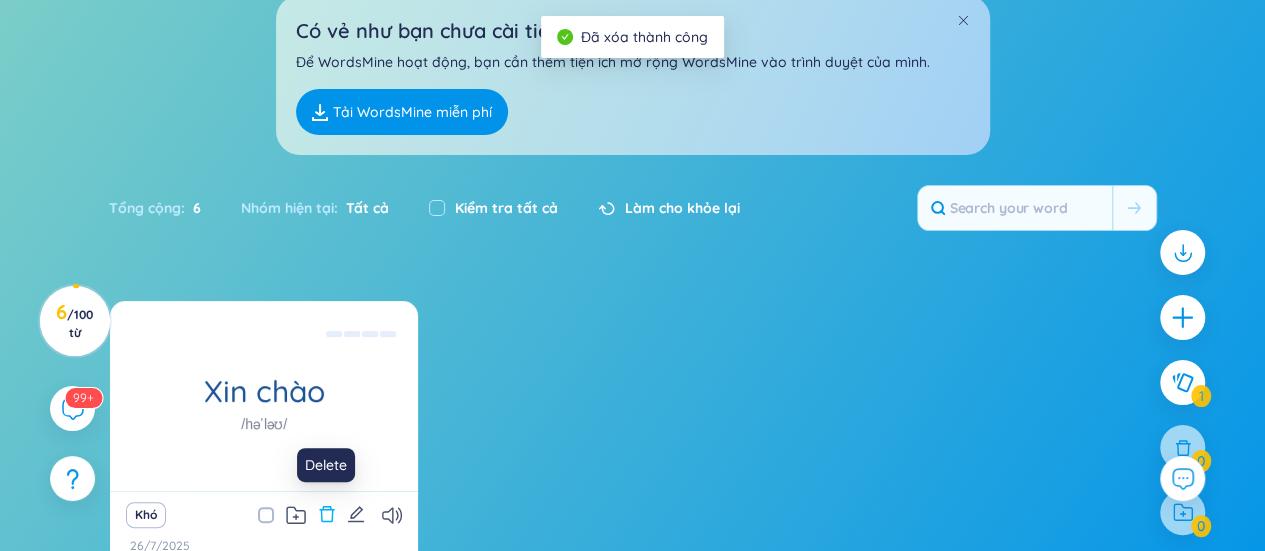 click 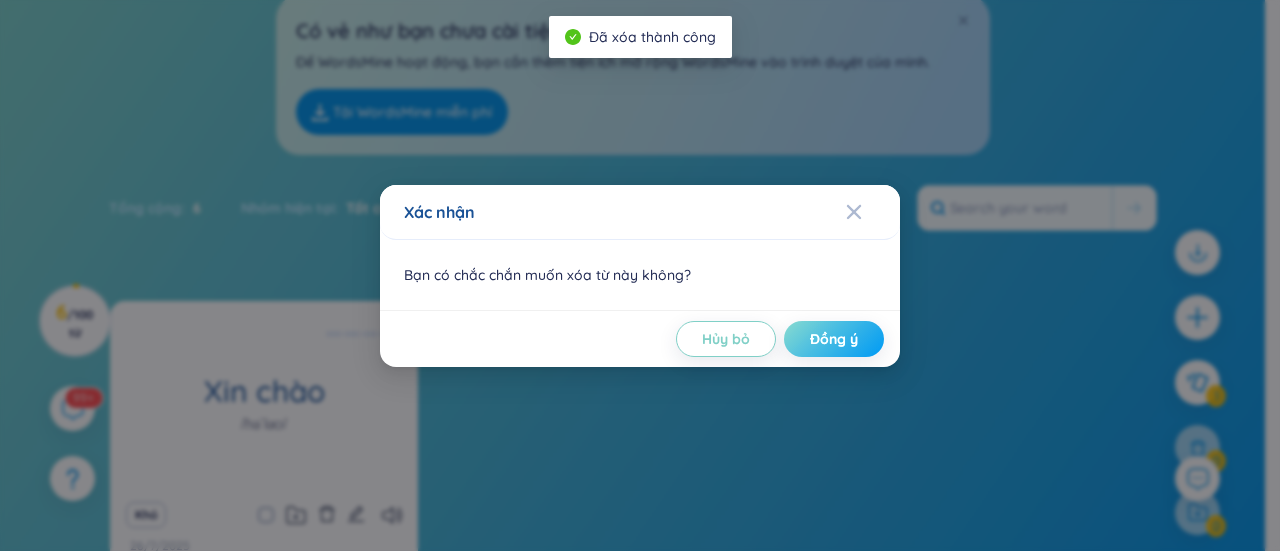 click on "Đồng ý" at bounding box center [834, 339] 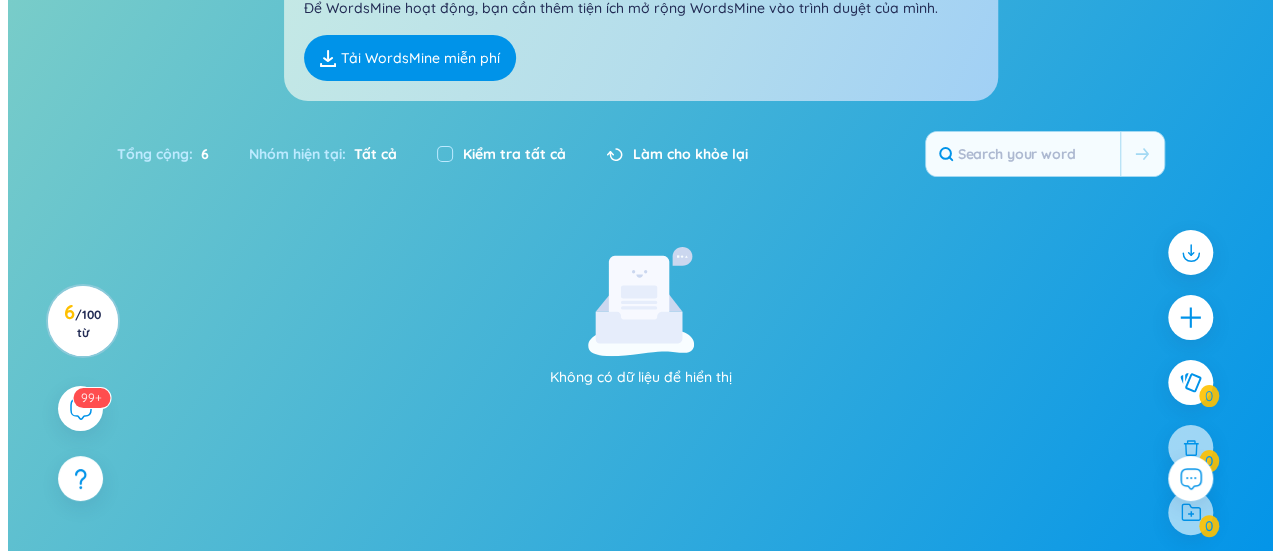 scroll, scrollTop: 220, scrollLeft: 0, axis: vertical 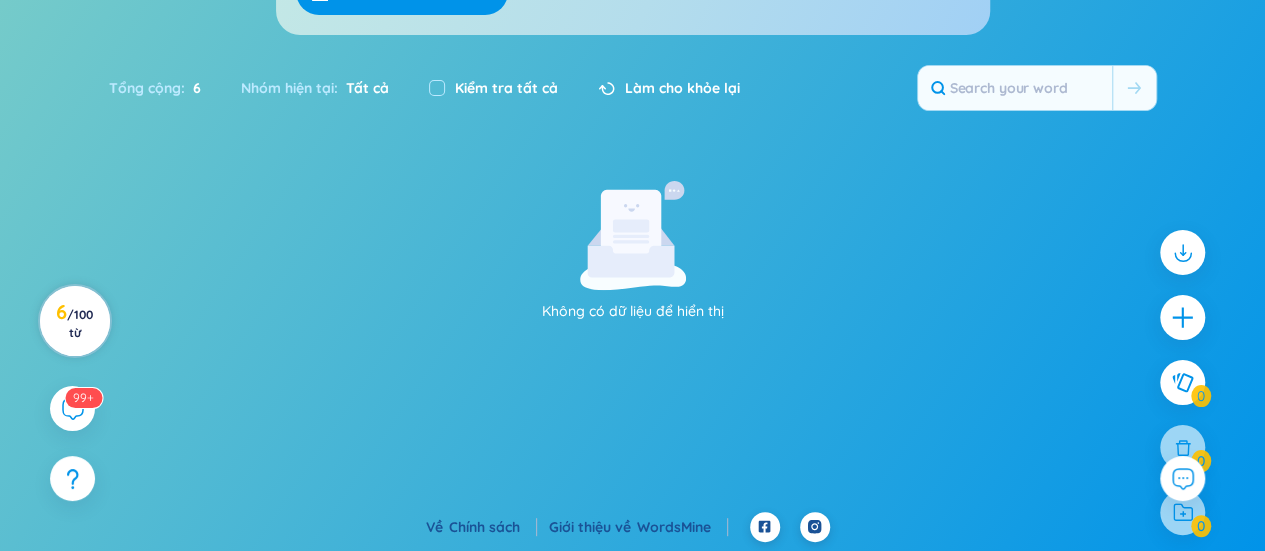 click 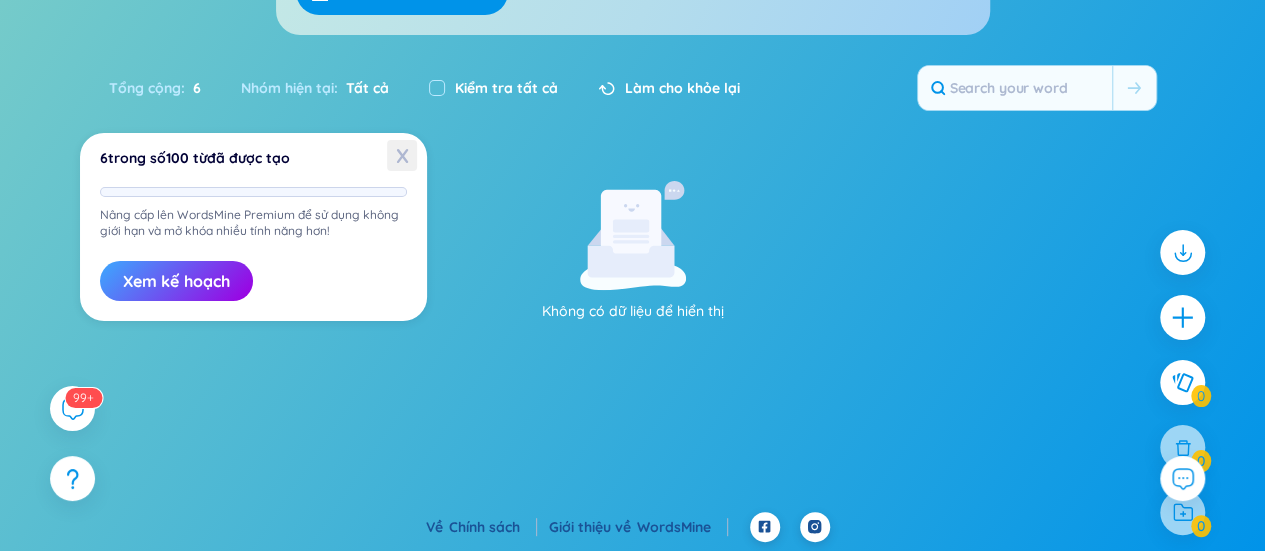 click on "X" at bounding box center (402, 155) 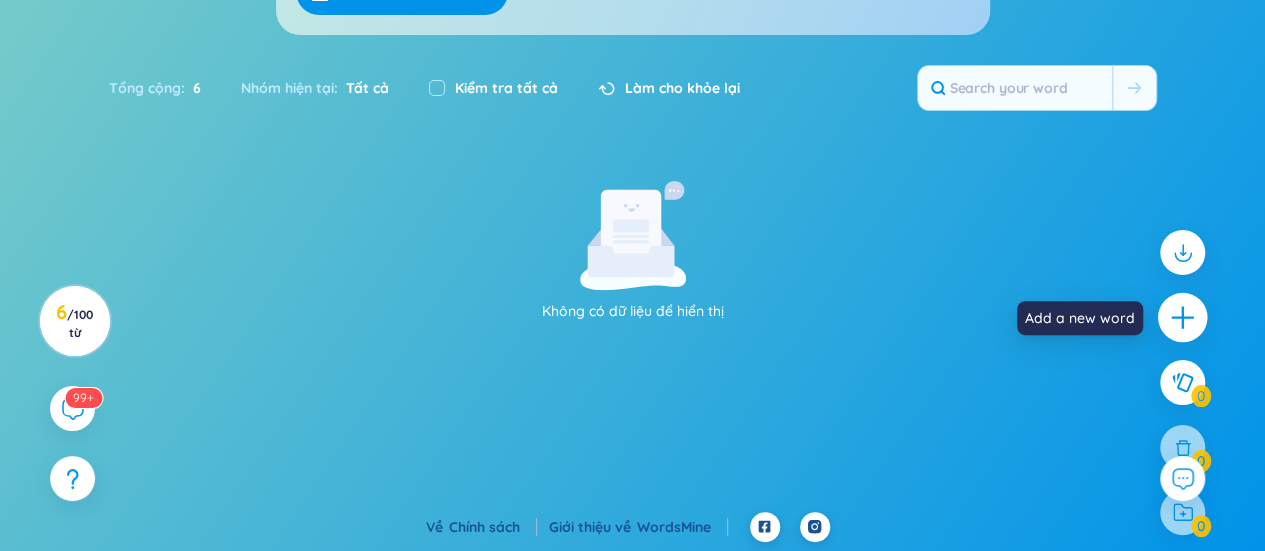 click 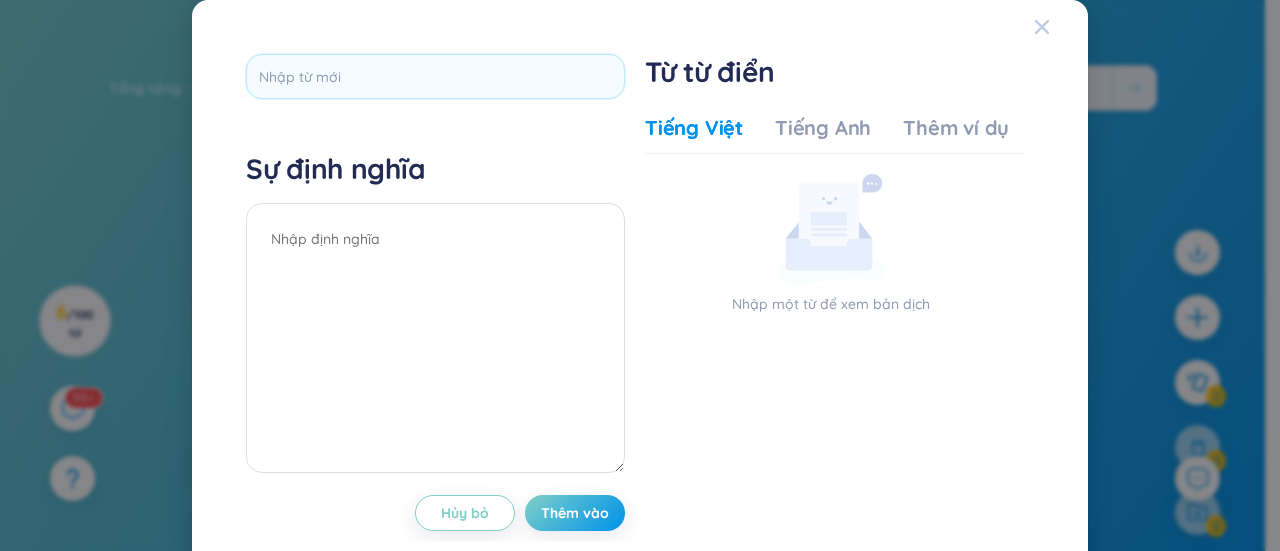 click at bounding box center (1042, 27) 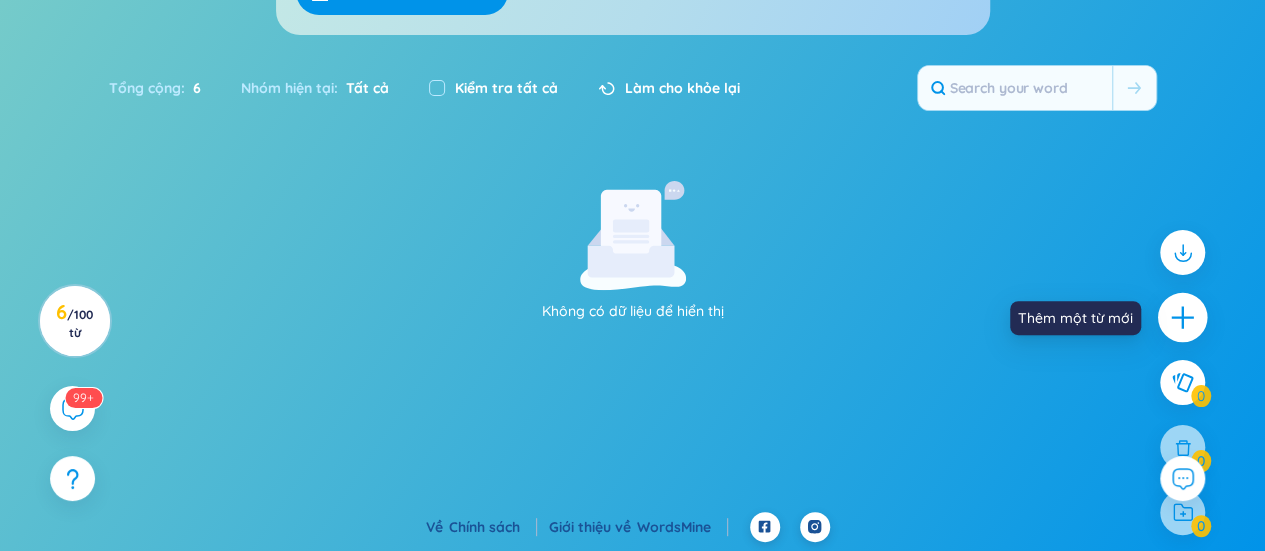 click 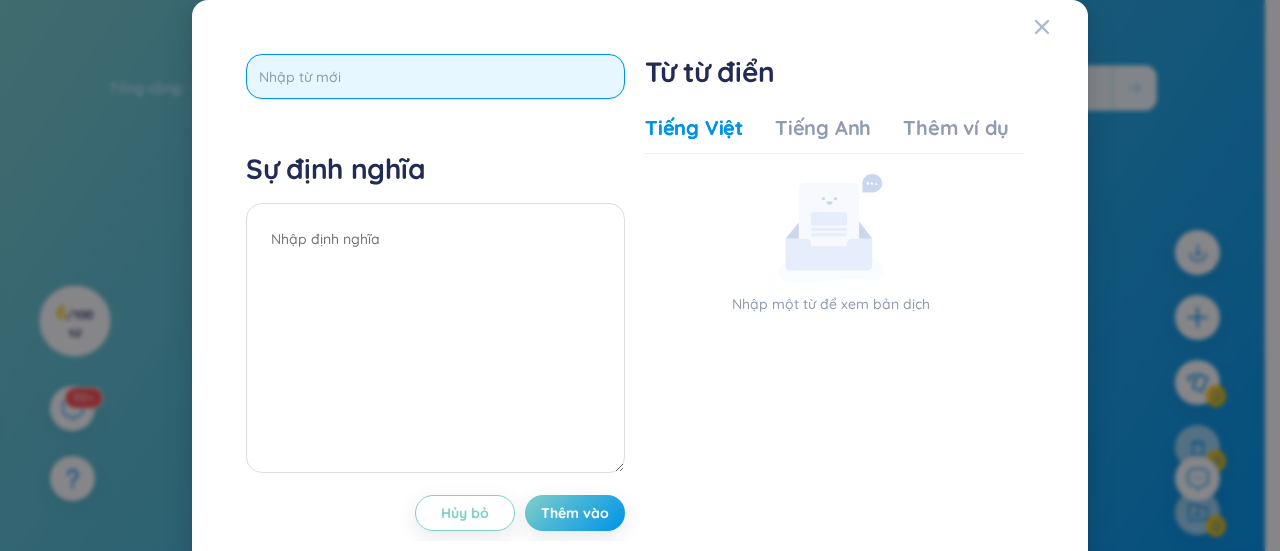 click at bounding box center (435, 76) 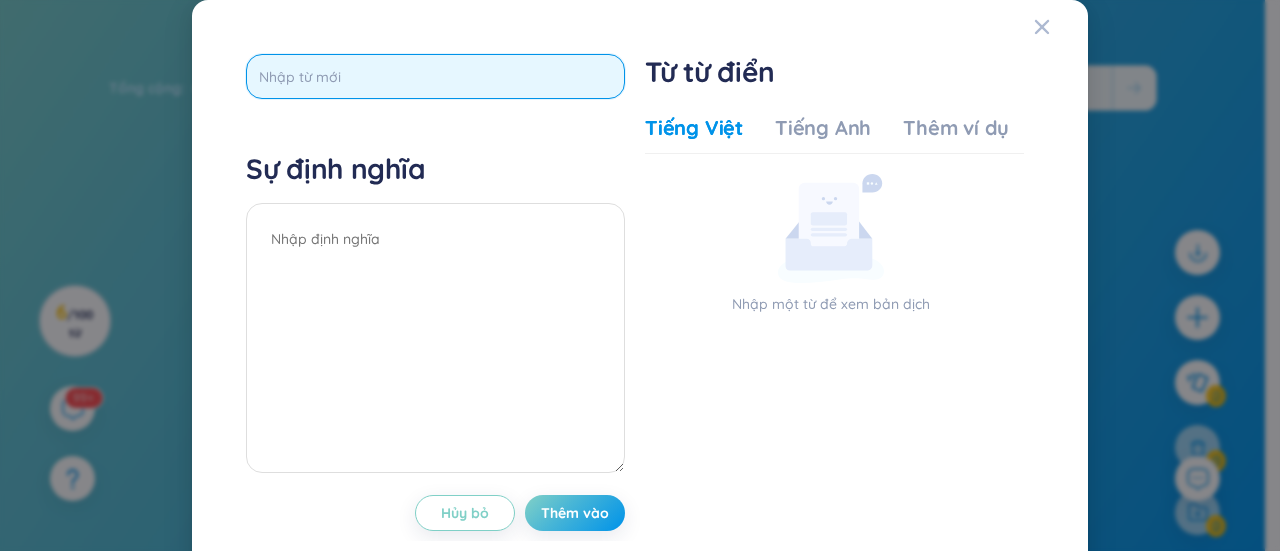 click at bounding box center [435, 76] 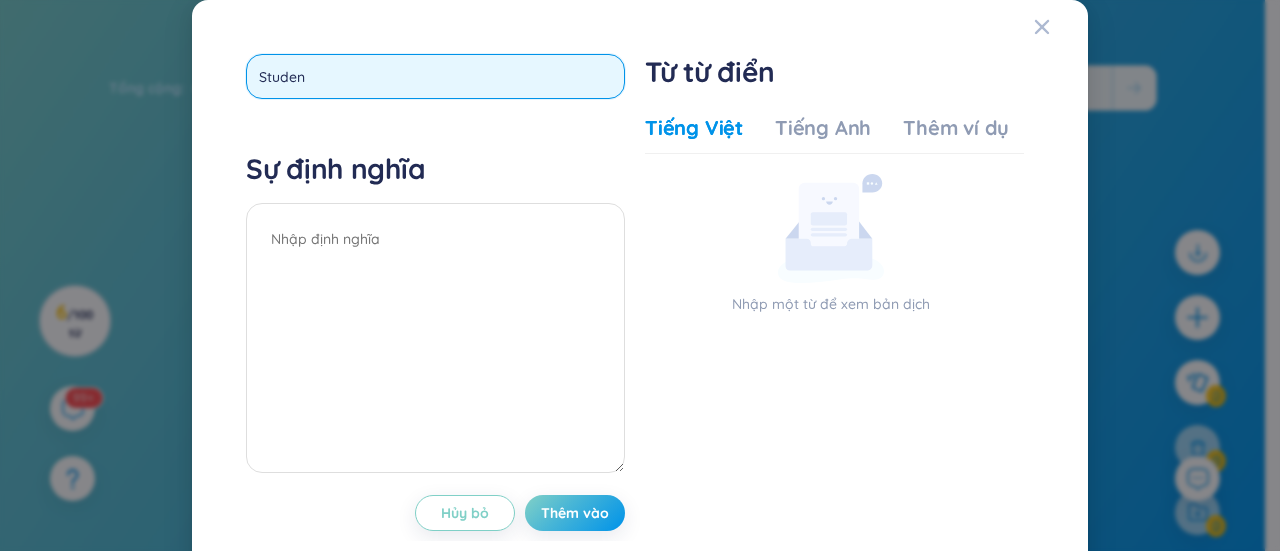 type on "Student" 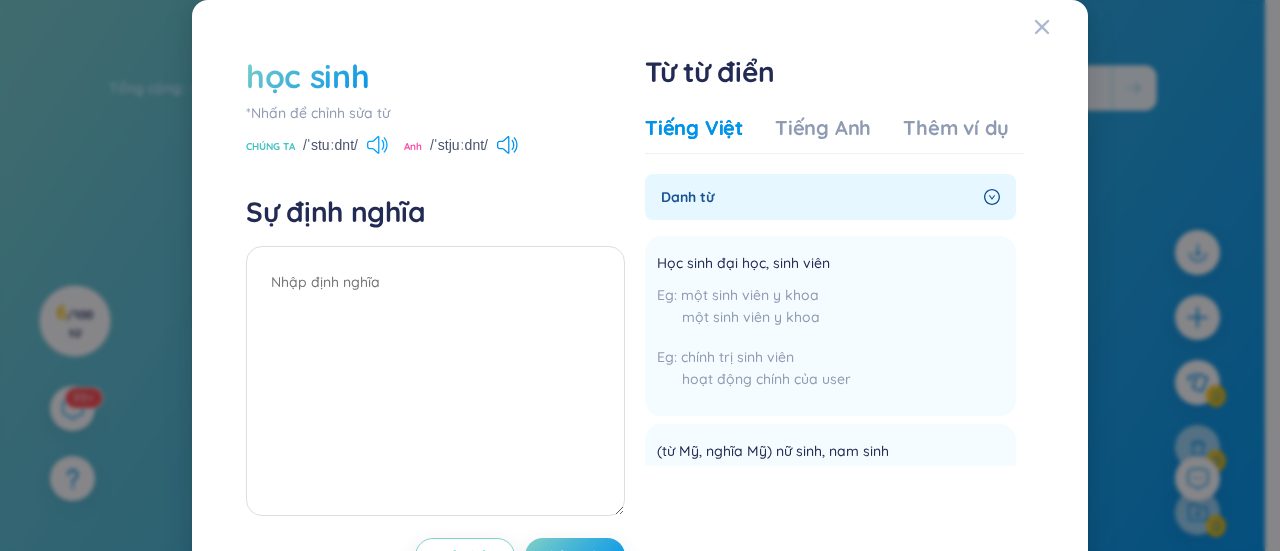 click 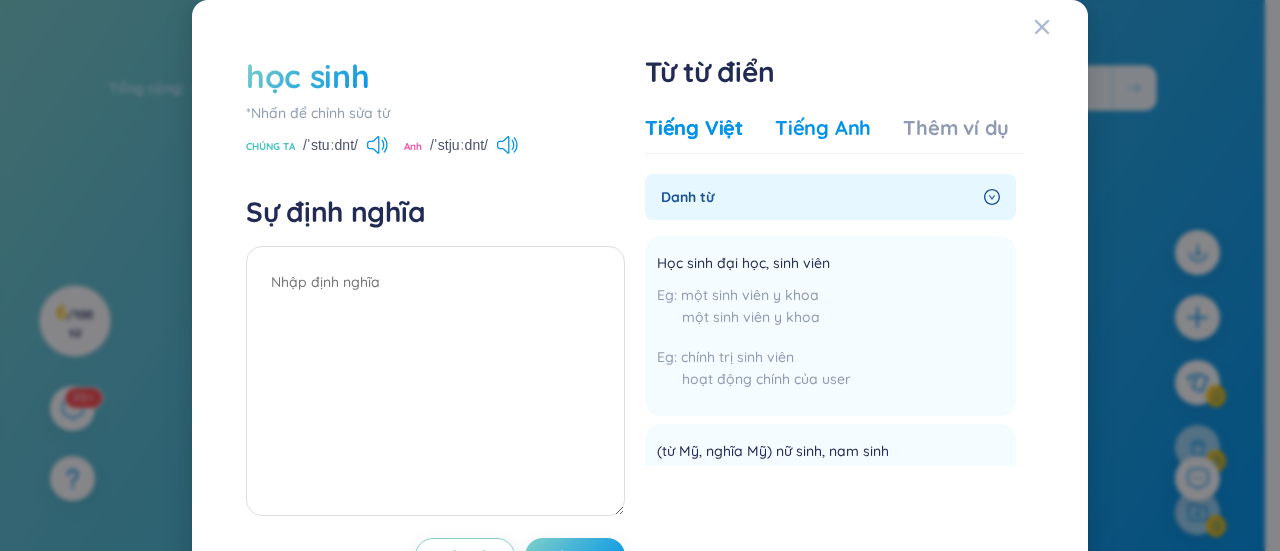 click on "Tiếng Anh" at bounding box center (823, 127) 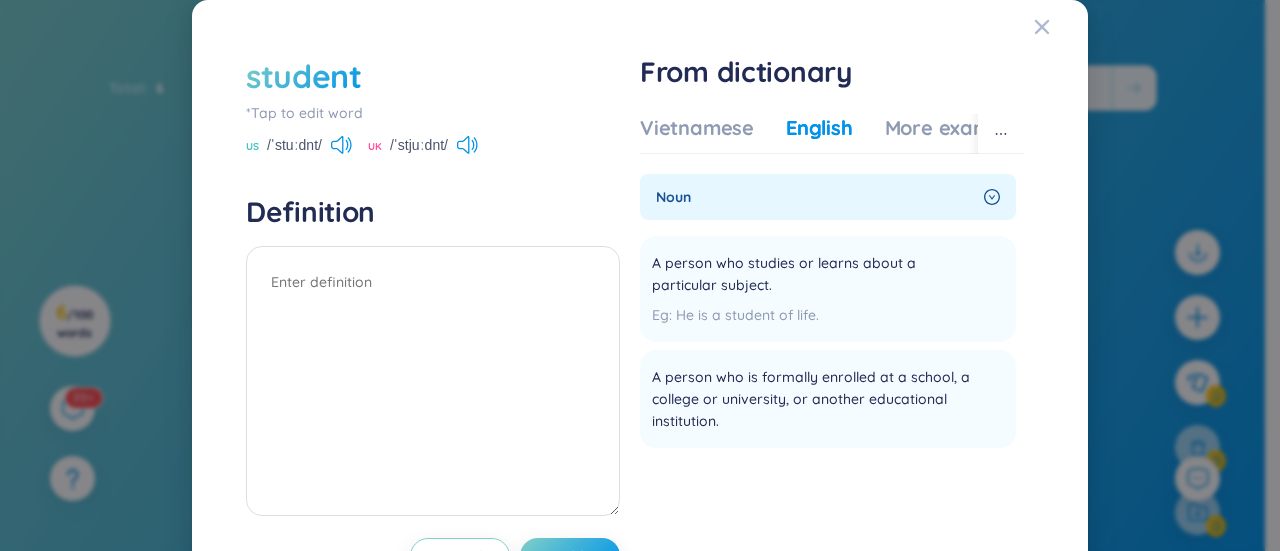 click on "noun" at bounding box center (816, 197) 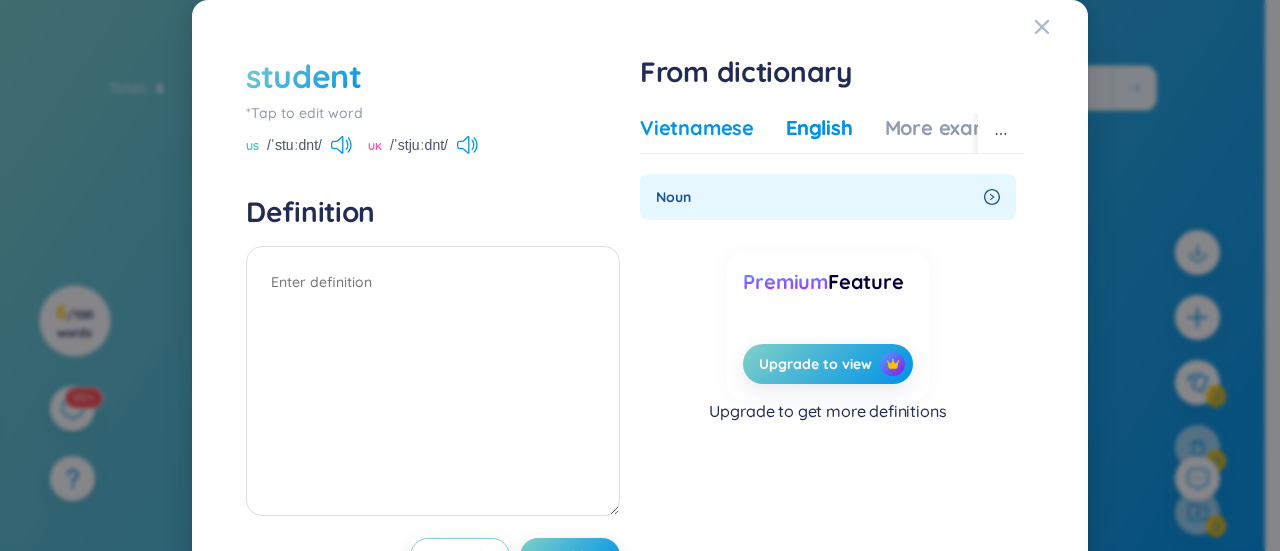 click on "Vietnamese" at bounding box center (697, 128) 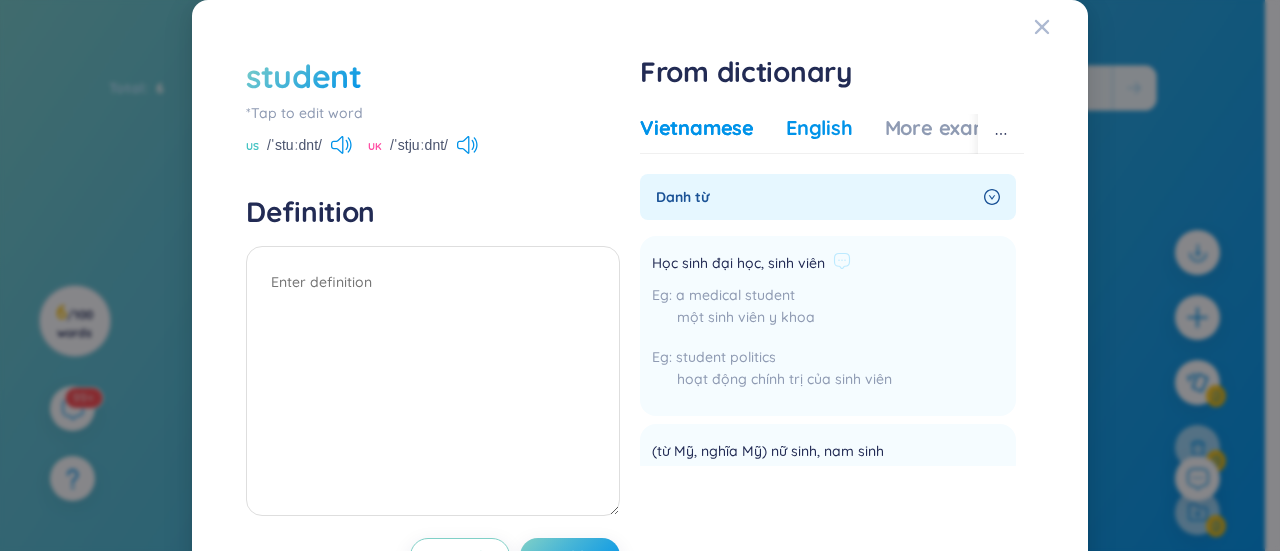 drag, startPoint x: 854, startPoint y: 301, endPoint x: 866, endPoint y: 262, distance: 40.804413 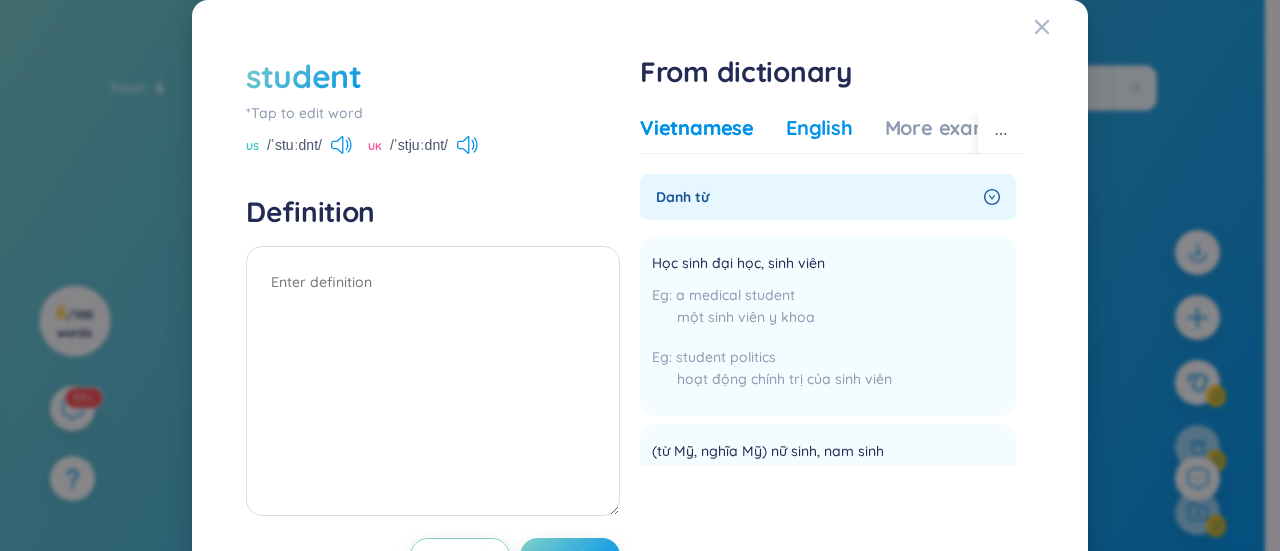 click 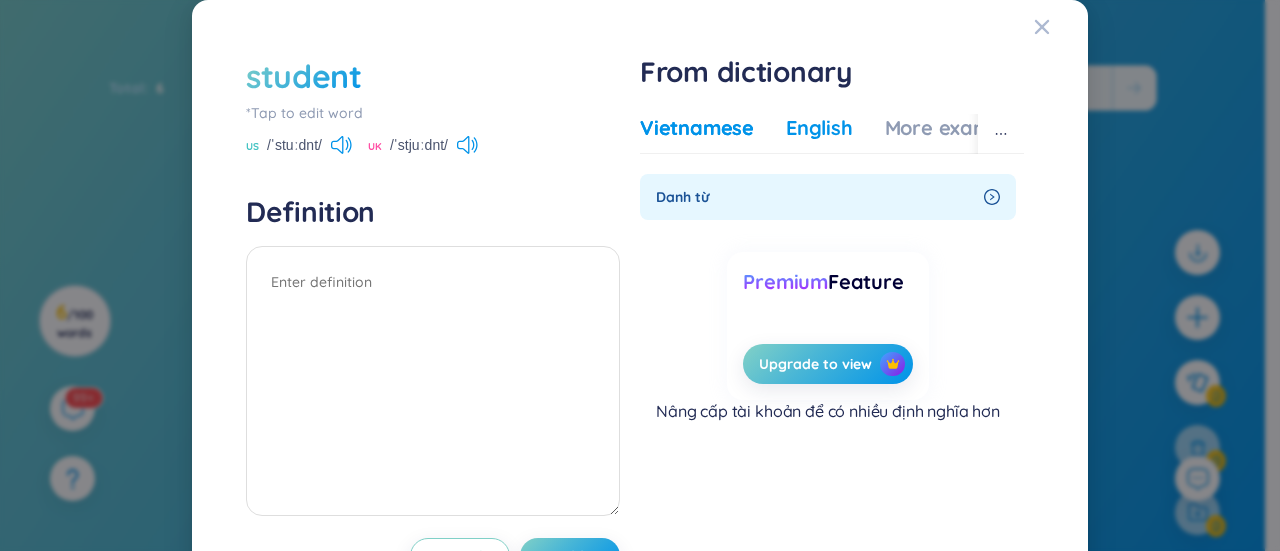 click on "Danh từ" at bounding box center [828, 197] 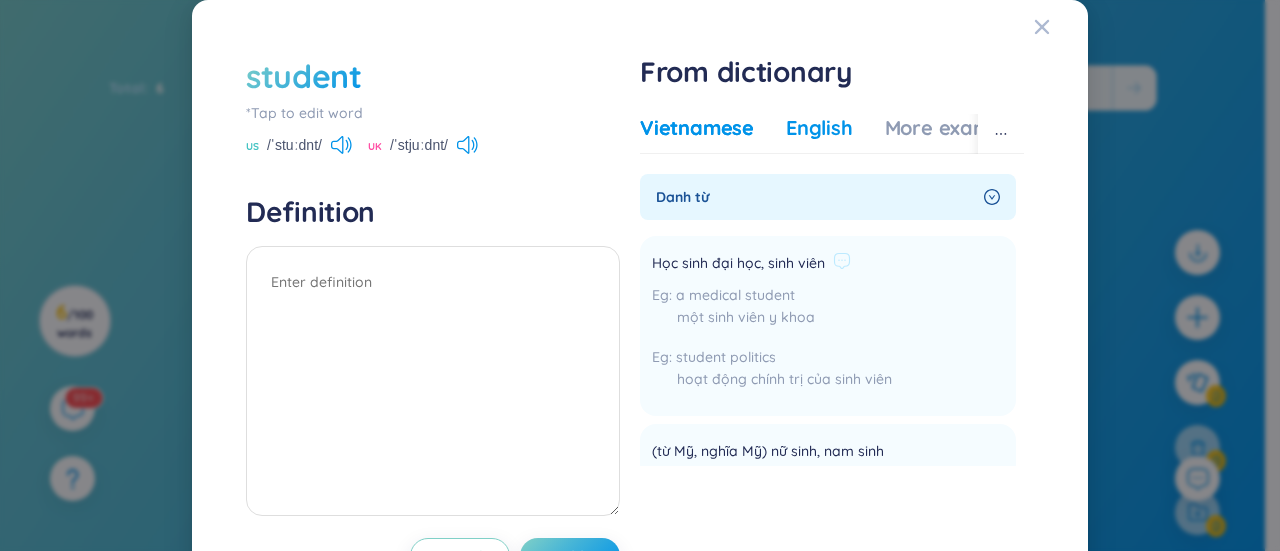 drag, startPoint x: 875, startPoint y: 268, endPoint x: 850, endPoint y: 253, distance: 29.15476 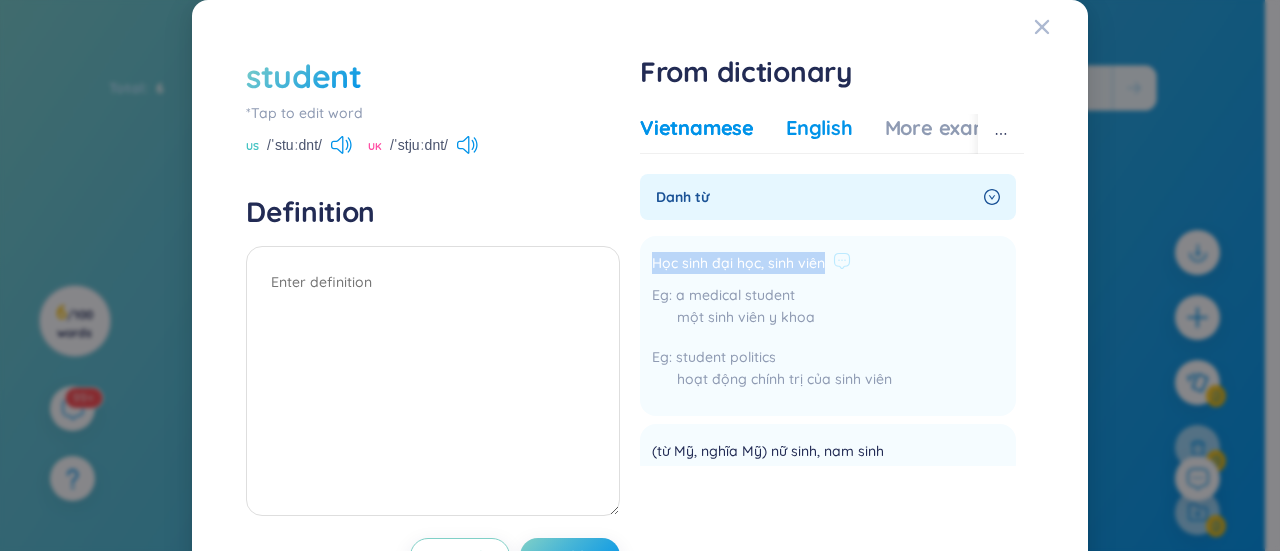 drag, startPoint x: 813, startPoint y: 265, endPoint x: 642, endPoint y: 271, distance: 171.10522 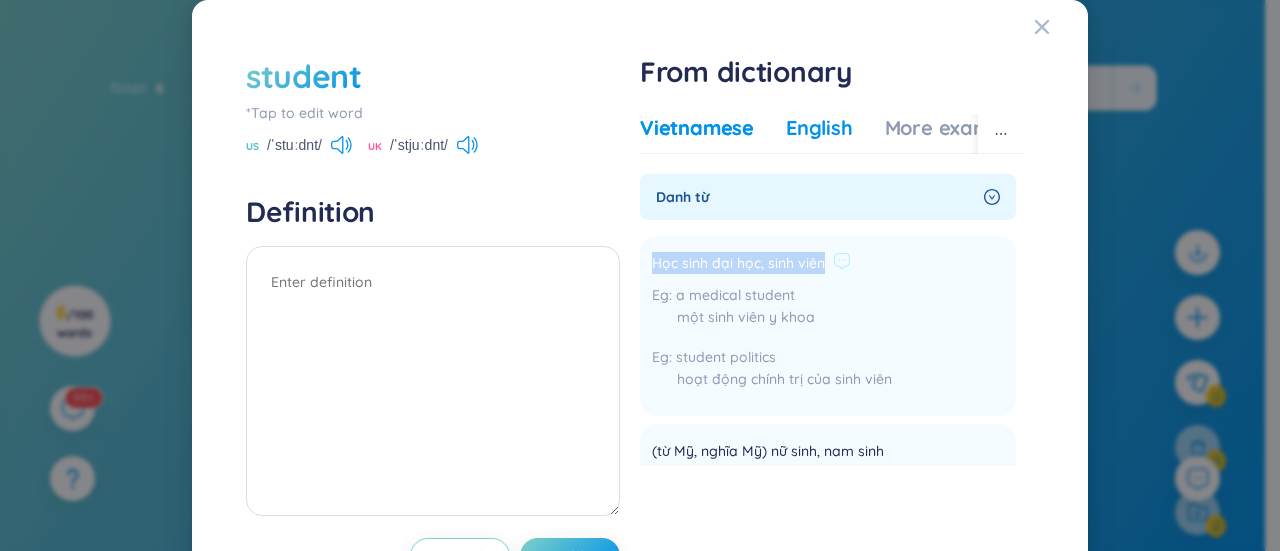 click on "Học sinh đại học, sinh viên a medical student một sinh viên y khoa student politics hoạt động chính trị của sinh viên Add" at bounding box center [828, 326] 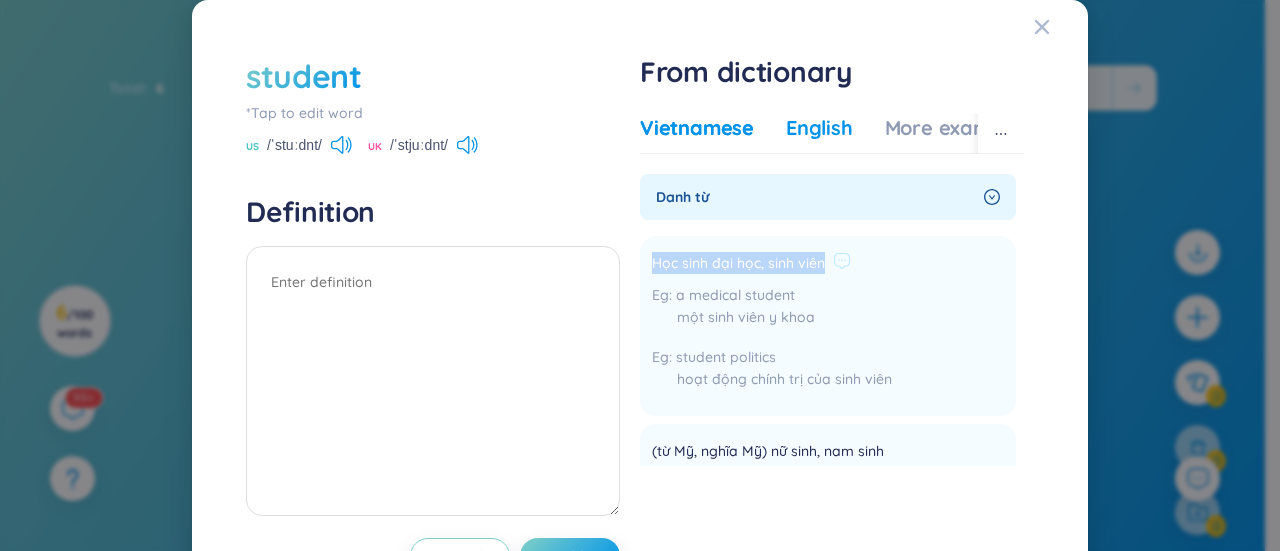 copy on "Học sinh đại học, sinh viên" 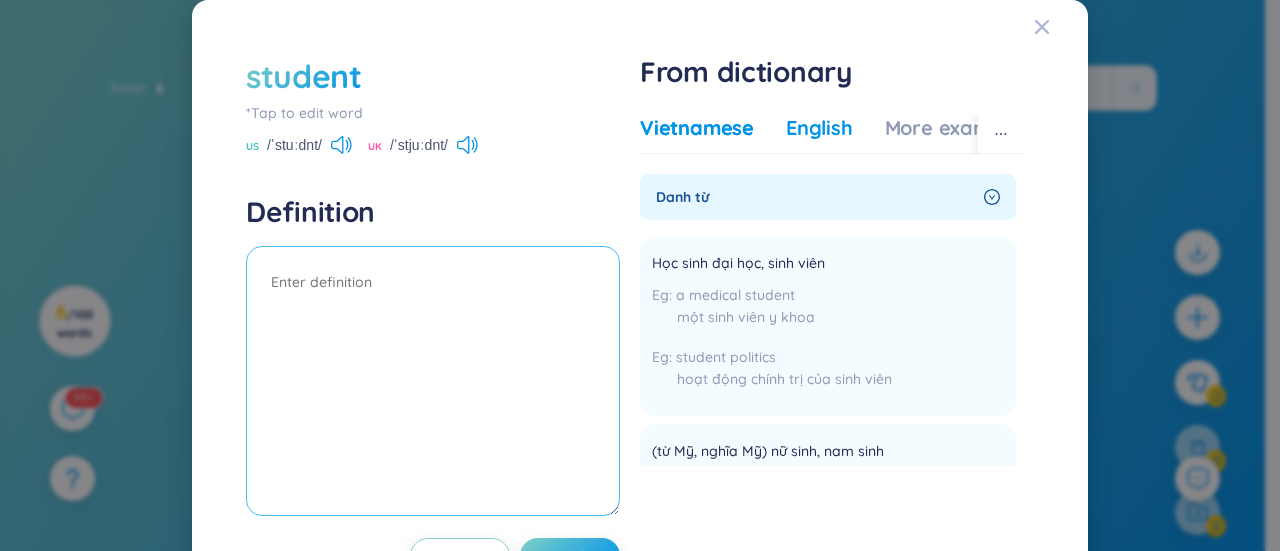 paste on "Học sinh đại học, sinh viên" 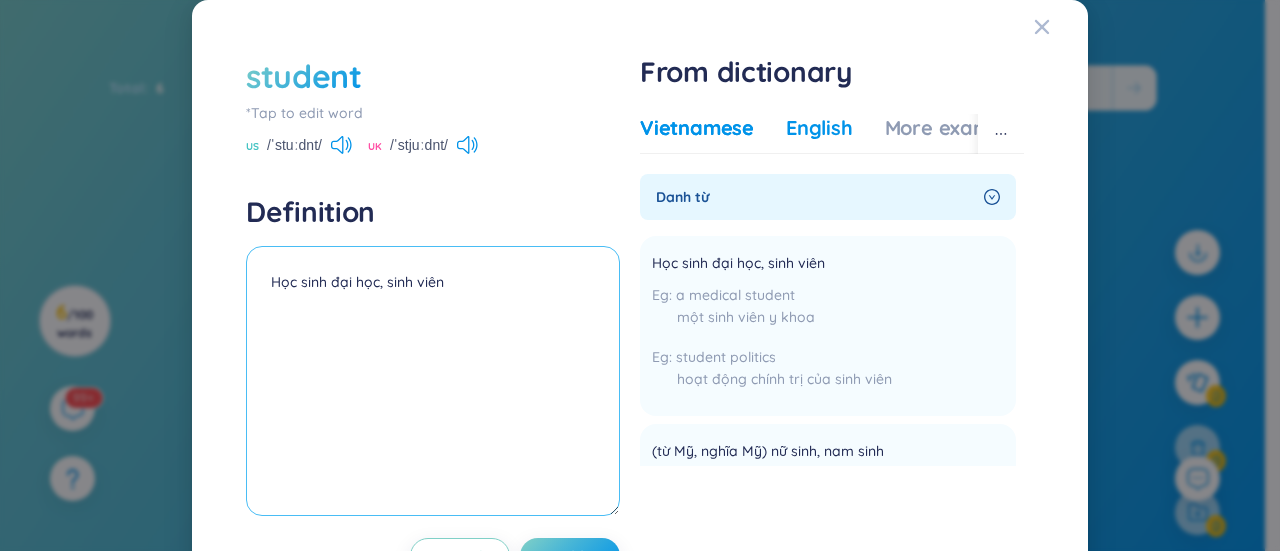 click on "Học sinh đại học, sinh viên" at bounding box center [433, 381] 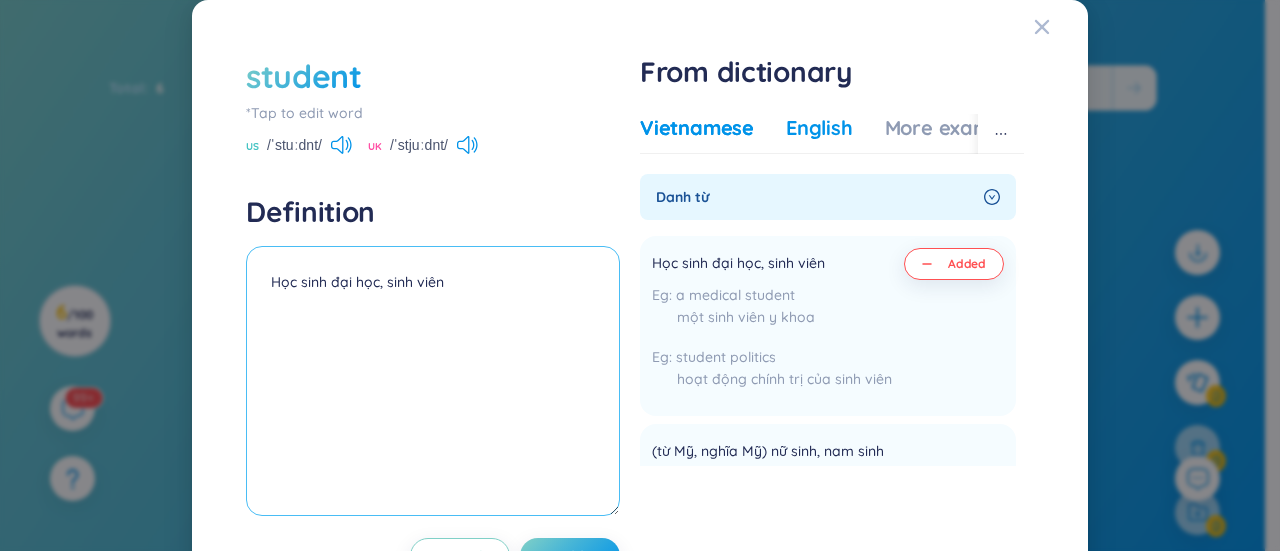 click on "Học sinh đại học, sinh viên" at bounding box center [433, 381] 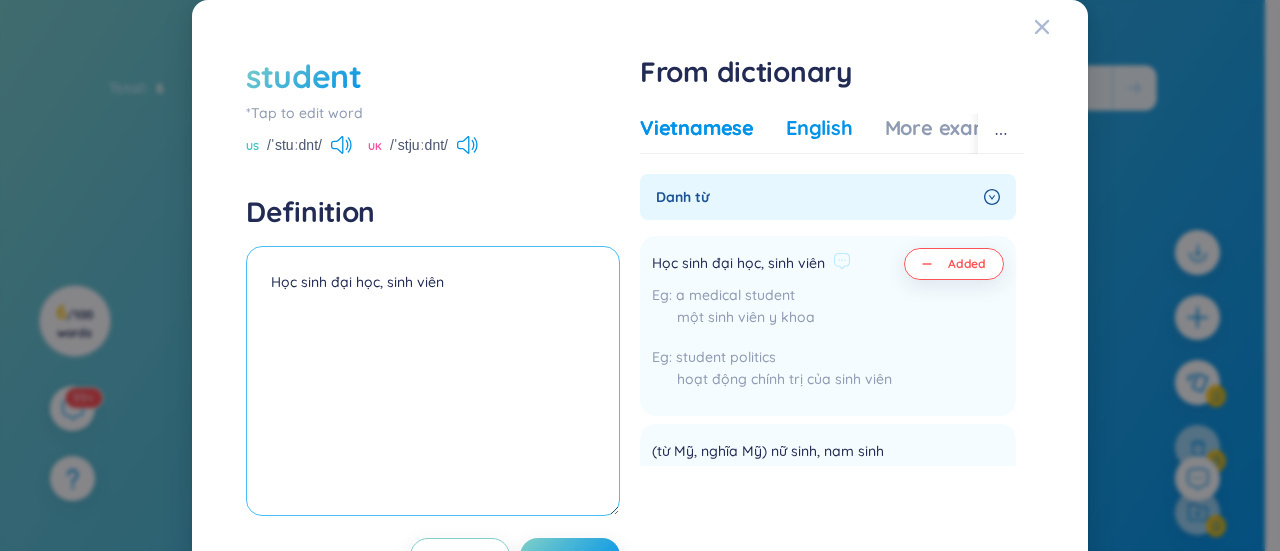 type on "Học sinh đại học, sinh viên" 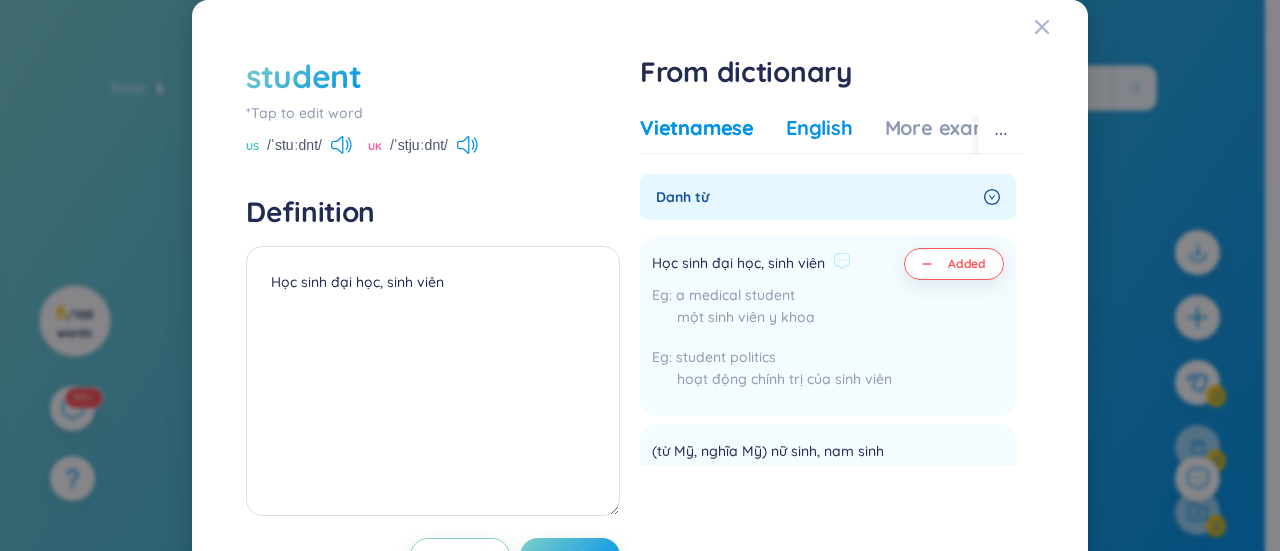 click on "Added" at bounding box center [967, 264] 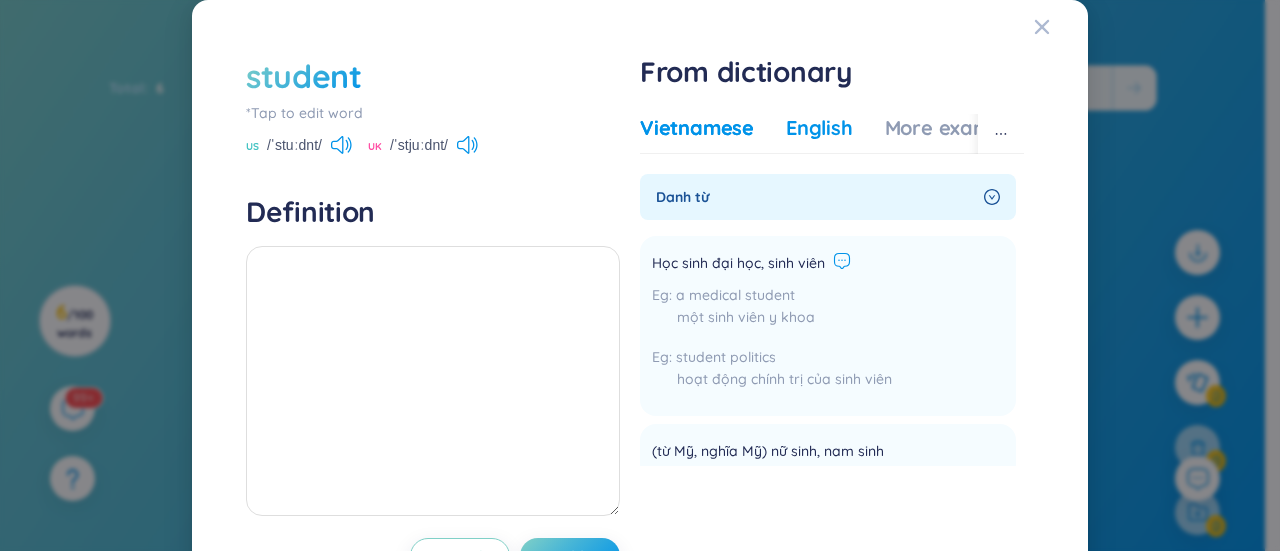 click 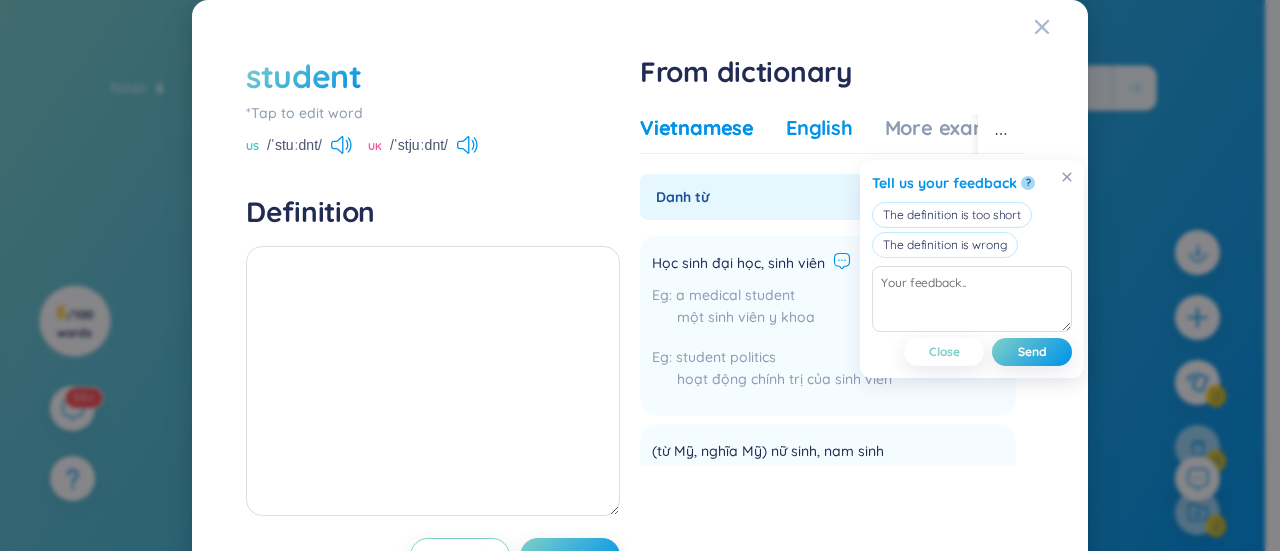 drag, startPoint x: 1060, startPoint y: 177, endPoint x: 1048, endPoint y: 178, distance: 12.0415945 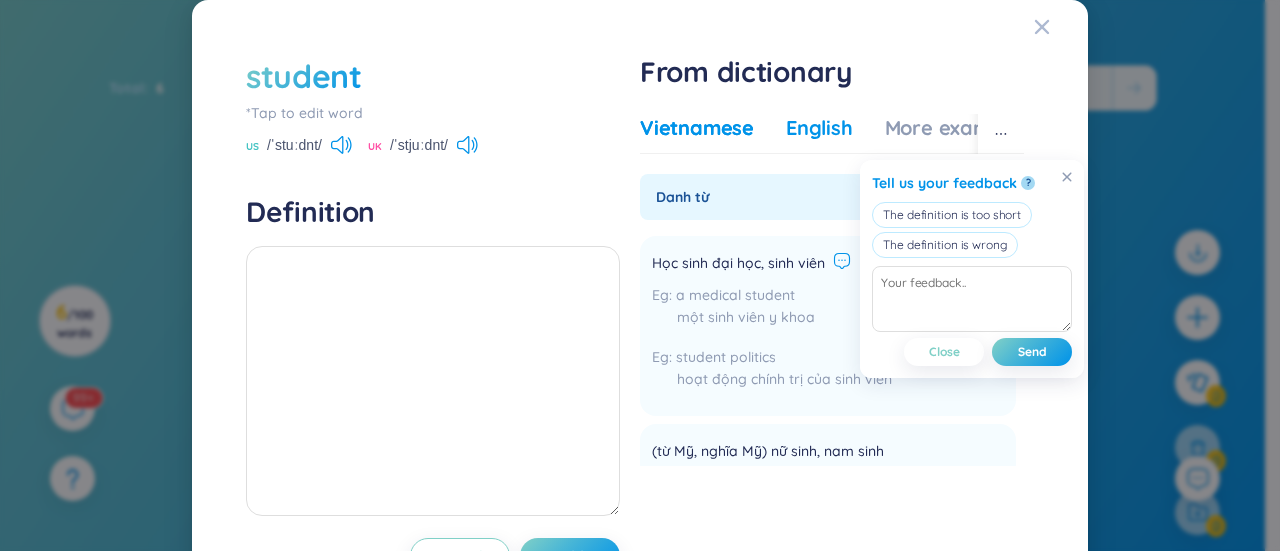 click on "Tell us your feedback ?" at bounding box center (972, 183) 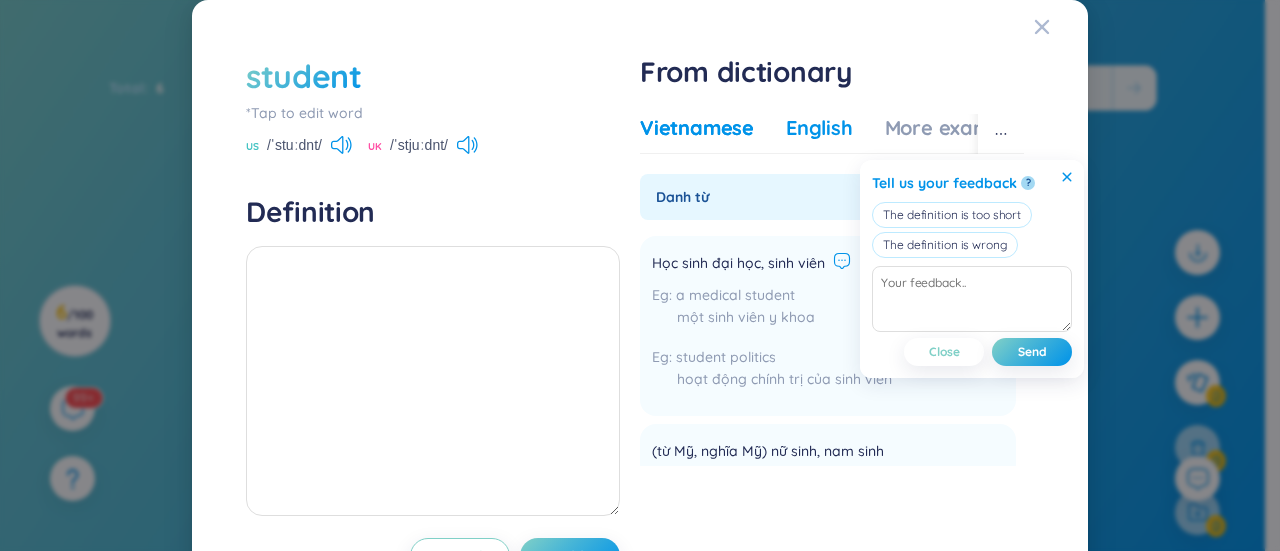 click 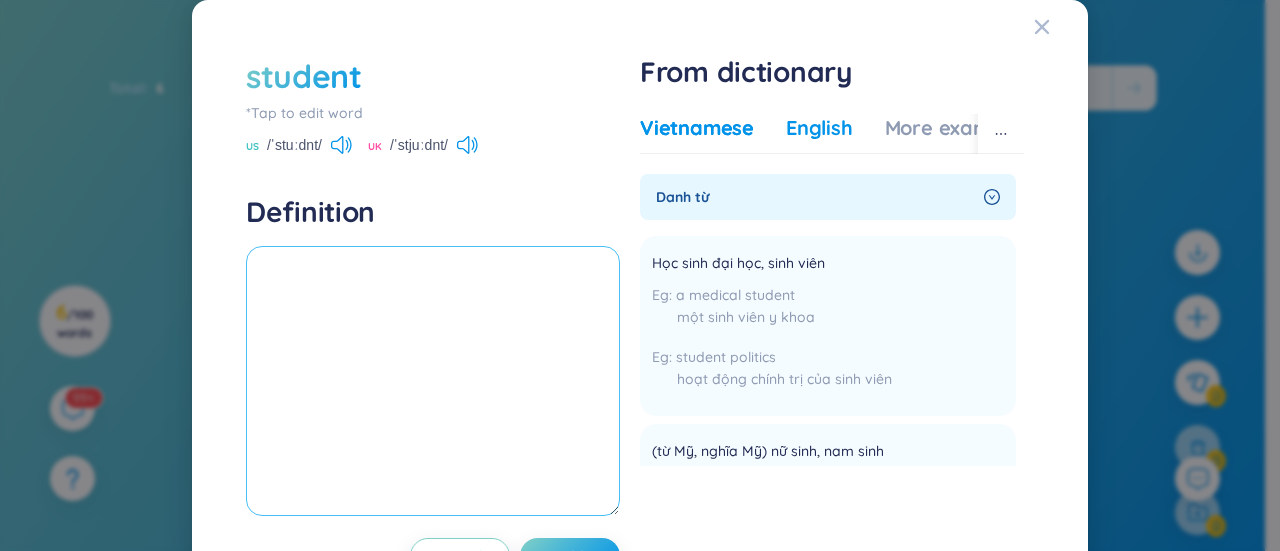 drag, startPoint x: 300, startPoint y: 243, endPoint x: 290, endPoint y: 253, distance: 14.142136 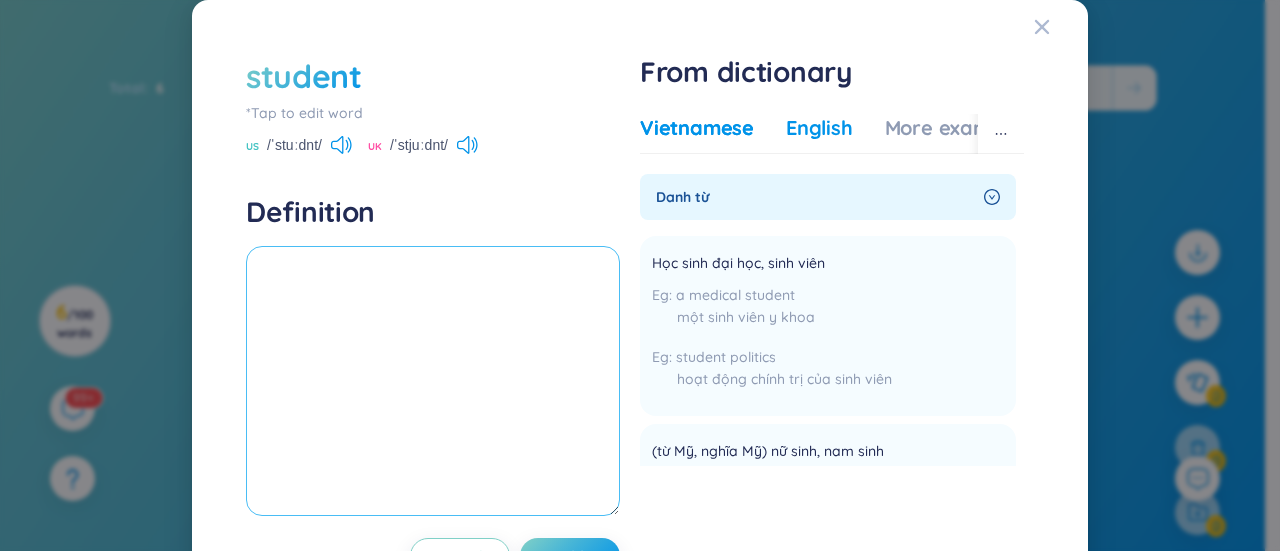click on "Definition" at bounding box center [433, 358] 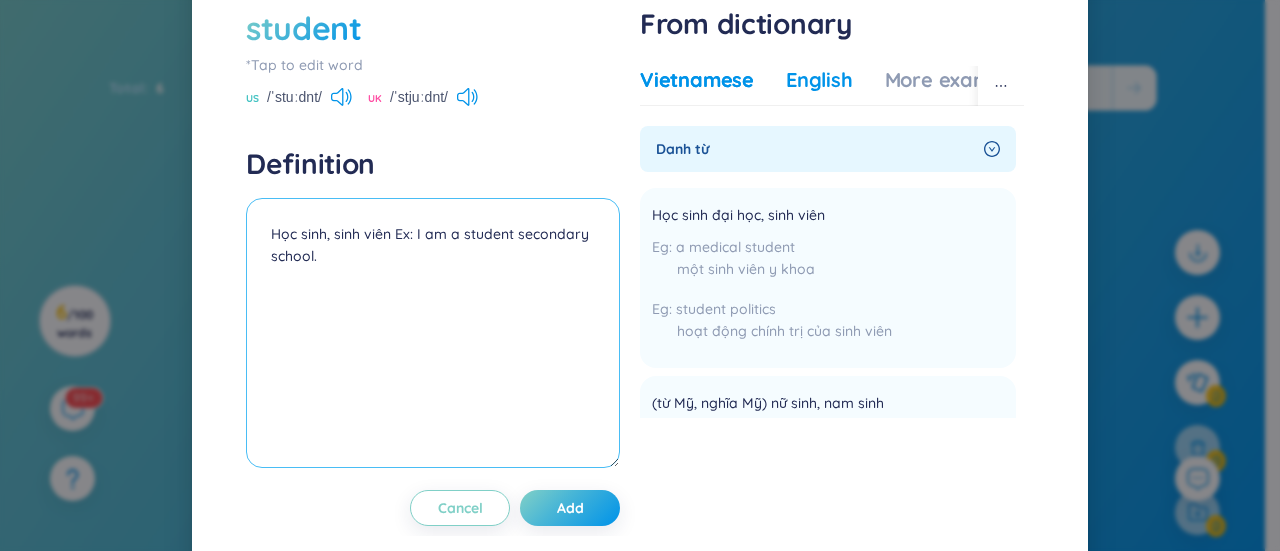 scroll, scrollTop: 76, scrollLeft: 0, axis: vertical 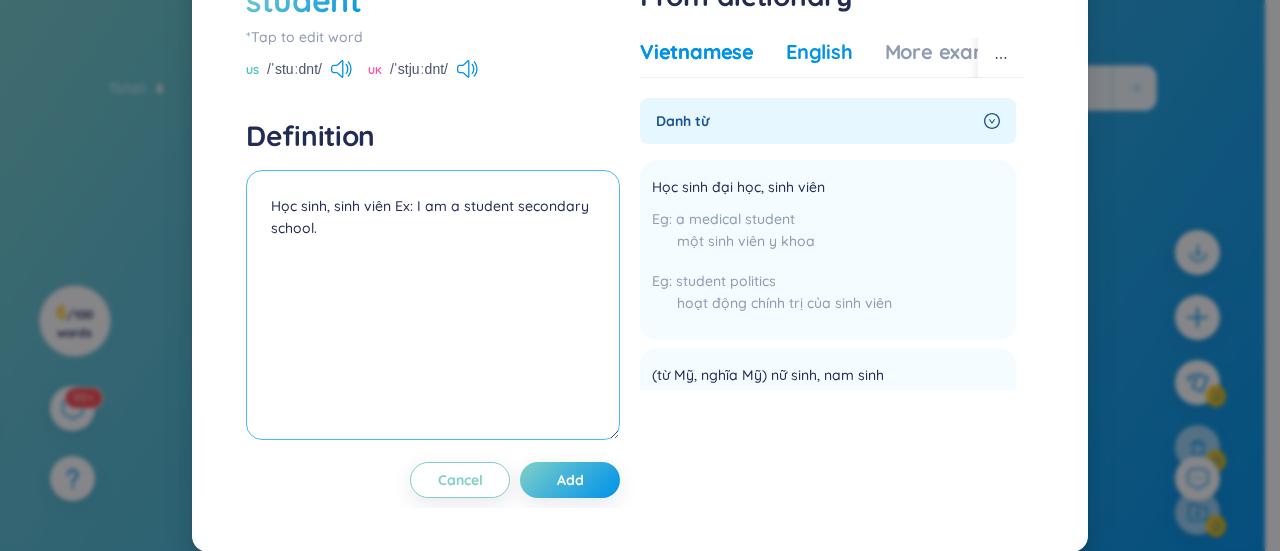 type on "Học sinh, sinh viên Ex: I am a student secondary school." 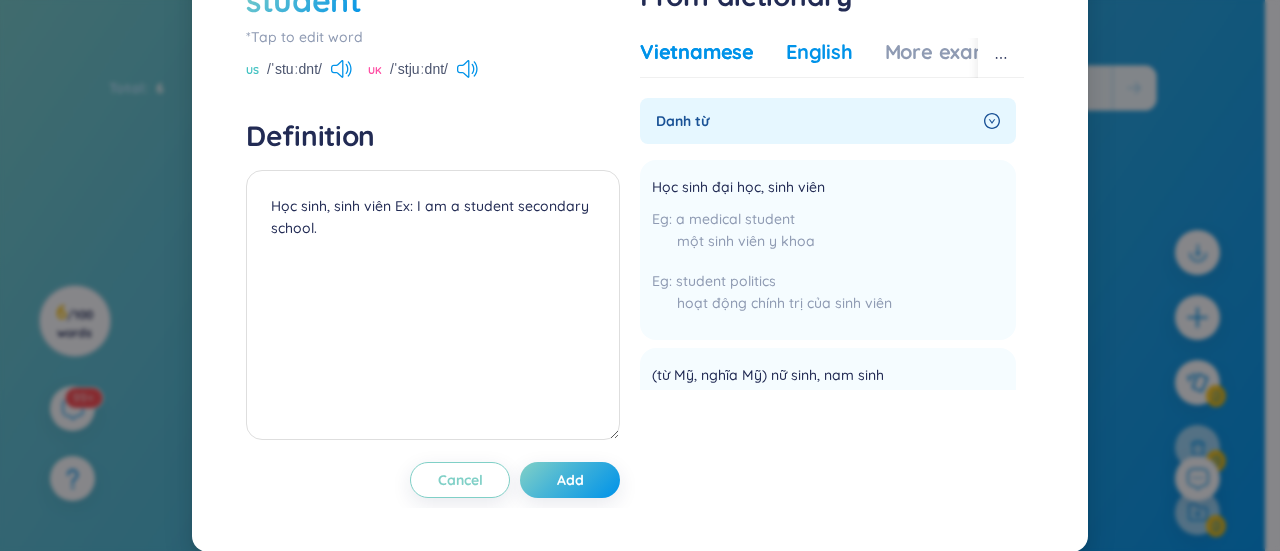 click on "Cancel Add" at bounding box center (433, 480) 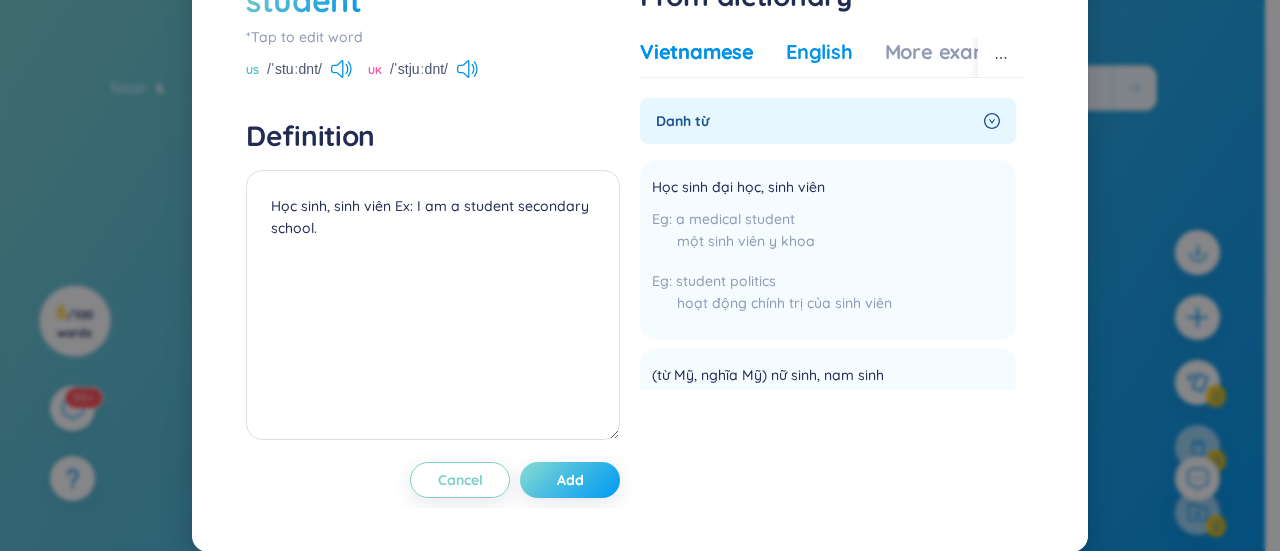 click on "Add" at bounding box center [570, 480] 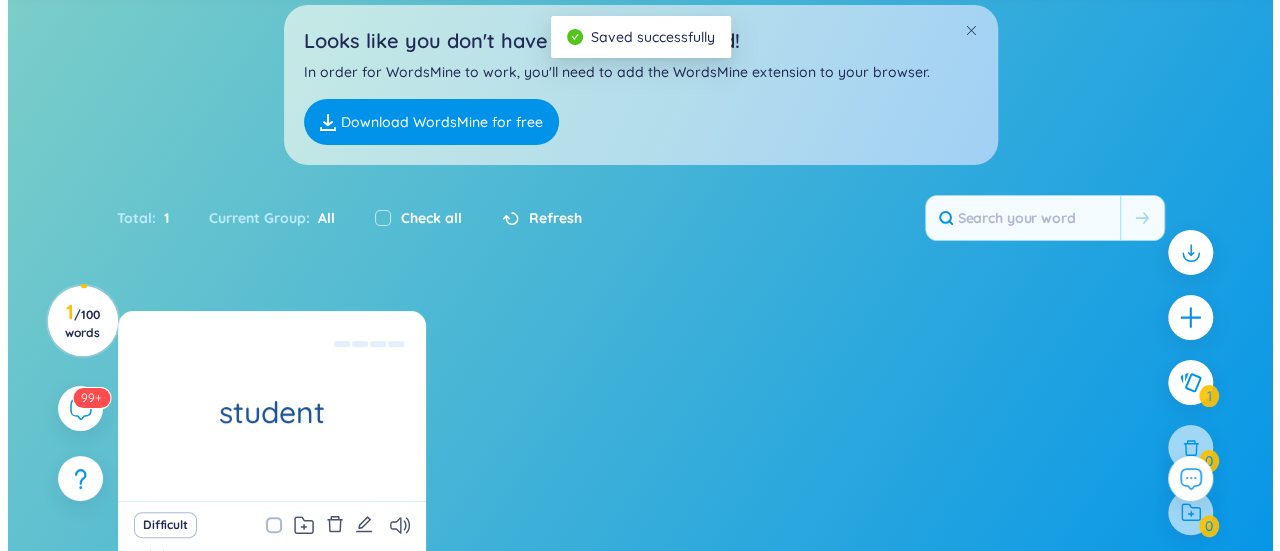 scroll, scrollTop: 220, scrollLeft: 0, axis: vertical 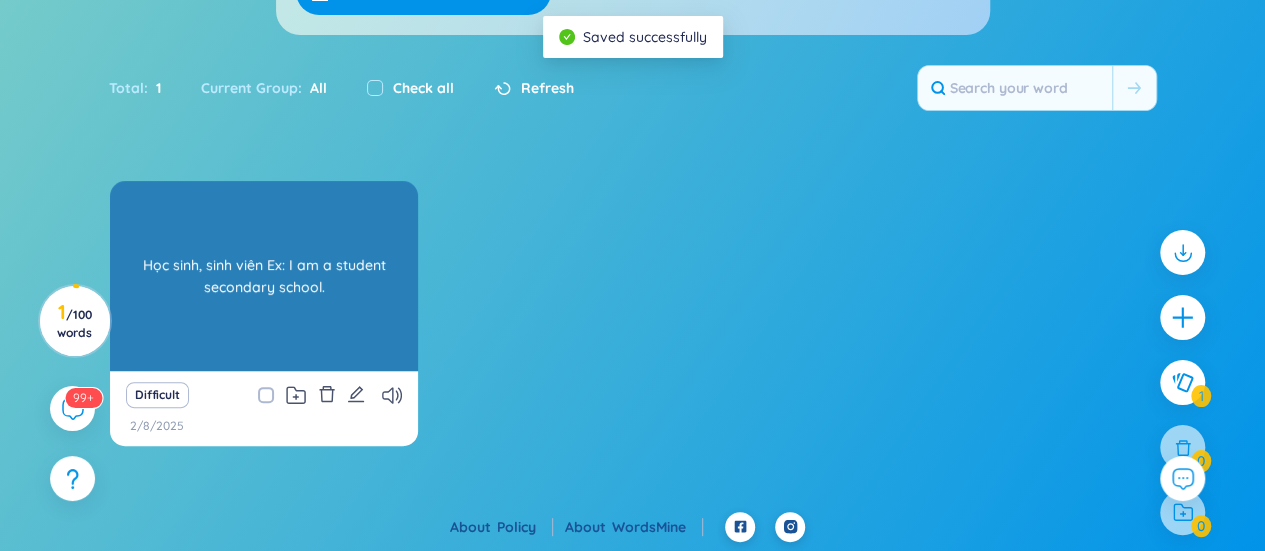 click on "student Học sinh, sinh viên                                                       Ex: I am a student secondary school." at bounding box center (264, 276) 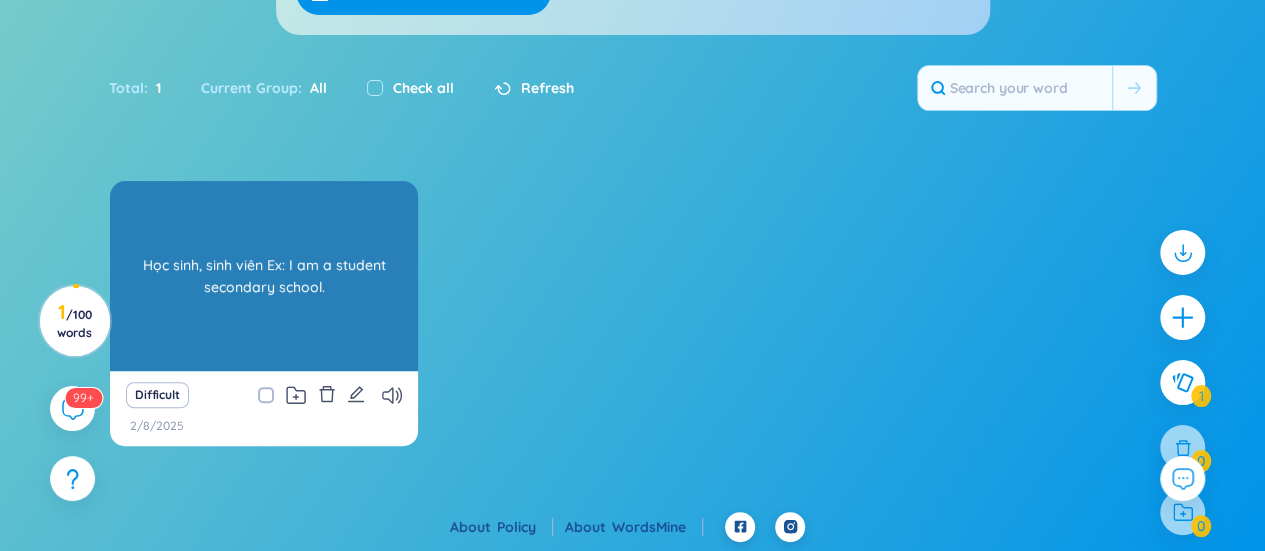 click on "Học sinh, sinh viên Ex: I am a student secondary school." at bounding box center (264, 276) 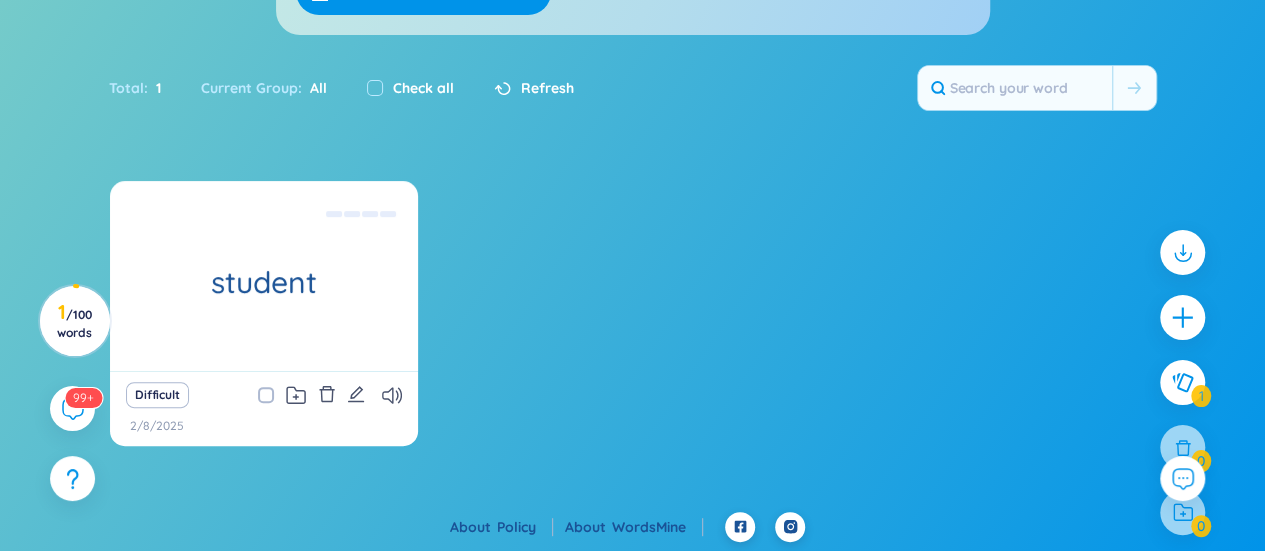 click at bounding box center [276, 395] 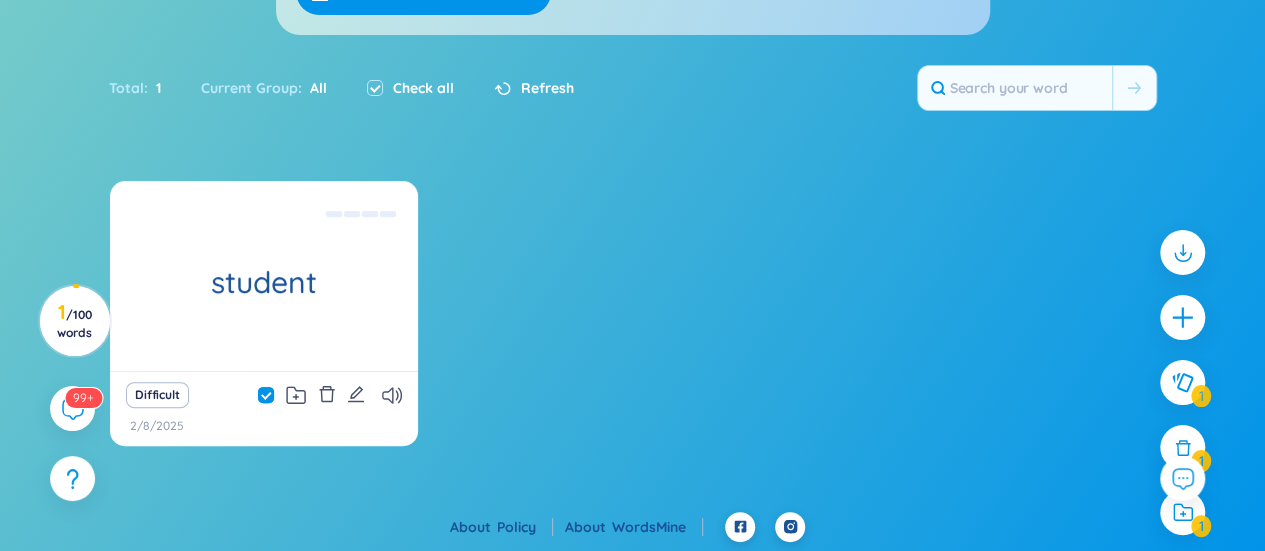 click at bounding box center [276, 395] 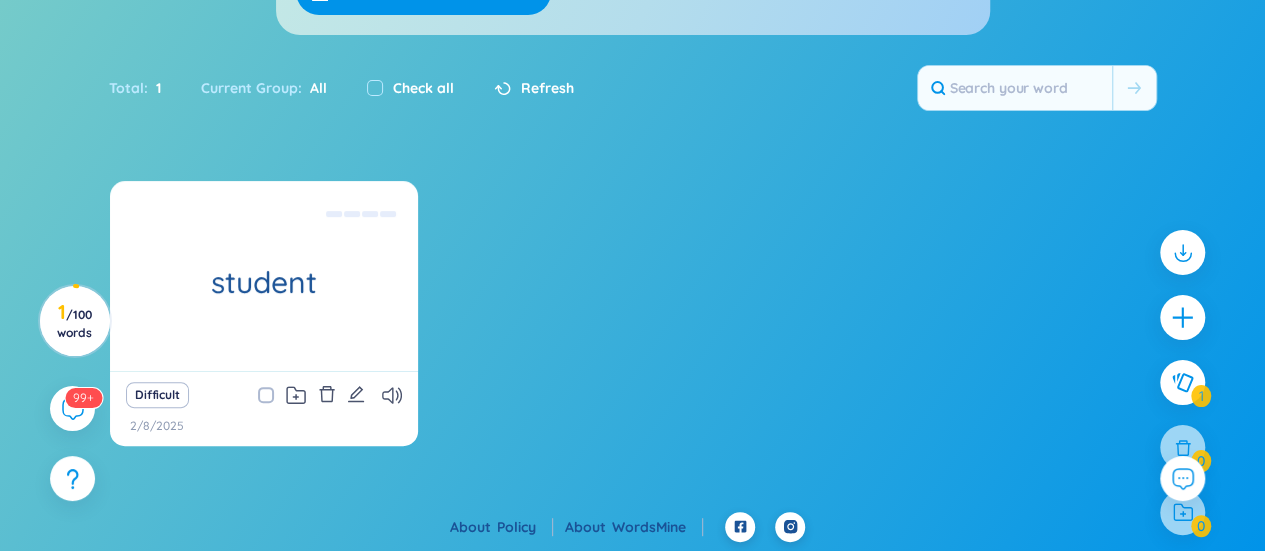 click at bounding box center (276, 395) 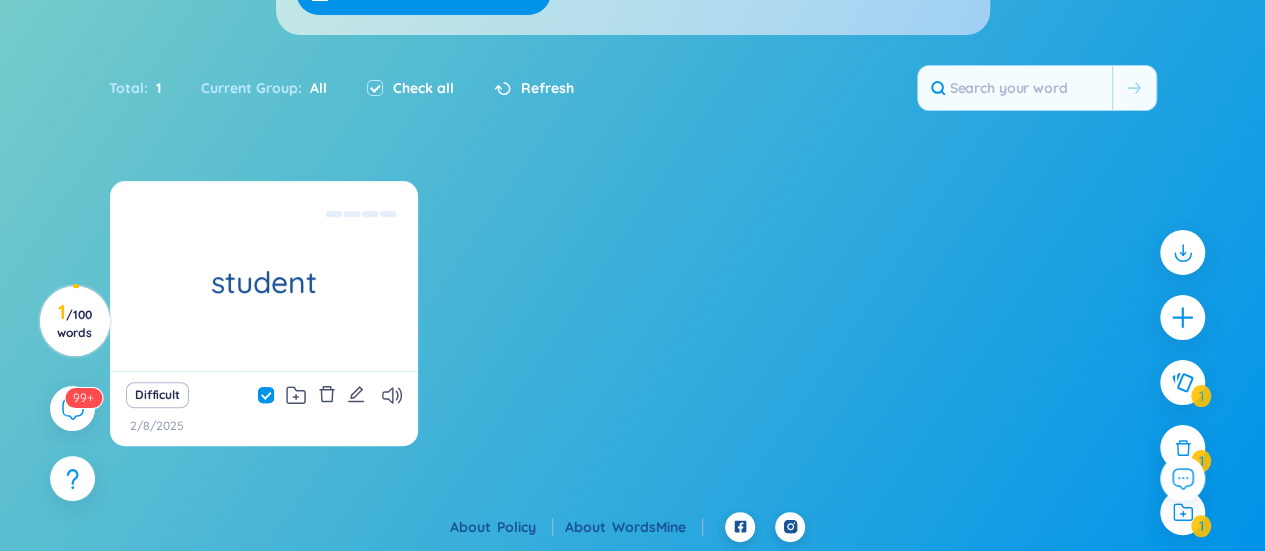 click at bounding box center [276, 395] 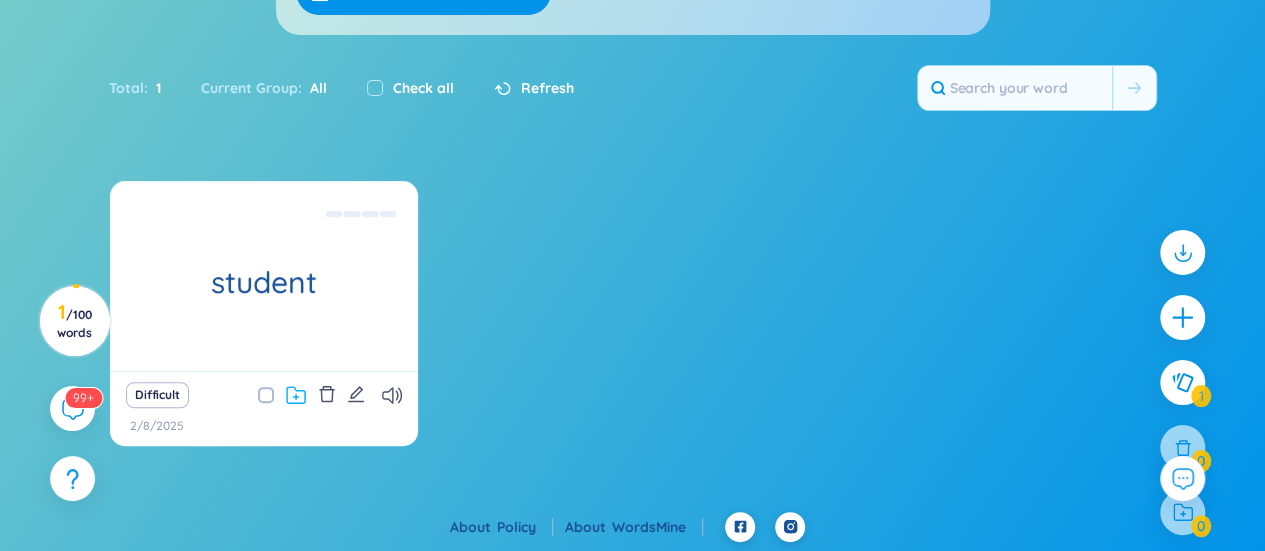 click 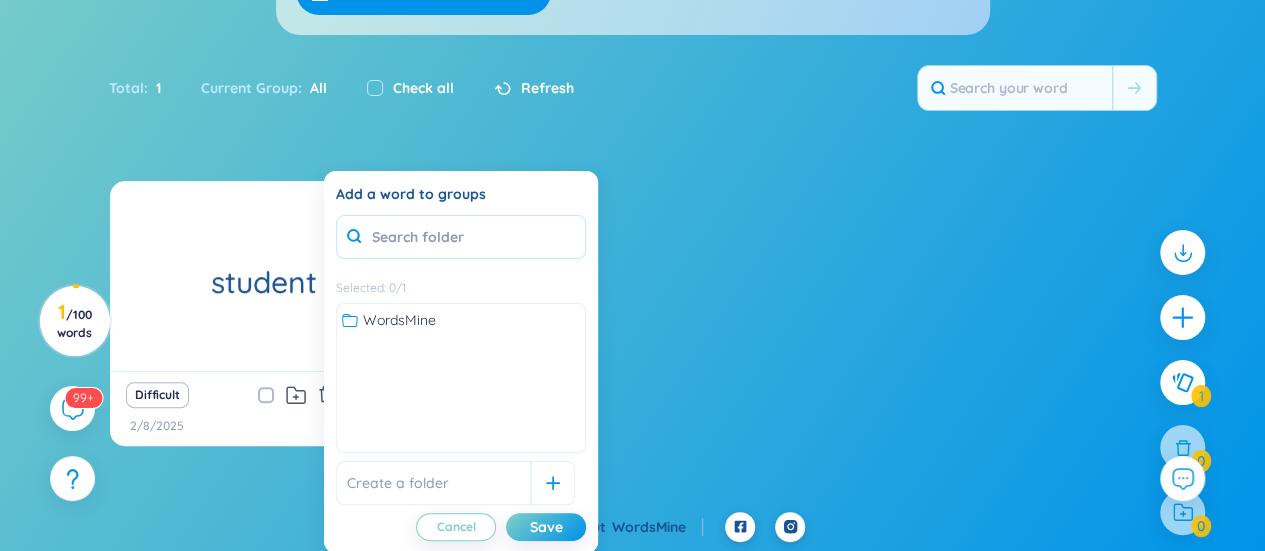 click at bounding box center (461, 237) 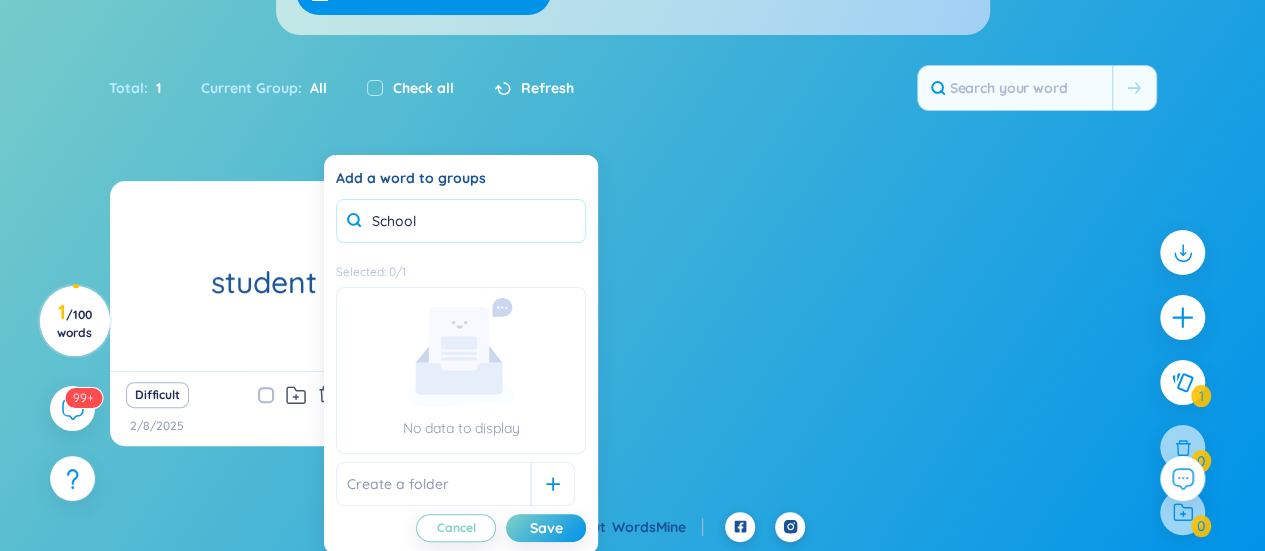 type on "School" 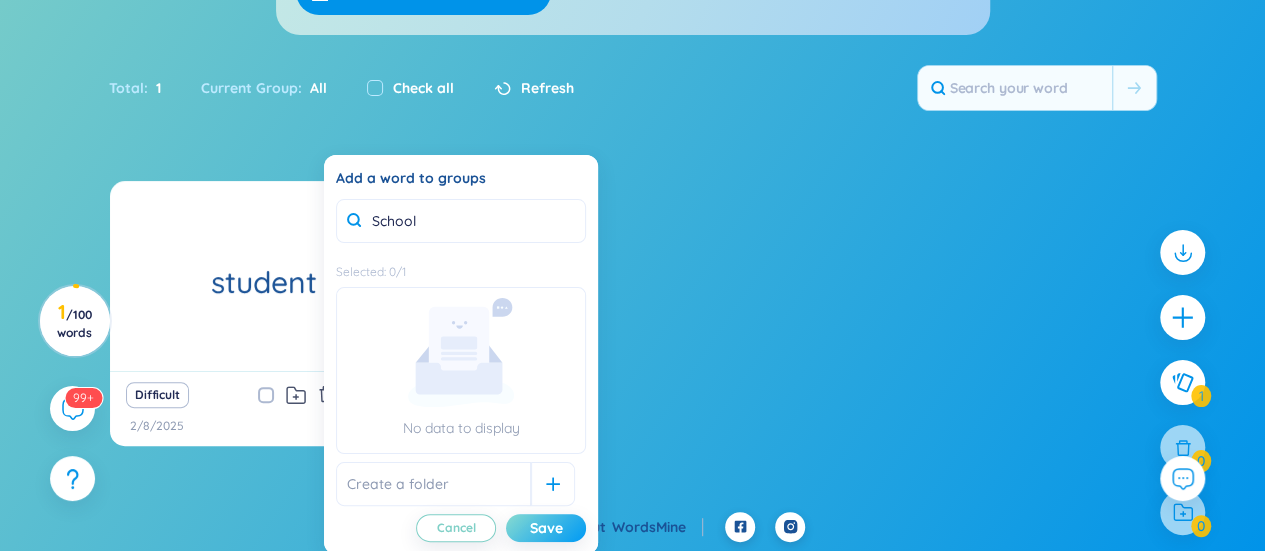 click on "Save" at bounding box center [546, 528] 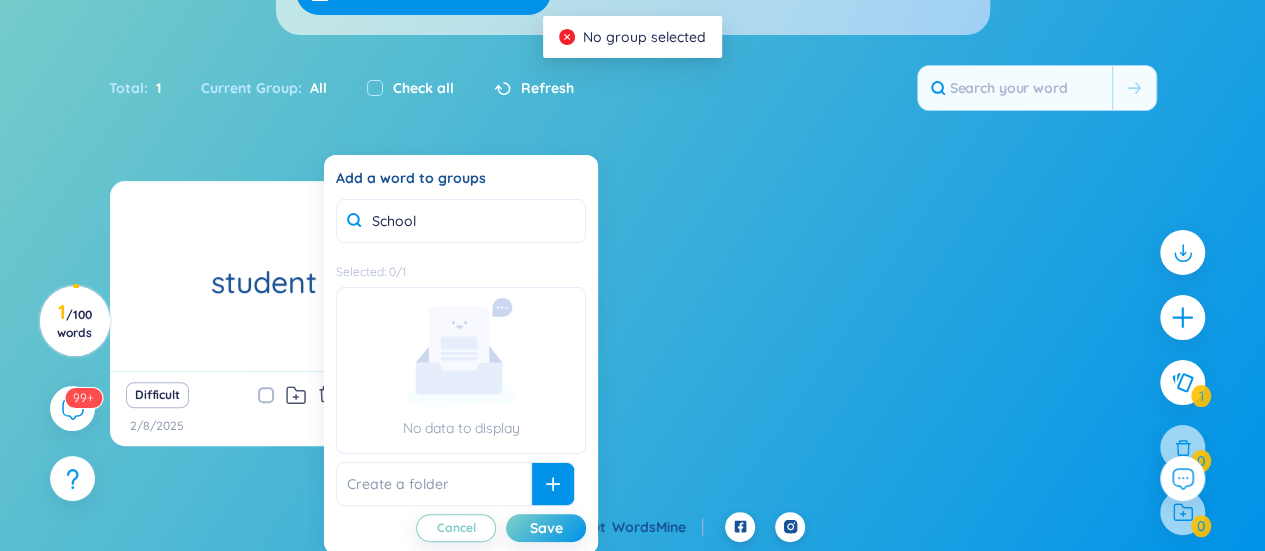 click at bounding box center [553, 484] 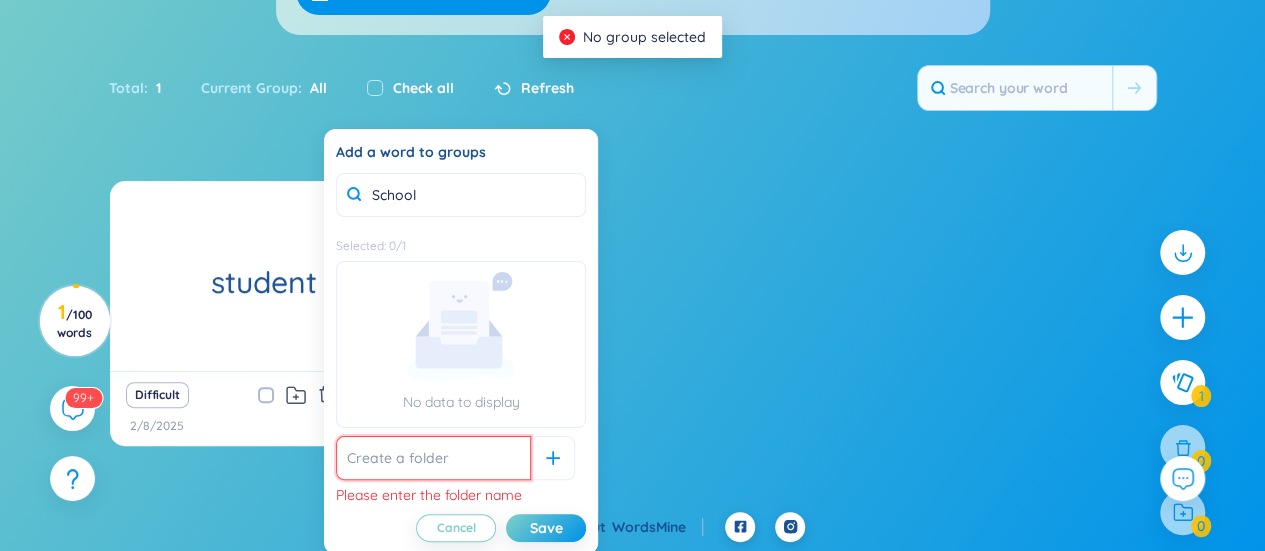 click at bounding box center [433, 458] 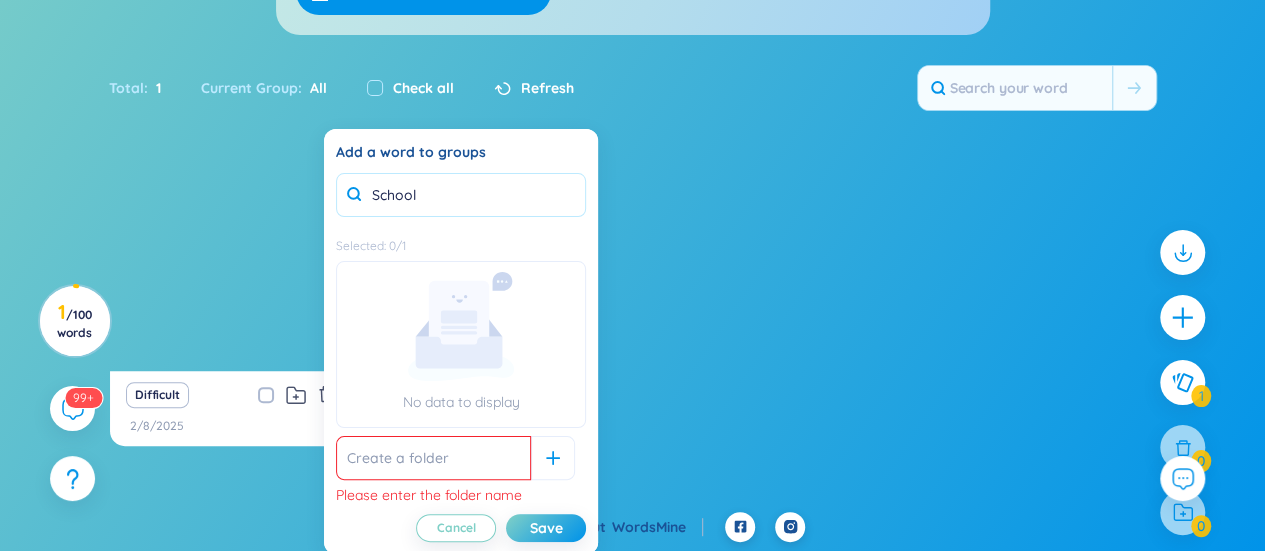 drag, startPoint x: 426, startPoint y: 199, endPoint x: 263, endPoint y: 189, distance: 163.30646 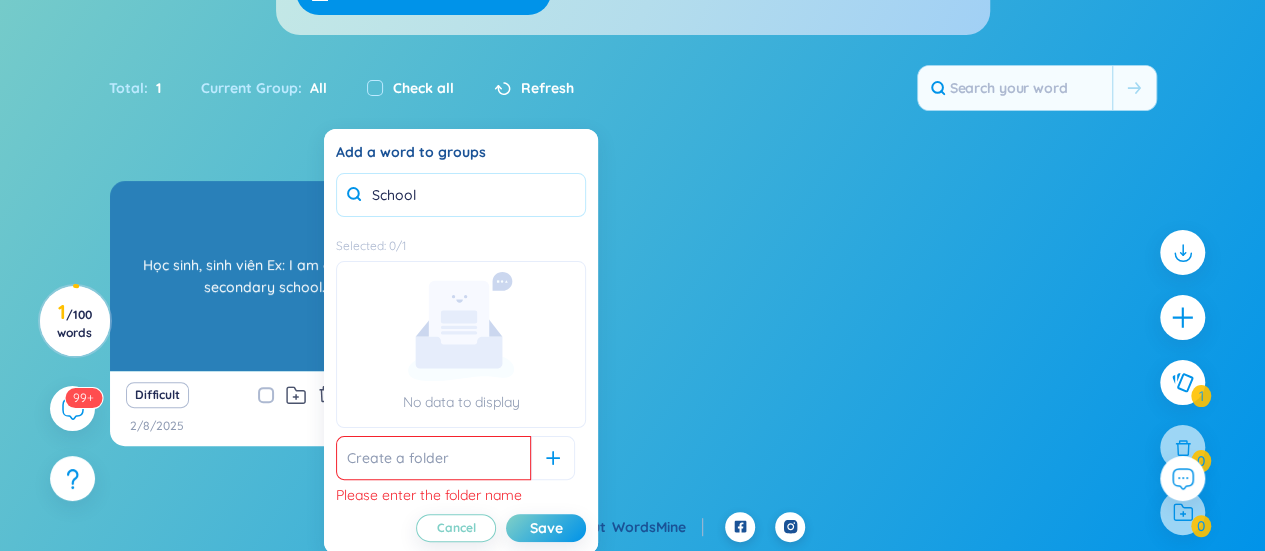 click on "WordsMine Copilot is now available! Check it out here WordsMine Copilot is now available! Check it out here WordsMine Copilot is now available! Check it out here WordsMine Copilot is now available! Check it out here WordsMine 0 0 0 Zen Ni ENG Sort Alphabet Ascending Alphabet Descending Time-based Ascending Time-based Descending Group All Today This week Difficult word Folders Word level New Hard Medium Easy Super easy Density Eco Roomy Cozy Preferences Flip Paging Show Source Show group name Looks like you don't have extension installed! In order for WordsMine to work, you'll need to add the WordsMine extension to your browser. Download WordsMine for free Total : 1 Current Group : All Check all Refresh student Học sinh, sinh viên Ex: I am a student secondary school. Difficult 2/8/2025 No data to display 1 / 100 words X 1 of 100 words have been created Upgrade to WordsMine Premium to go unlimited and unlock more features!" at bounding box center [632, 55] 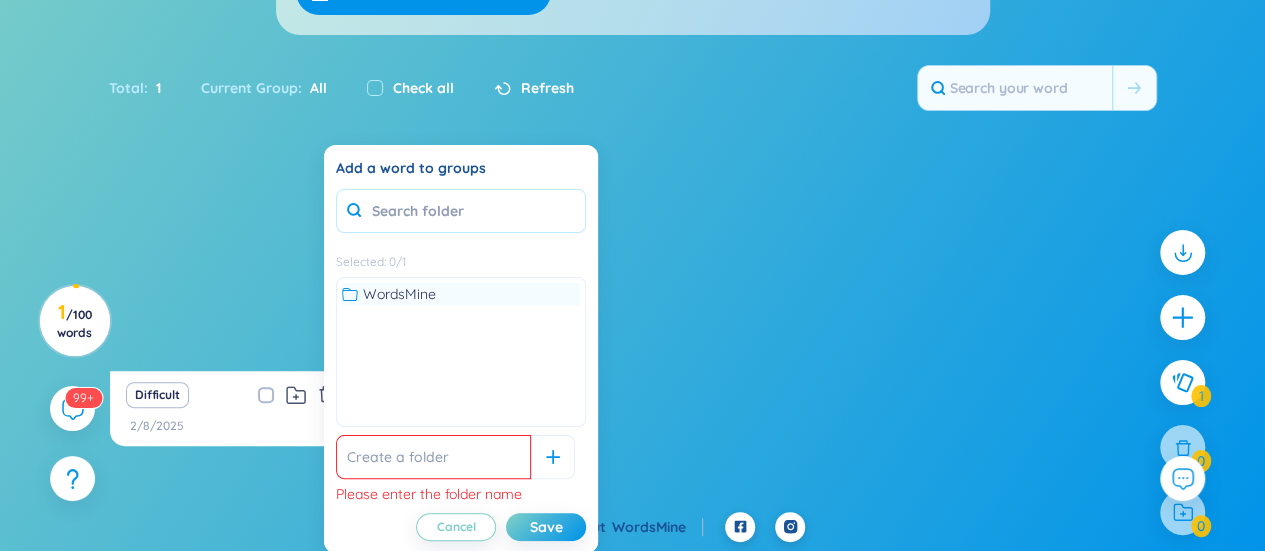 type 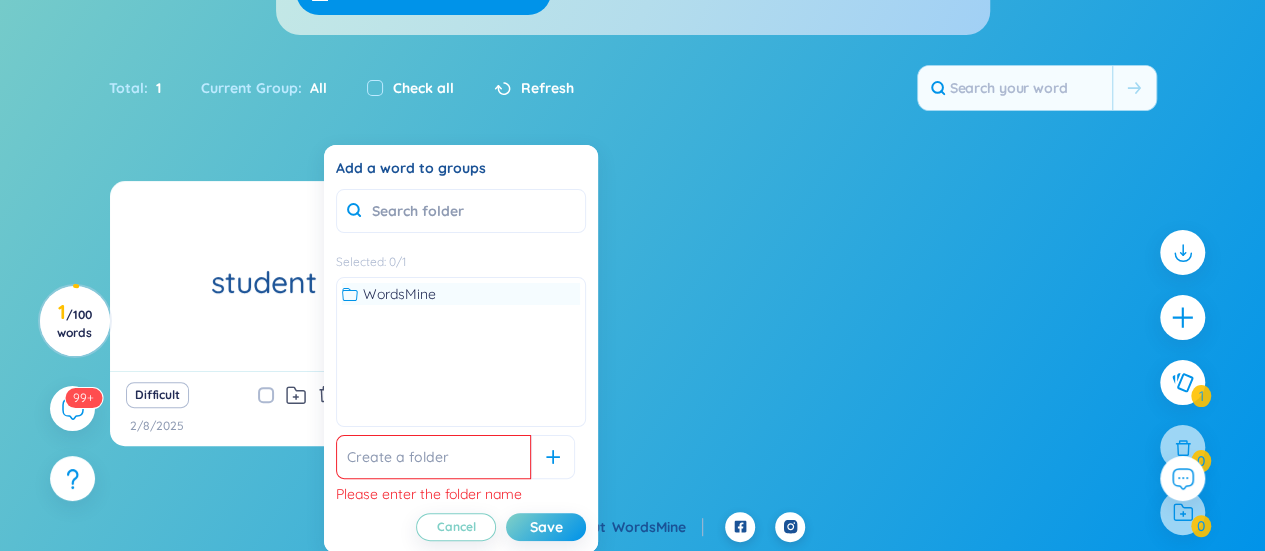 click on "WordsMine" at bounding box center (399, 294) 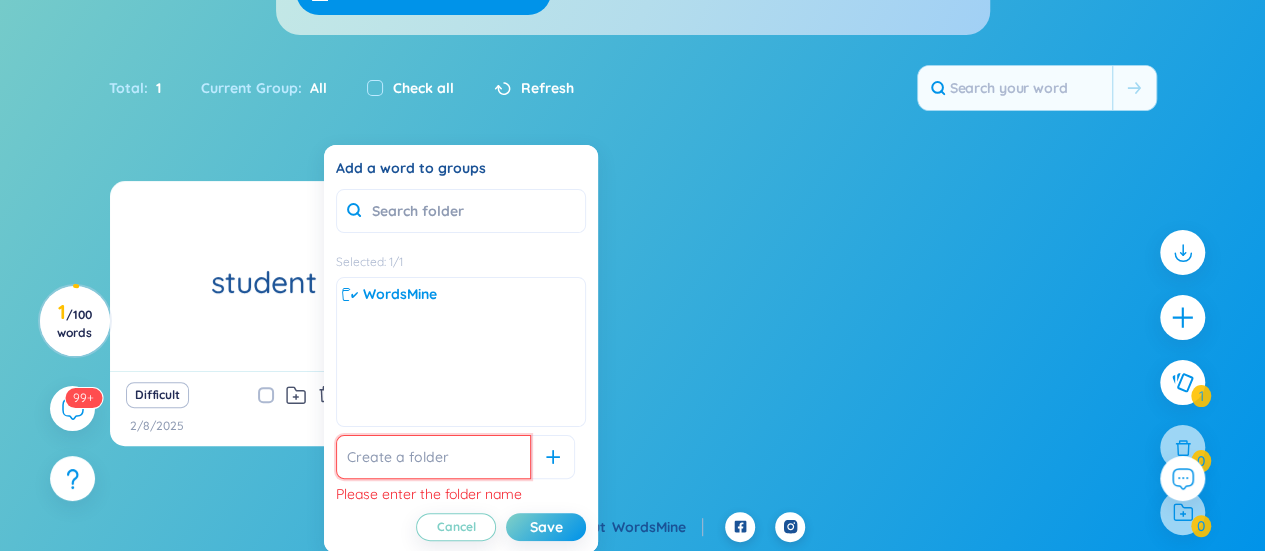 click at bounding box center (433, 457) 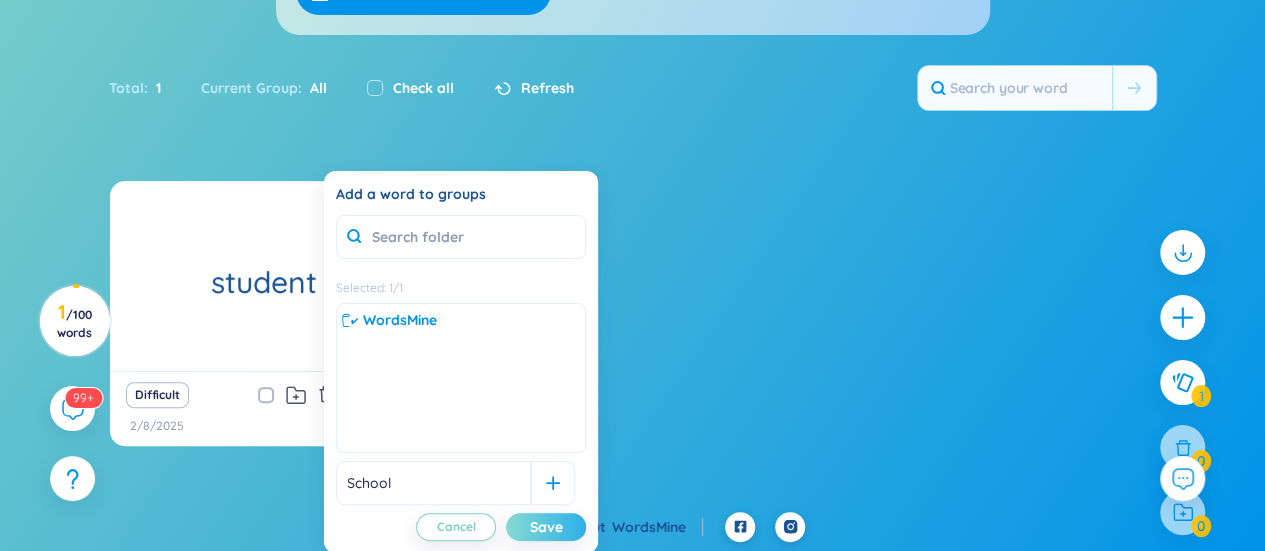 type on "School" 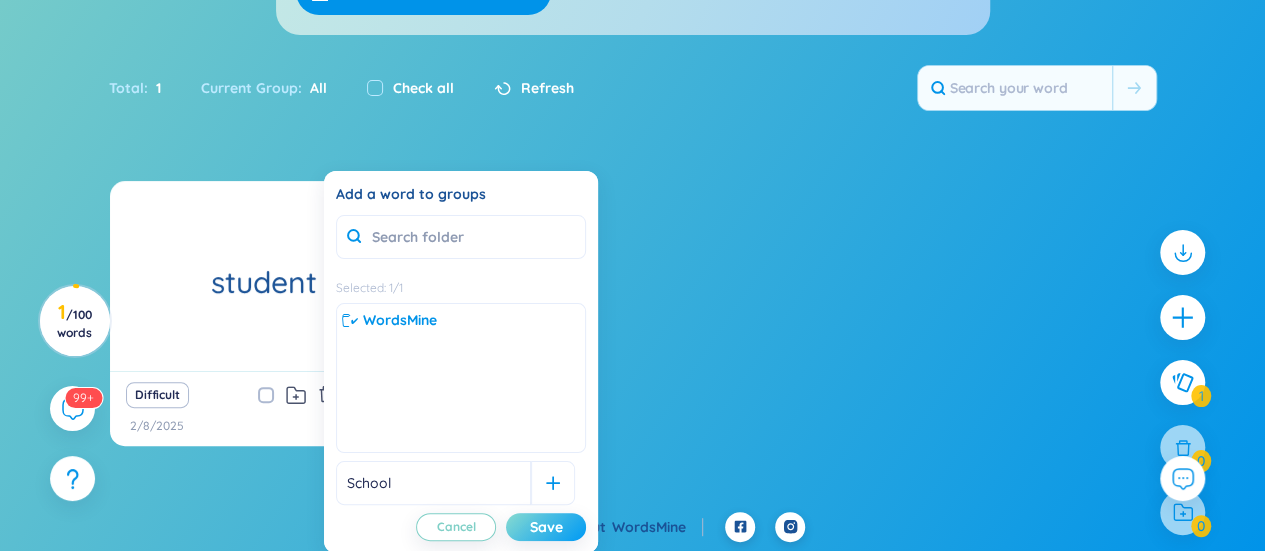 click on "Save" at bounding box center [546, 527] 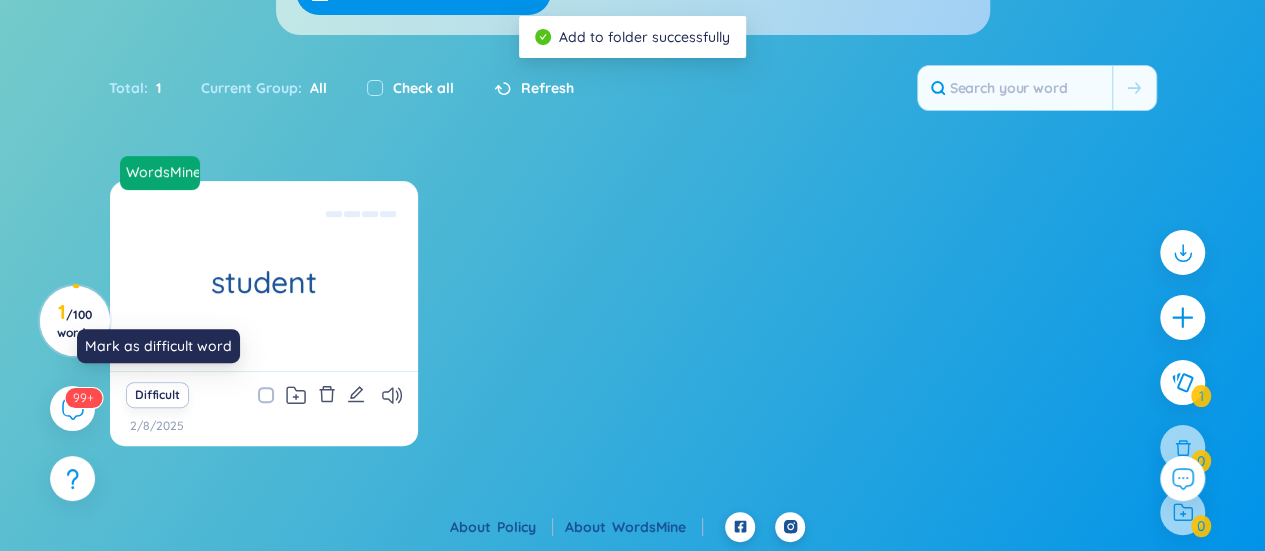 click on "Difficult" at bounding box center (157, 395) 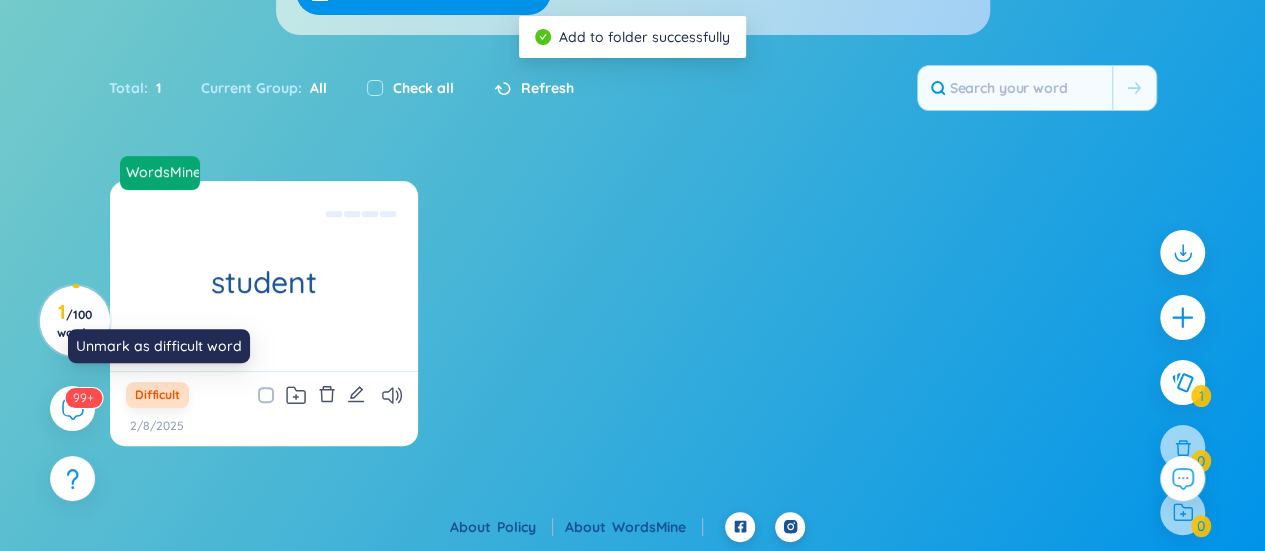 click on "Difficult" at bounding box center [157, 395] 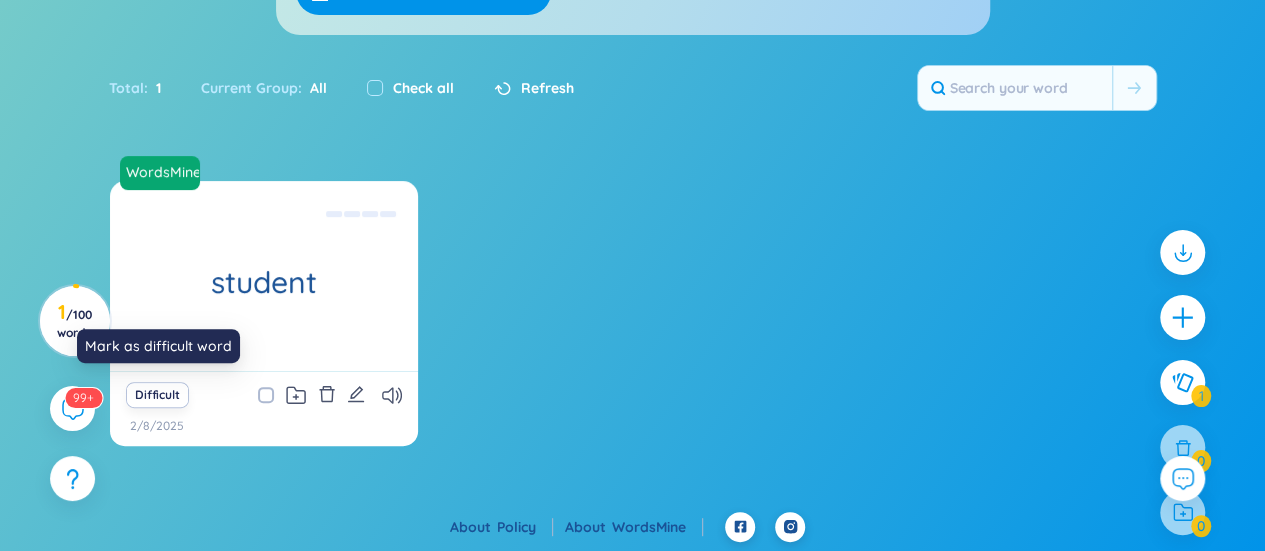 click on "Difficult" at bounding box center (157, 395) 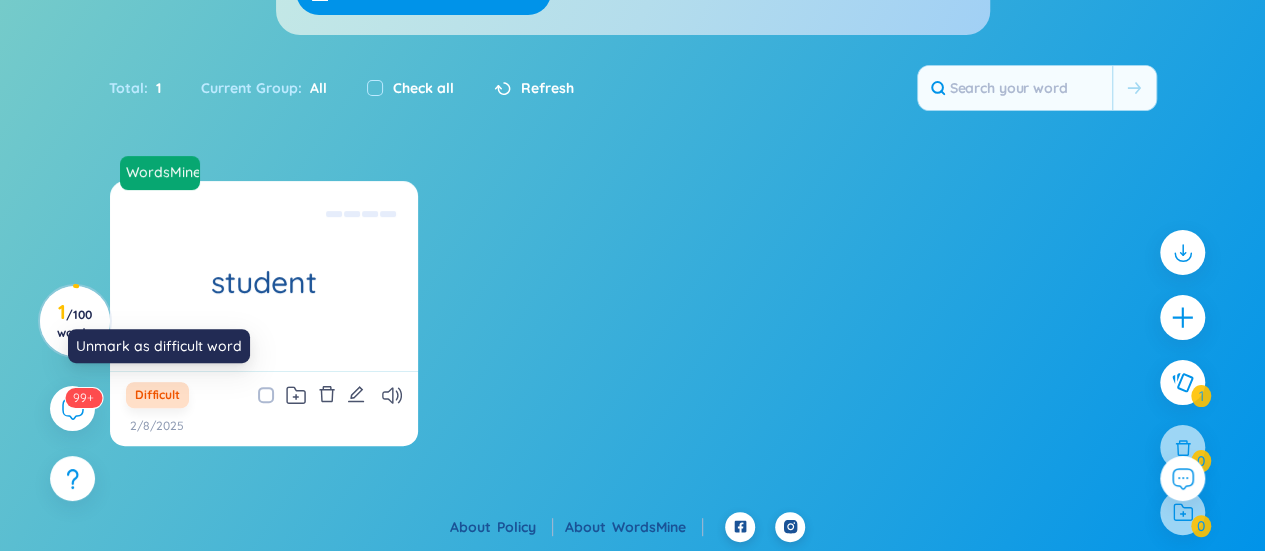click on "Difficult" at bounding box center (157, 395) 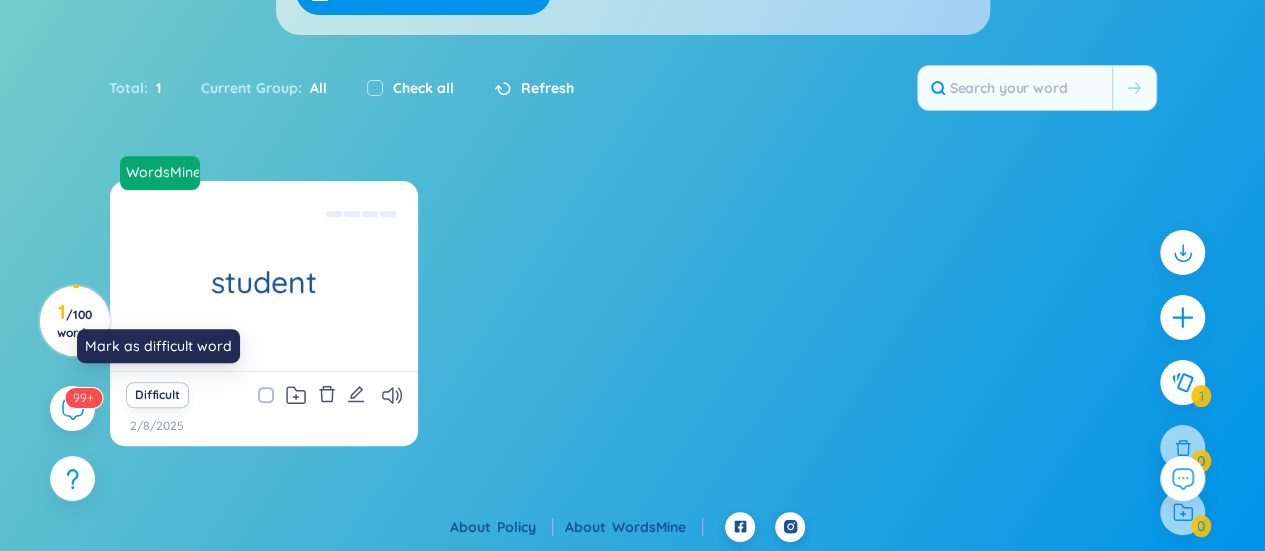 click on "Difficult" at bounding box center [157, 395] 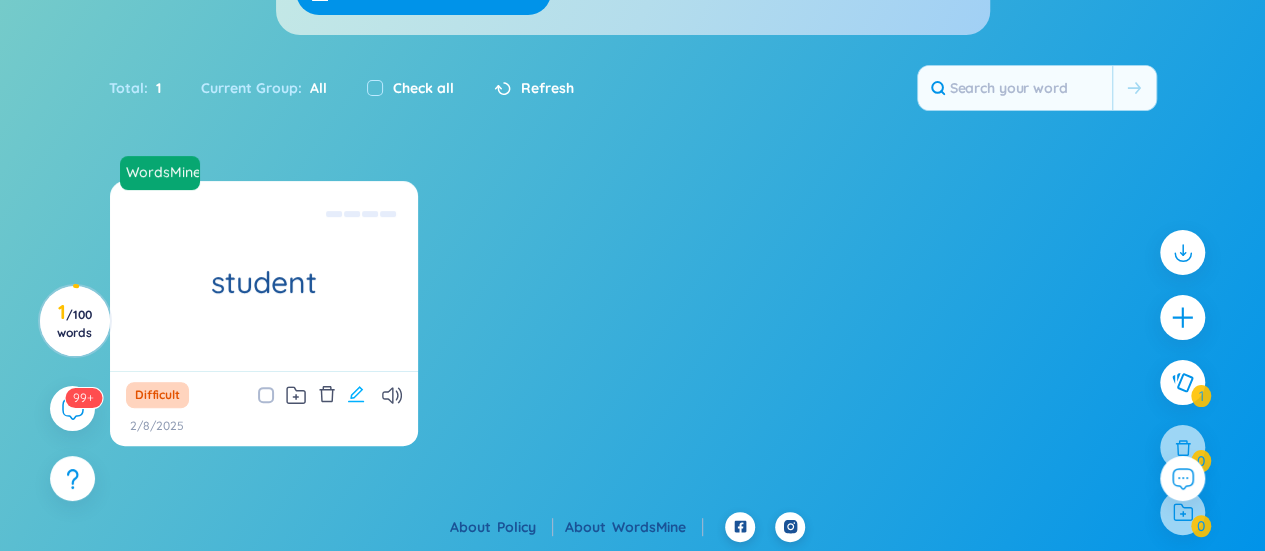 click 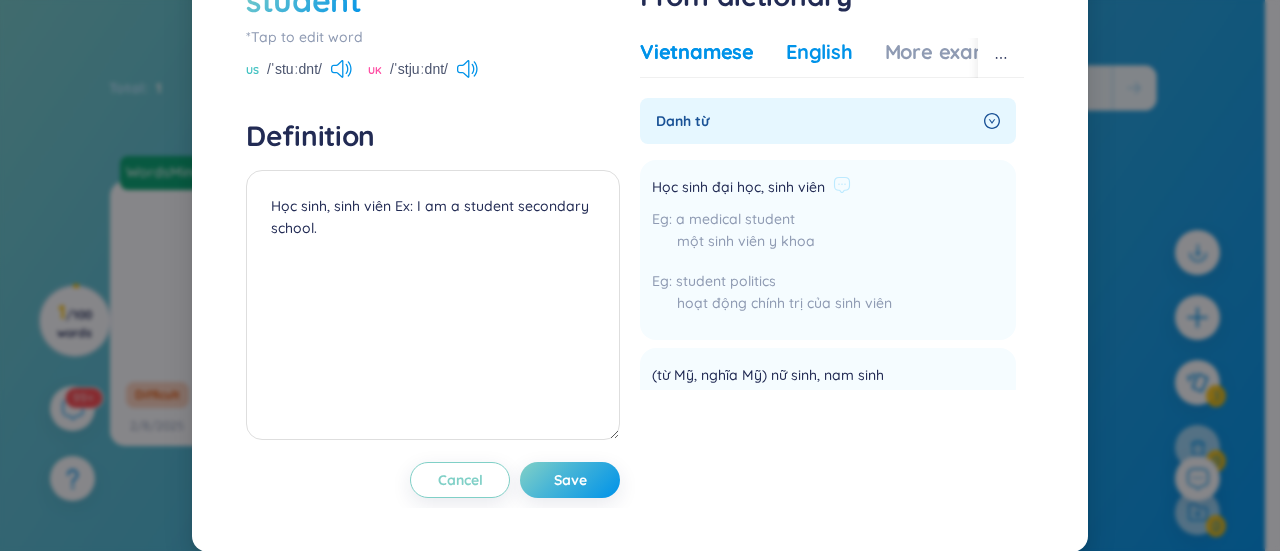 scroll, scrollTop: 76, scrollLeft: 0, axis: vertical 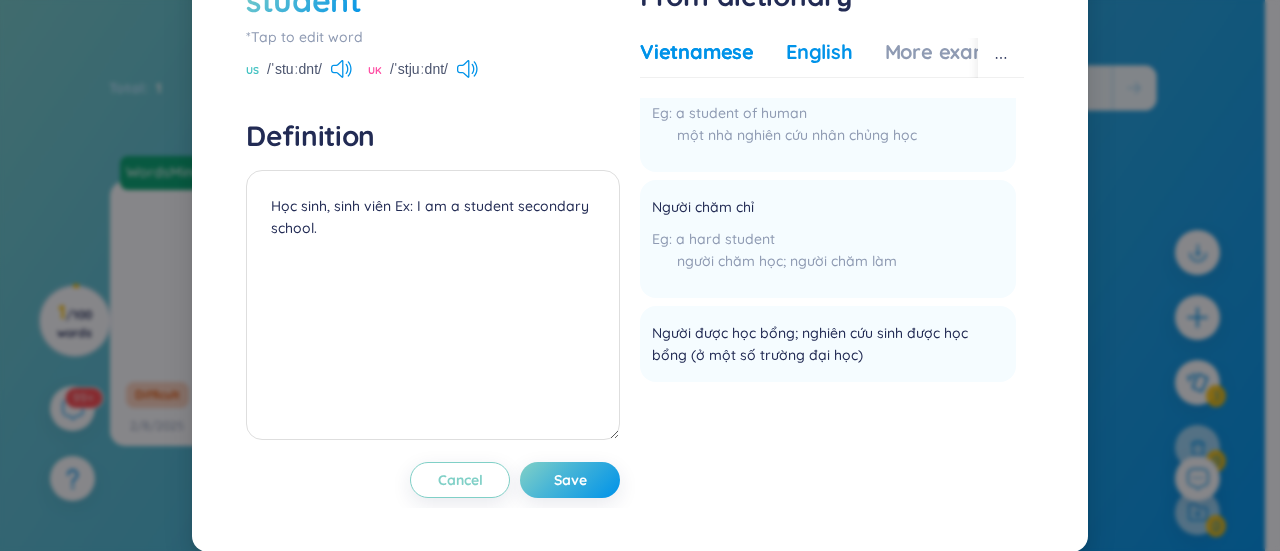 click on "Vietnamese English More examples" at bounding box center [835, 58] 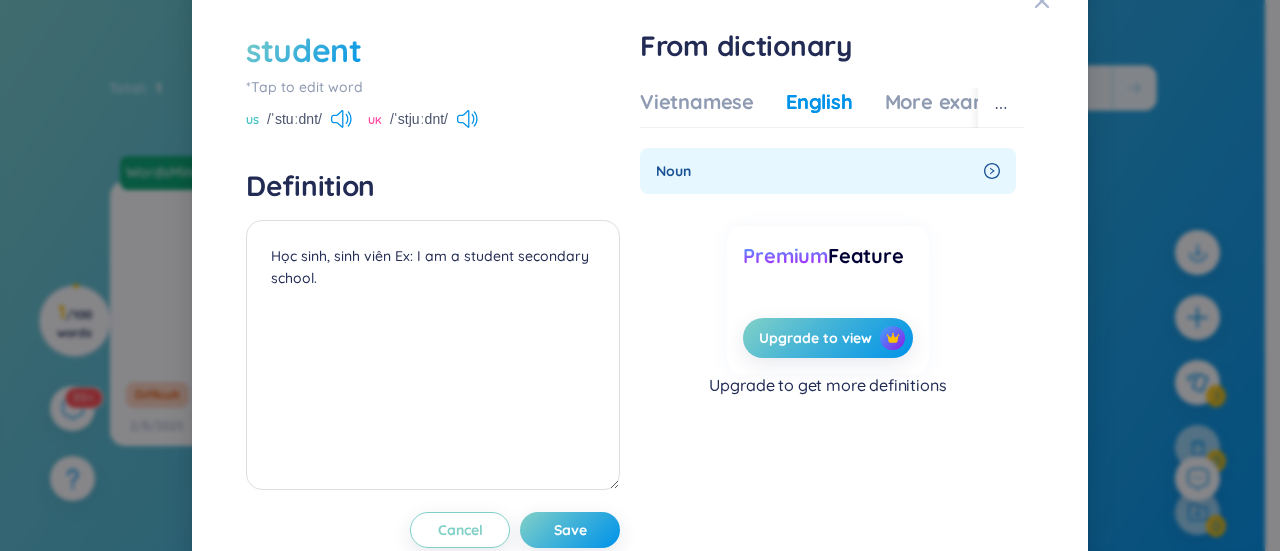 scroll, scrollTop: 0, scrollLeft: 0, axis: both 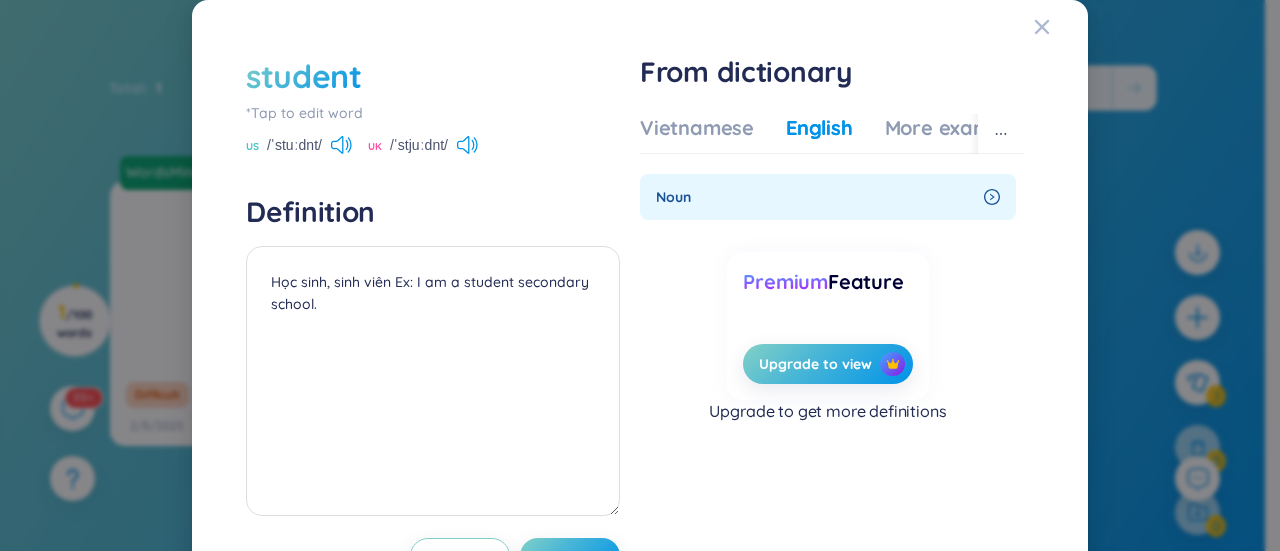 click on "noun" at bounding box center (828, 197) 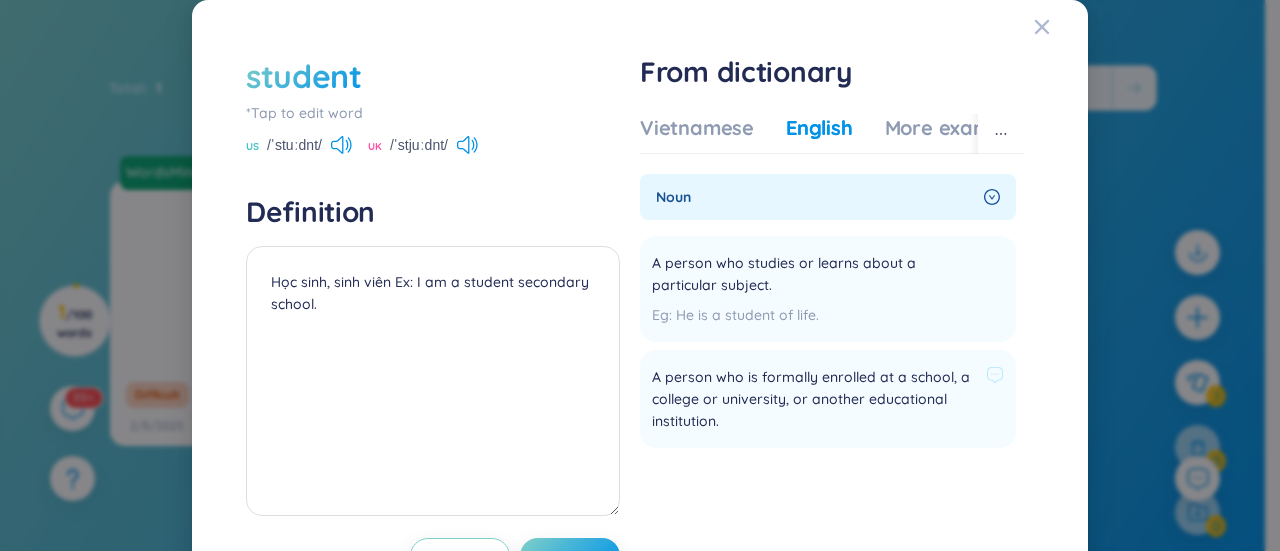 scroll, scrollTop: 0, scrollLeft: 0, axis: both 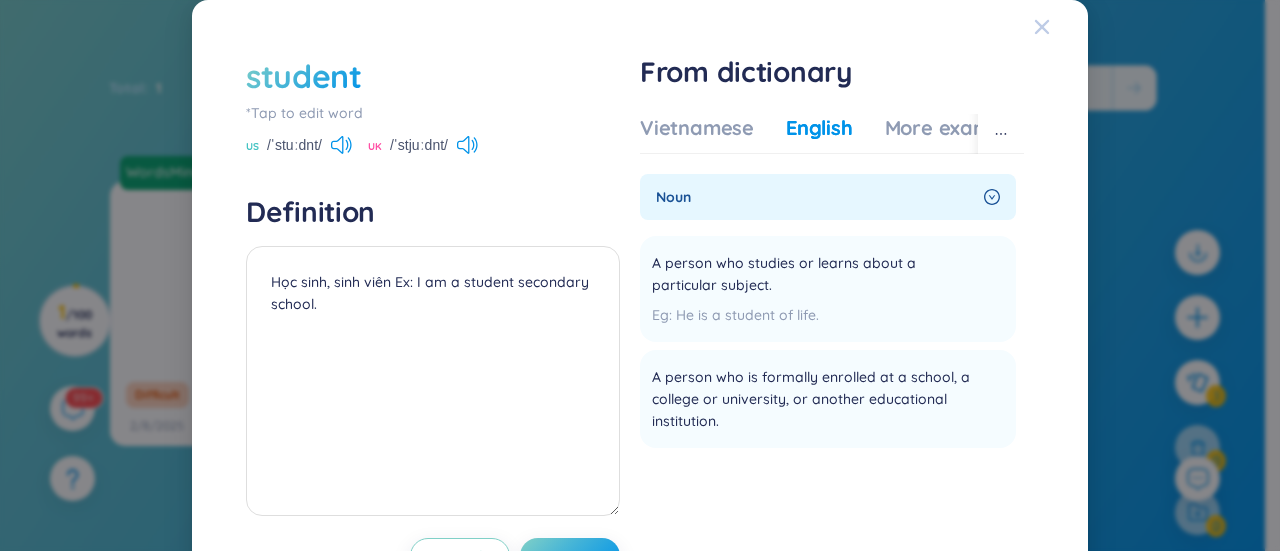 click 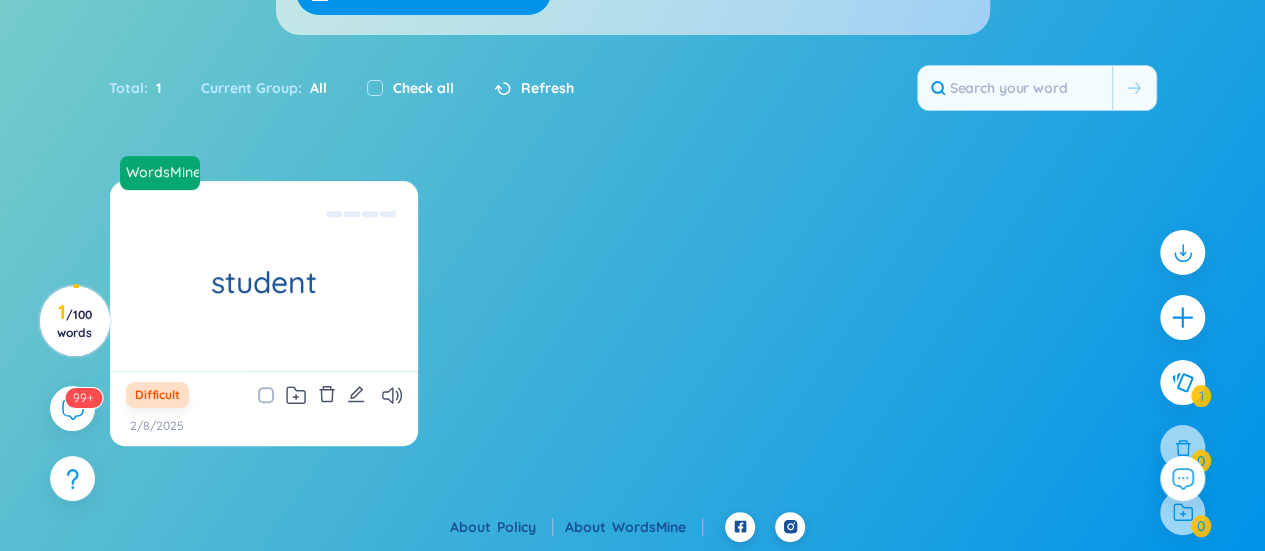 click on "Difficult" at bounding box center (157, 395) 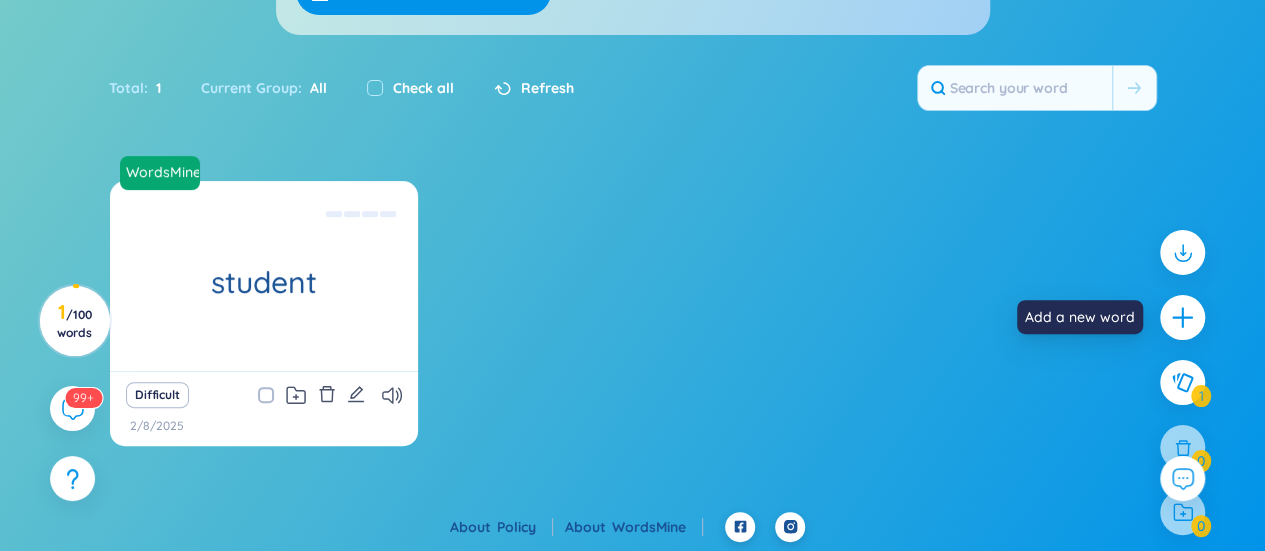 click at bounding box center (1182, 317) 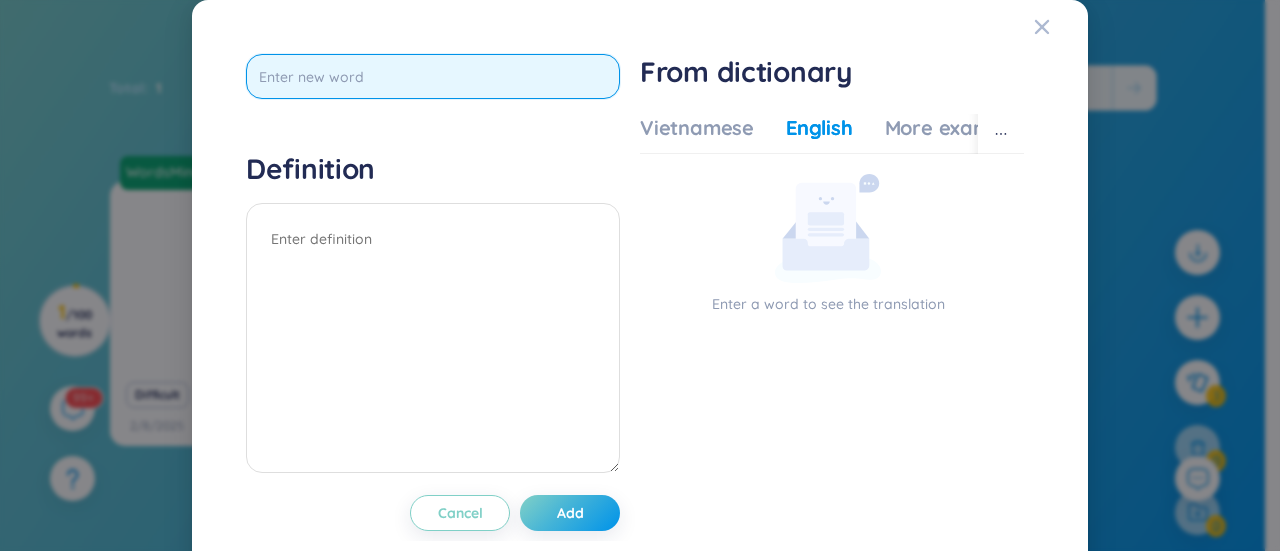 click at bounding box center [433, 76] 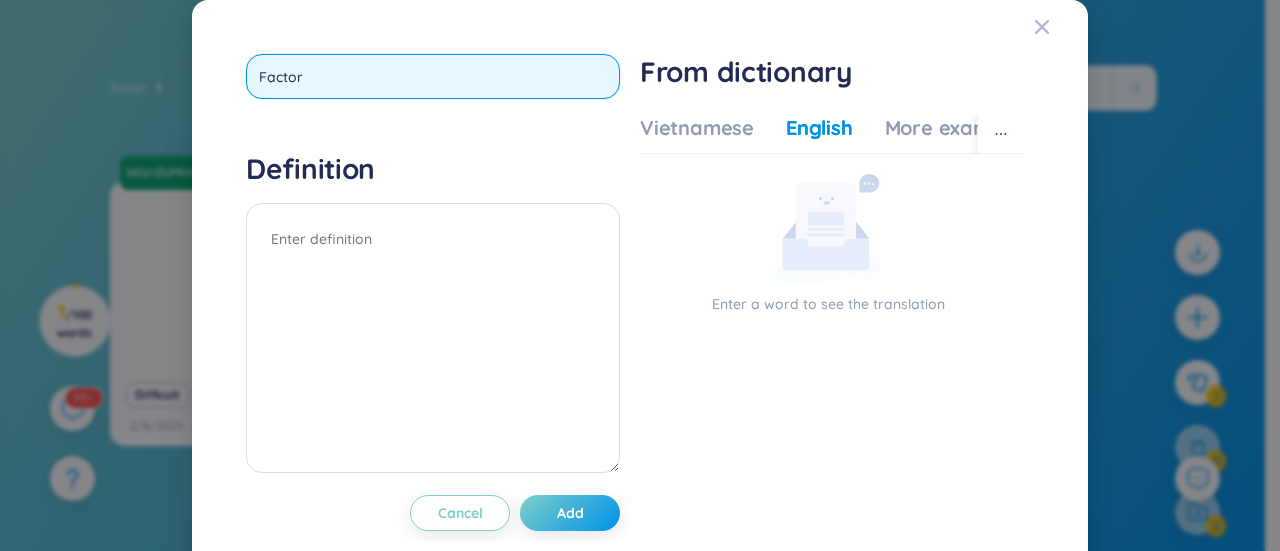 type on "Factory" 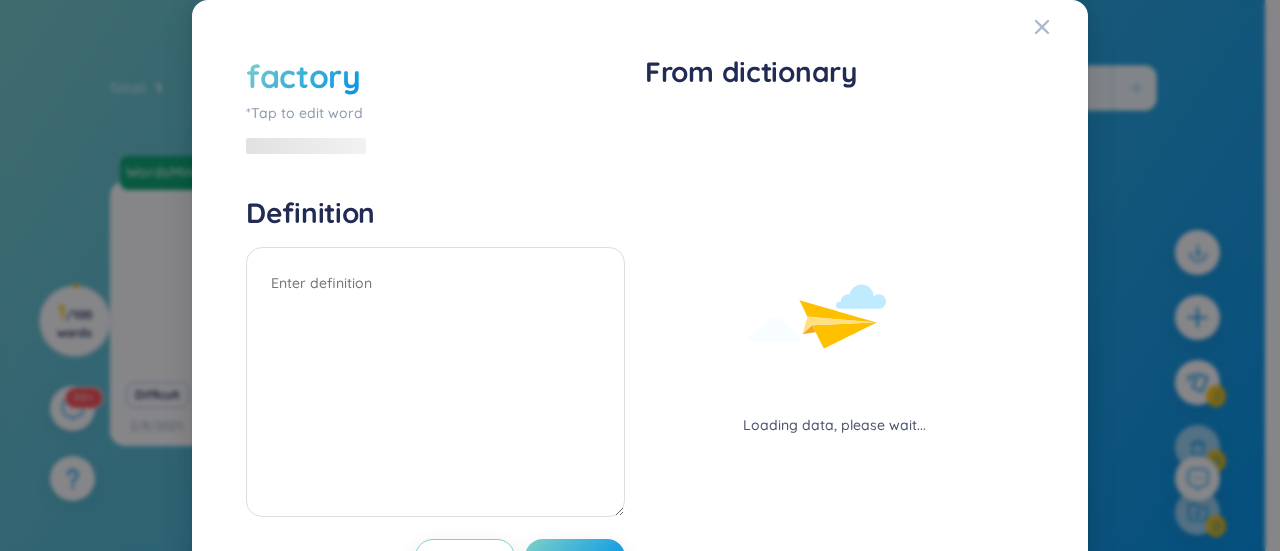 click on "*Tap to edit word" at bounding box center [435, 113] 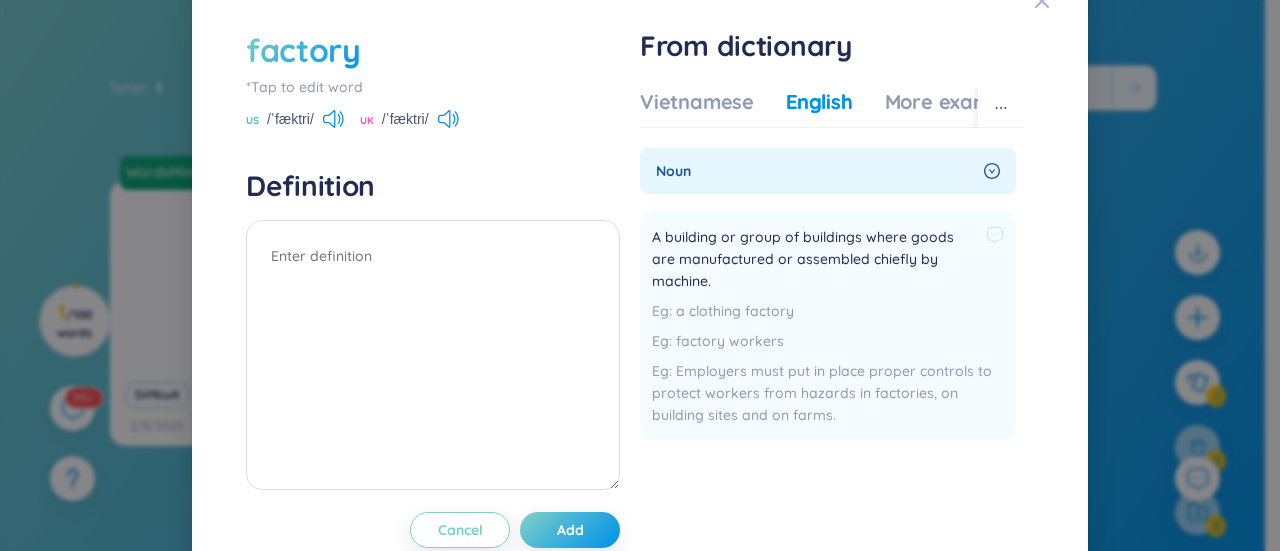scroll, scrollTop: 0, scrollLeft: 0, axis: both 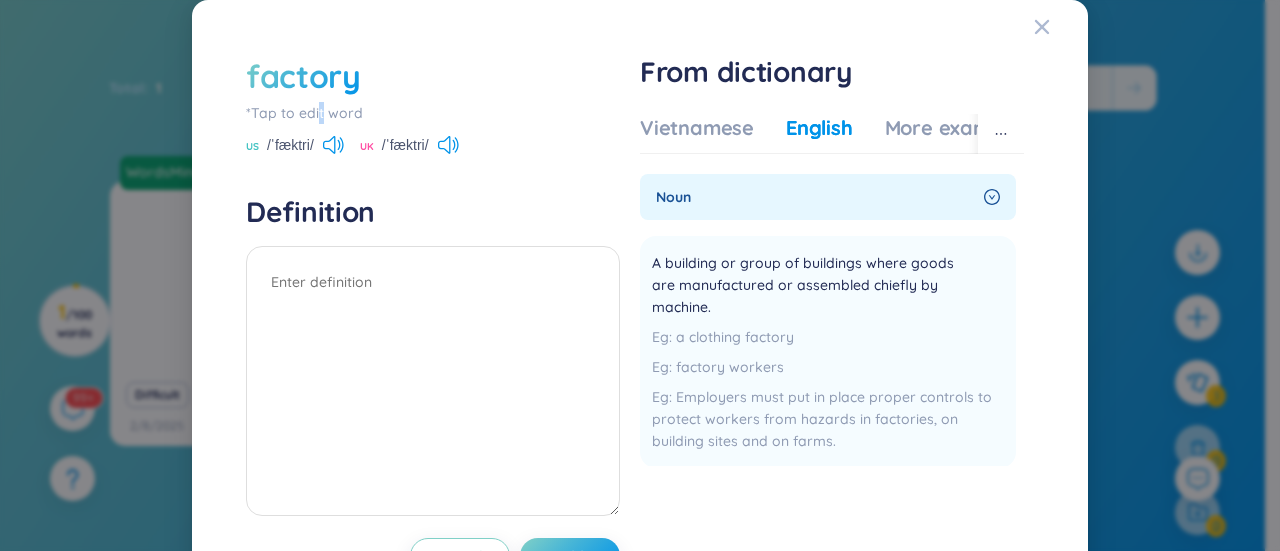 click on "*Tap to edit word" at bounding box center (433, 113) 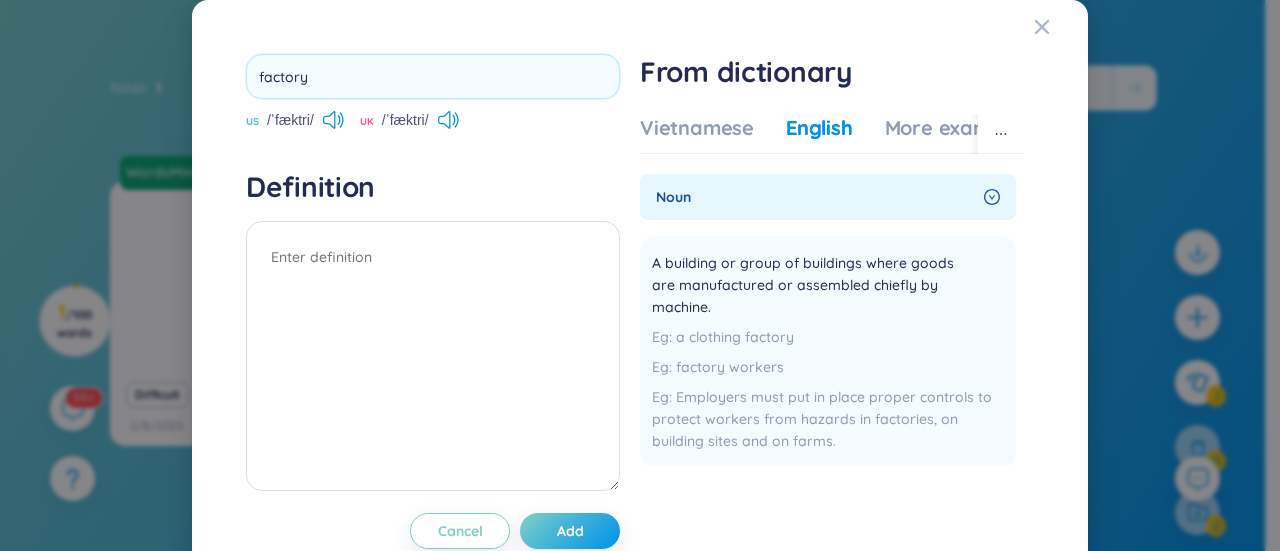 click on "From dictionary Vietnamese English More examples noun A building or group of buildings where goods are manufactured or assembled chiefly by machine. a clothing factory factory workers Employers must put in place proper controls to protect workers from hazards in factories, on building sites and on farms. Add Add Premium  Feature Upgrade to view Upgrade to get more definitions No data to display" at bounding box center (832, 273) 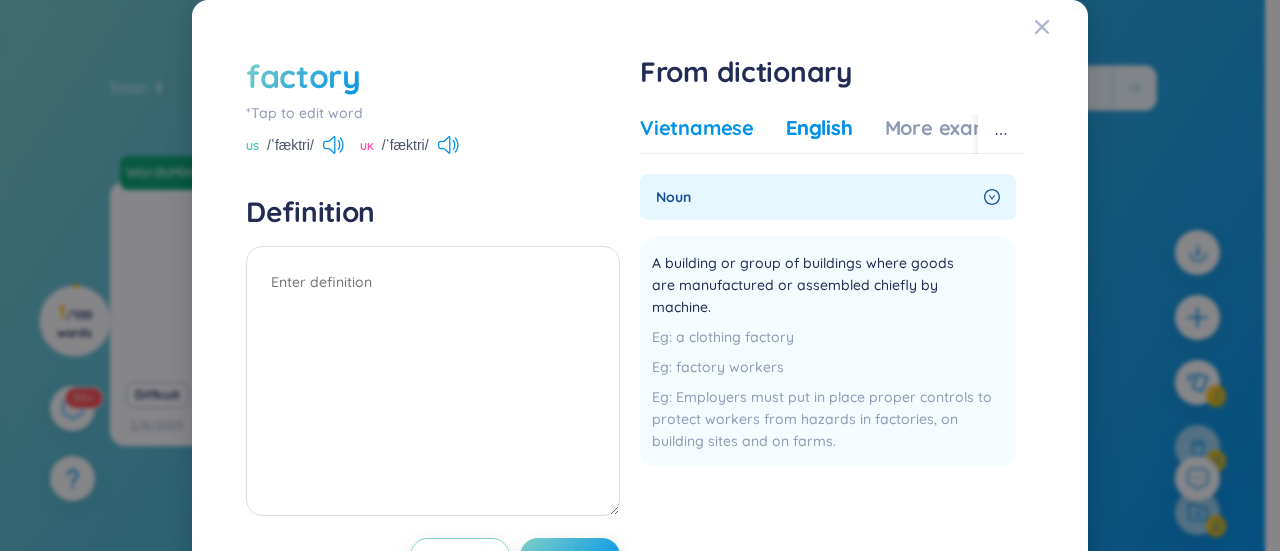 click on "Vietnamese" at bounding box center [697, 128] 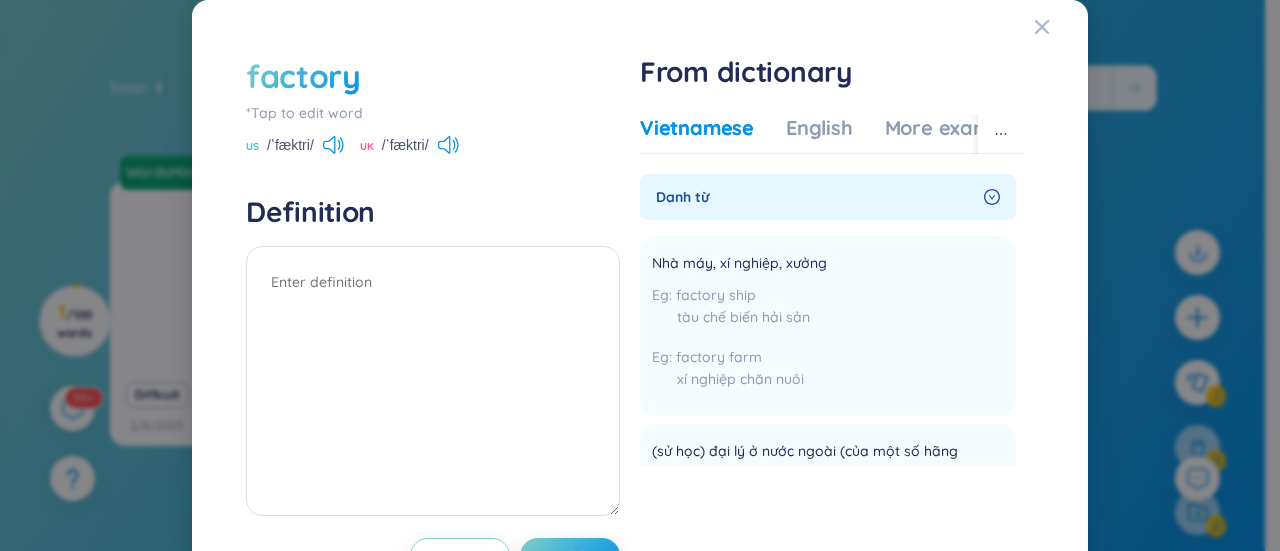 click on "Vietnamese English More examples" at bounding box center (835, 134) 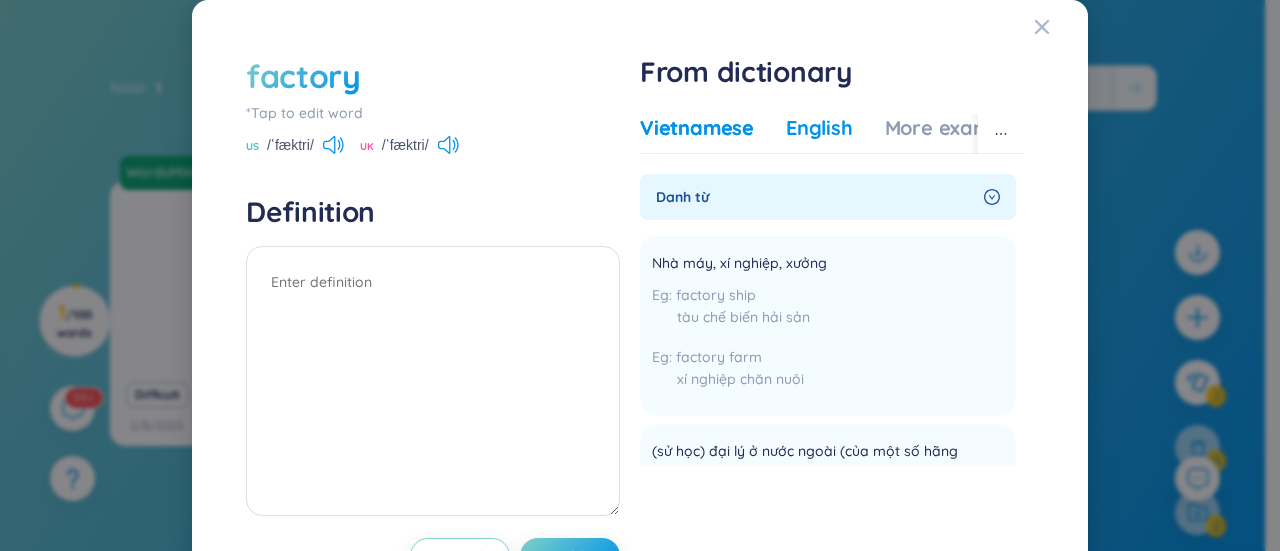 click on "English" at bounding box center (819, 128) 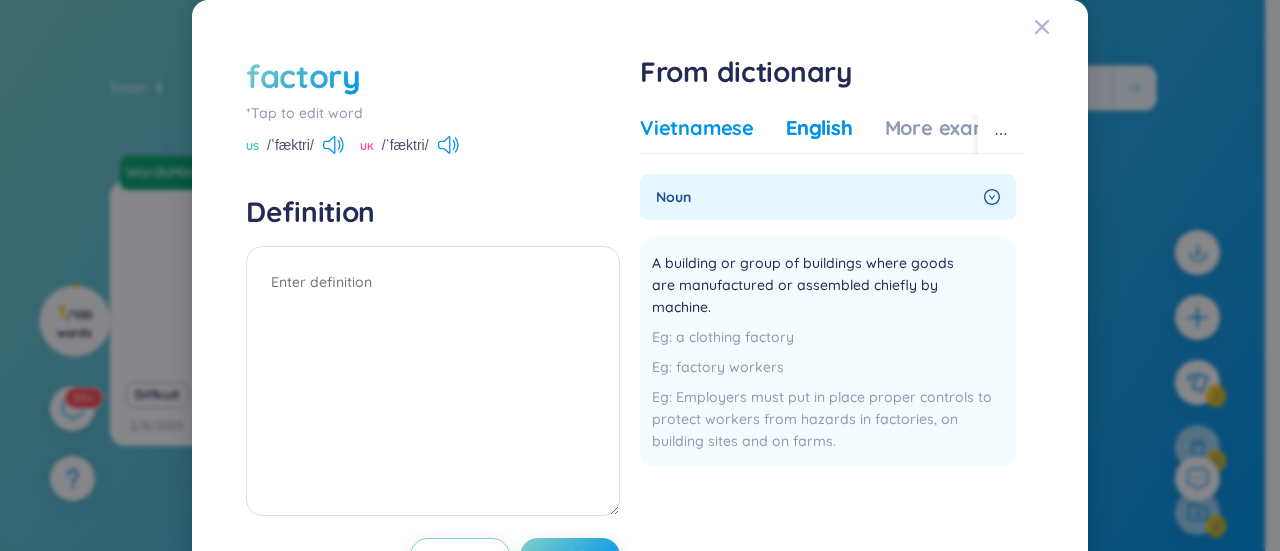 click on "Vietnamese" at bounding box center [697, 128] 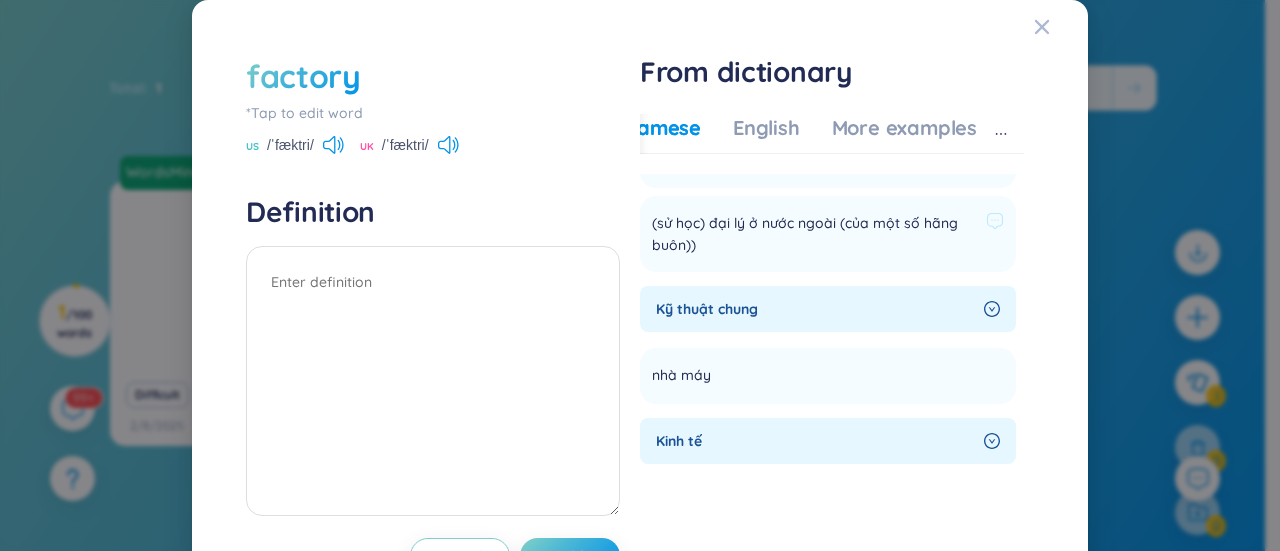 scroll, scrollTop: 300, scrollLeft: 0, axis: vertical 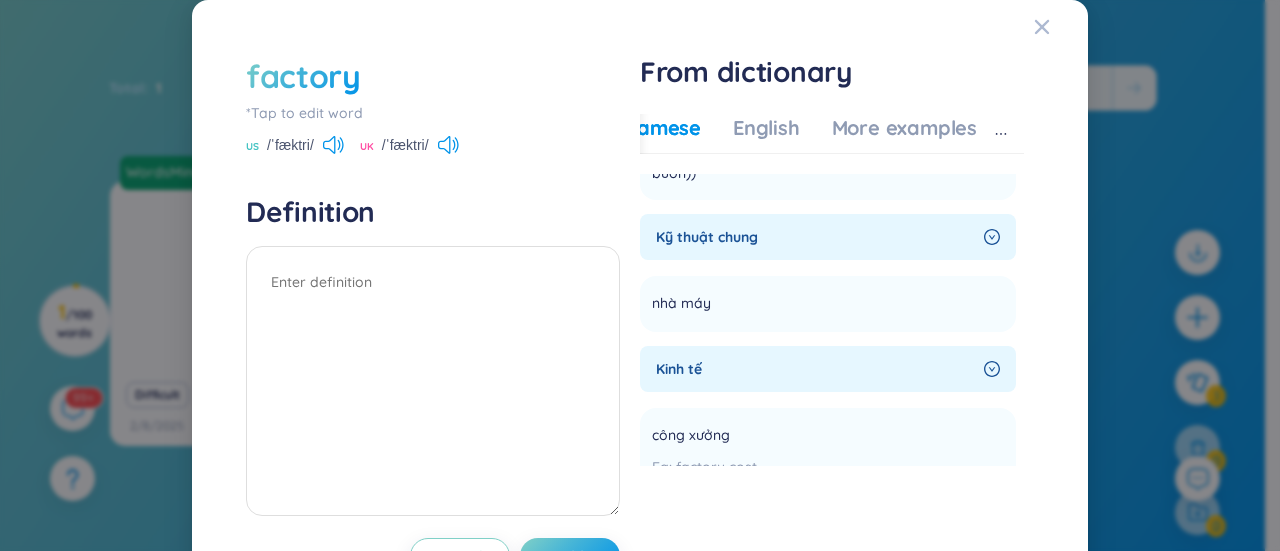click on "Kỹ thuật chung" at bounding box center (828, 237) 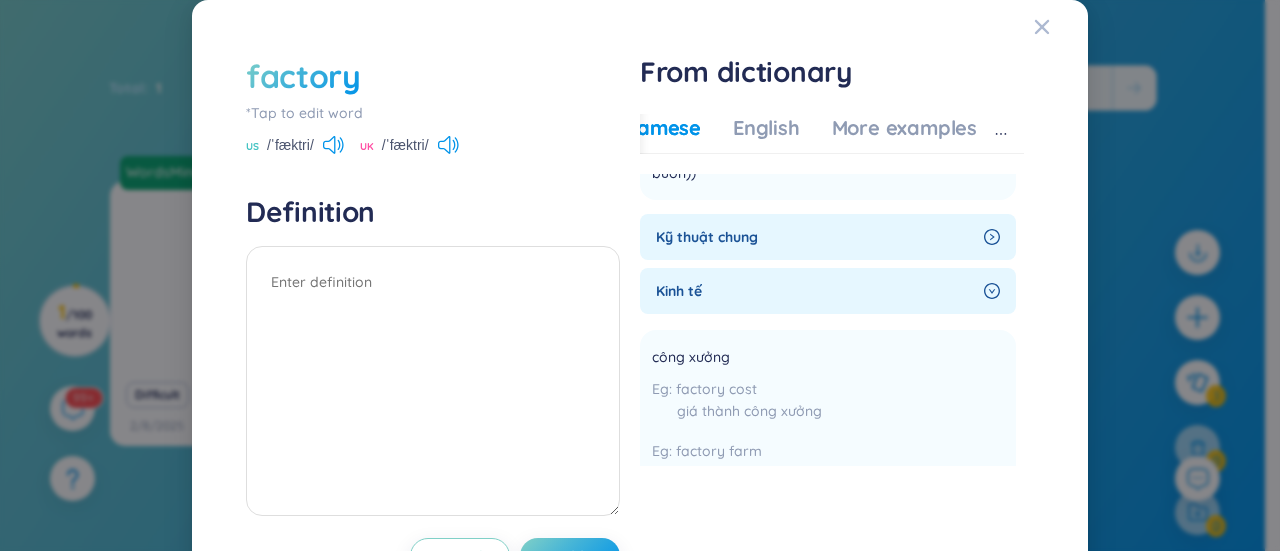 drag, startPoint x: 944, startPoint y: 231, endPoint x: 1078, endPoint y: 19, distance: 250.79872 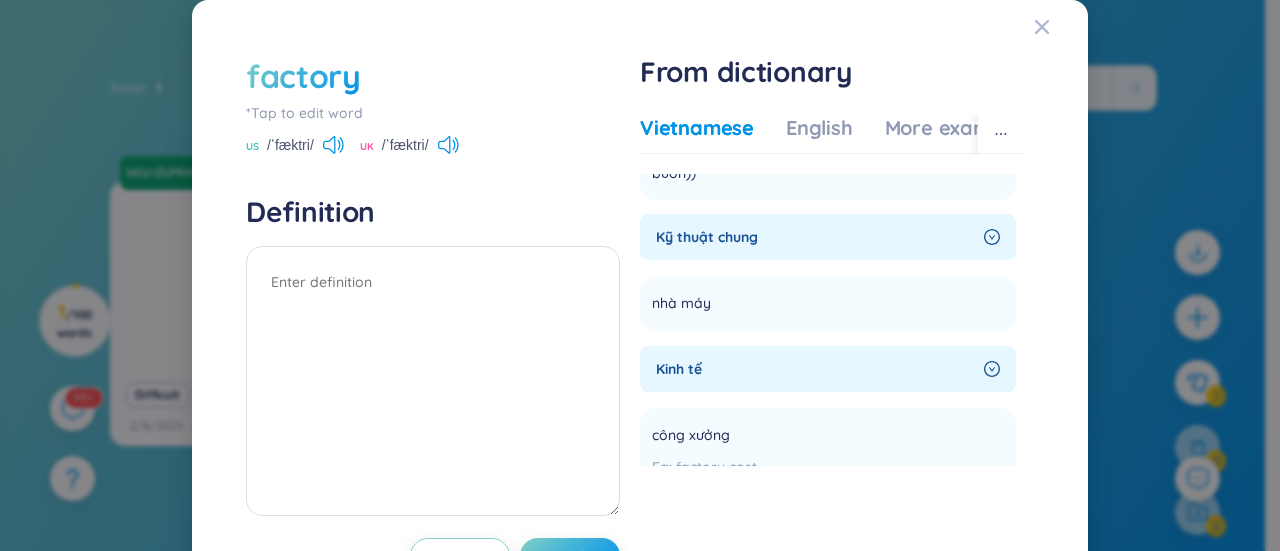 click on "(sử học) đại lý ở nước ngoài (của một số hãng buôn)) Add" at bounding box center (828, 162) 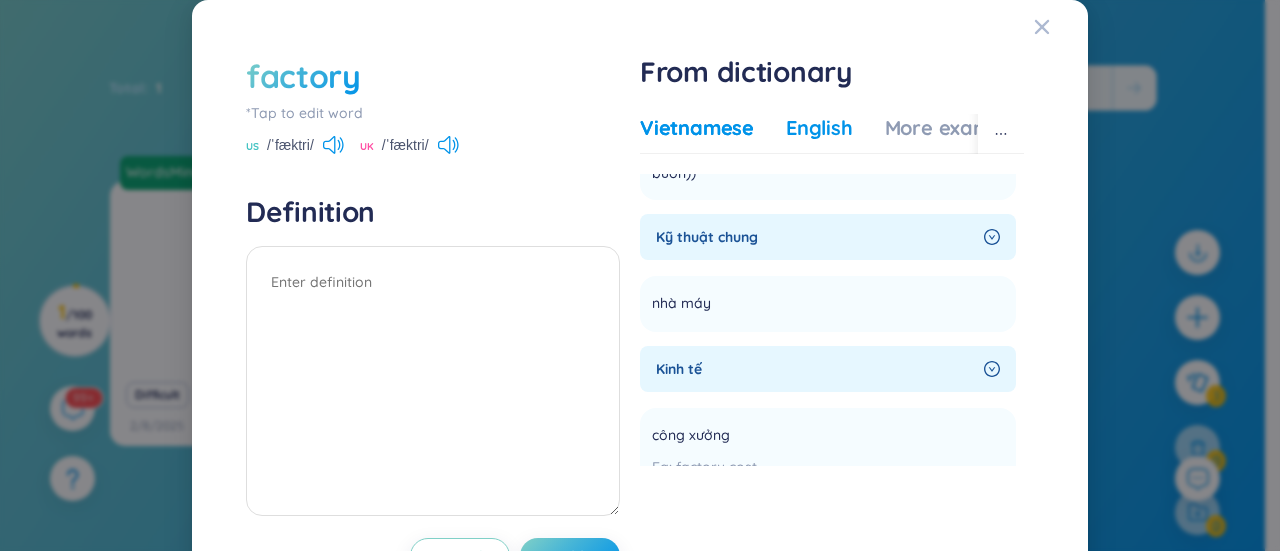 click on "English" at bounding box center (819, 128) 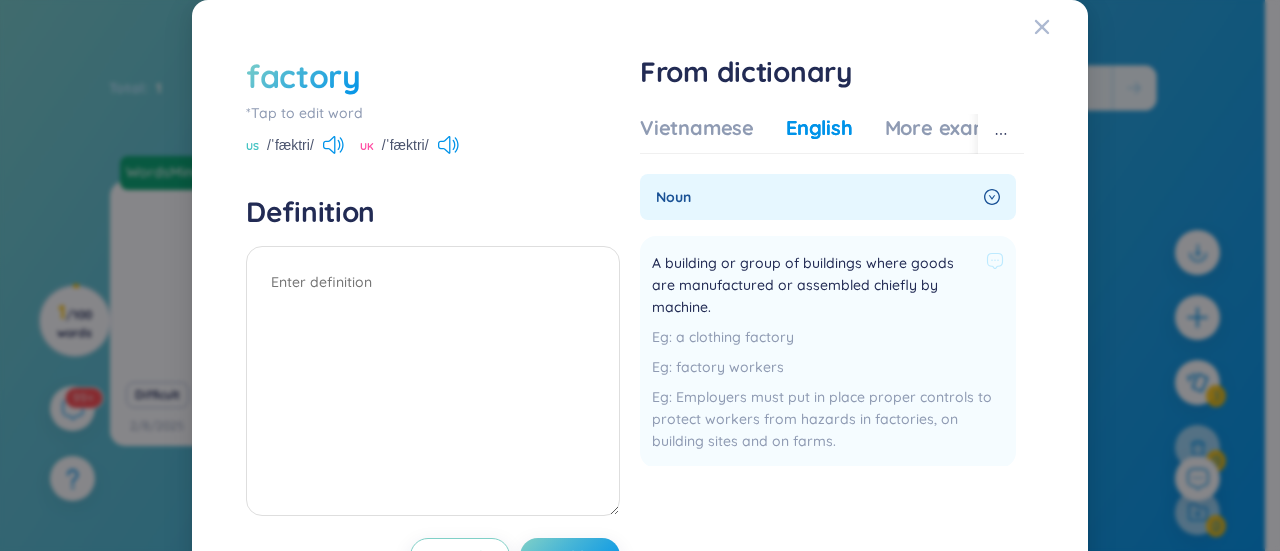 scroll, scrollTop: 266, scrollLeft: 0, axis: vertical 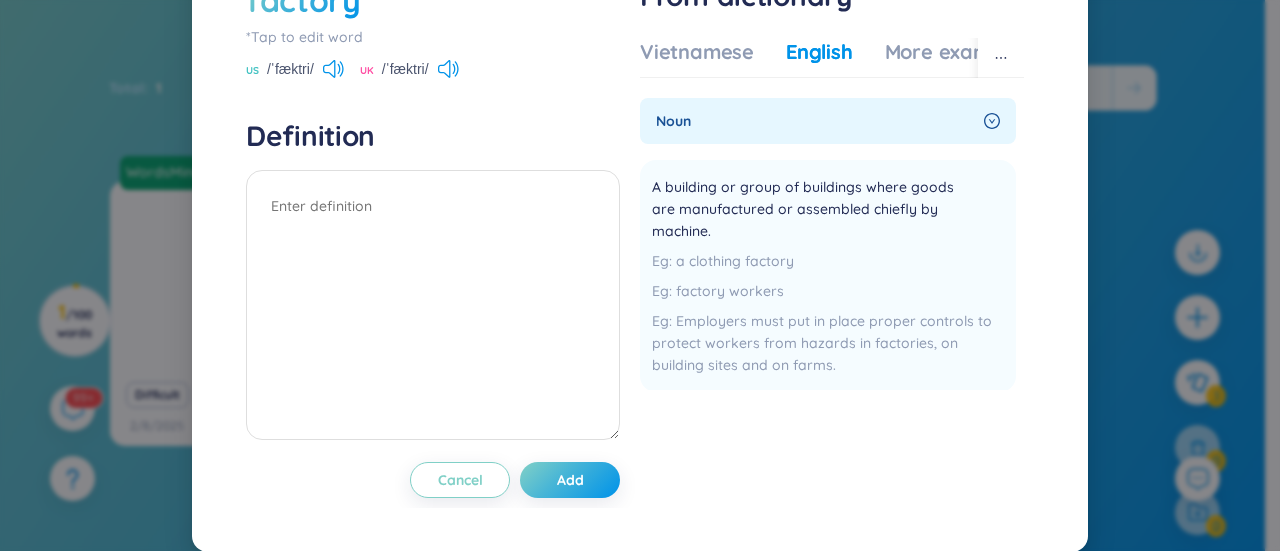 click on "From dictionary Vietnamese English More examples Danh từ Nhà máy, xí nghiệp, xưởng factory ship tàu chế biến hải sản factory farm xí nghiệp chăn nuôi Add (sử học) đại lý ở nước ngoài (của một số hãng buôn)) Add Kỹ thuật chung nhà máy Add Kinh tế công xưởng factory cost giá thành công xưởng factory farm nông trường công xưởng hóa factory inspector giám sát công xưởng Add cửa hàng direct marketing at the factory door tiêu thụ trực tiếp tại cửa hàng factory retailing store cửa hàng bán lẻ của hàng hóa Add nhà máy Add thương điểm Add xí nghiệp factory committee ủy ban xí nghiệp bonded factory xí nghiệp hàng lưu kho nợ thuế Add xưởng chế tạo Add Premium  Feature Upgrade to view Nâng cấp tài khoản để có nhiều định nghĩa hơn No data to display noun A building or group of buildings where goods are manufactured or assembled chiefly by machine. a clothing factory Add" at bounding box center [832, 197] 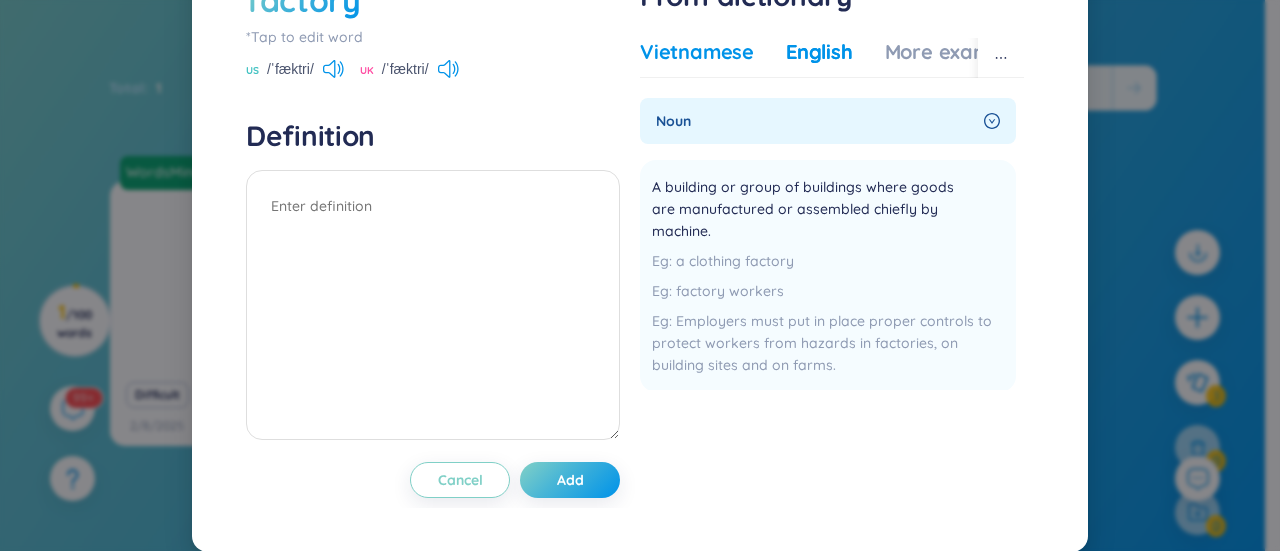 click on "Vietnamese" at bounding box center (697, 52) 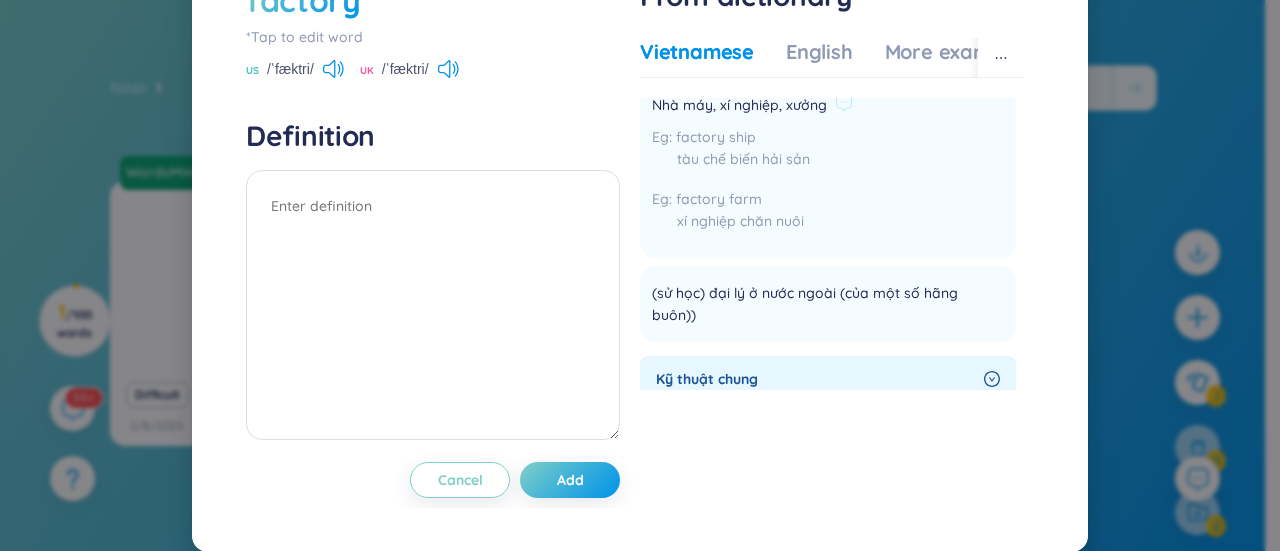 scroll, scrollTop: 0, scrollLeft: 0, axis: both 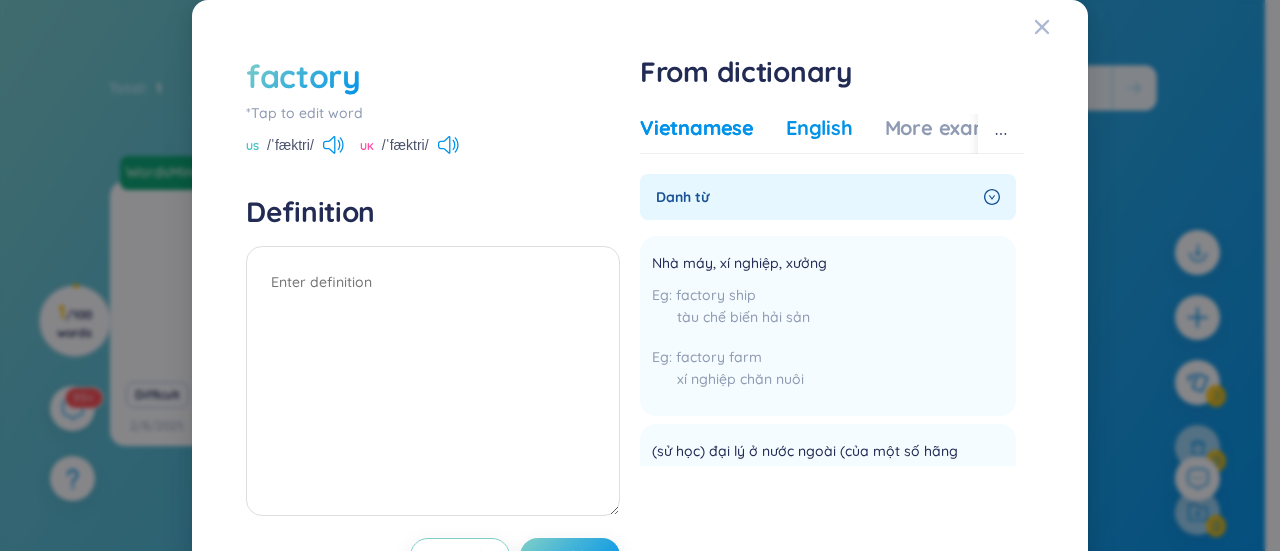 click on "English" at bounding box center (819, 128) 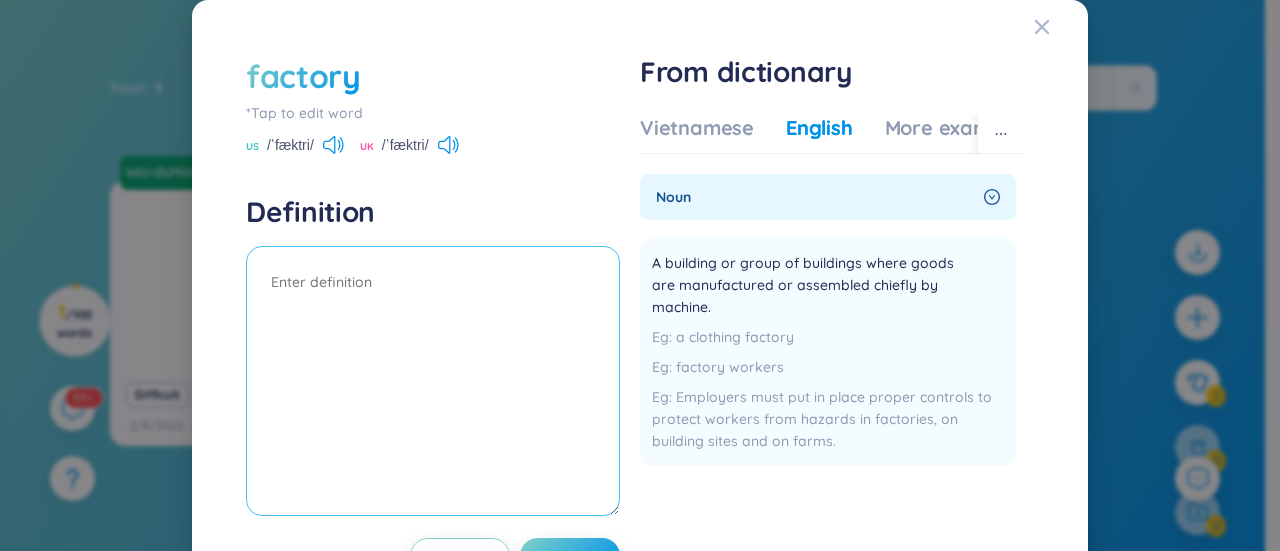 click at bounding box center [433, 381] 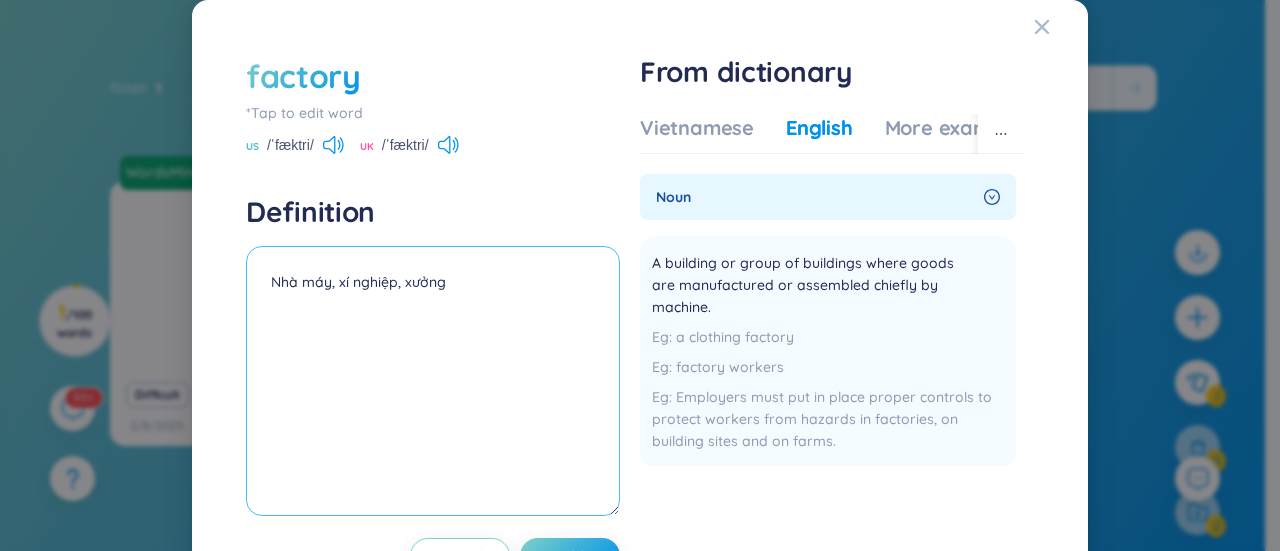 click on "Nhà máy, xí nghiệp, xưởng" at bounding box center [433, 381] 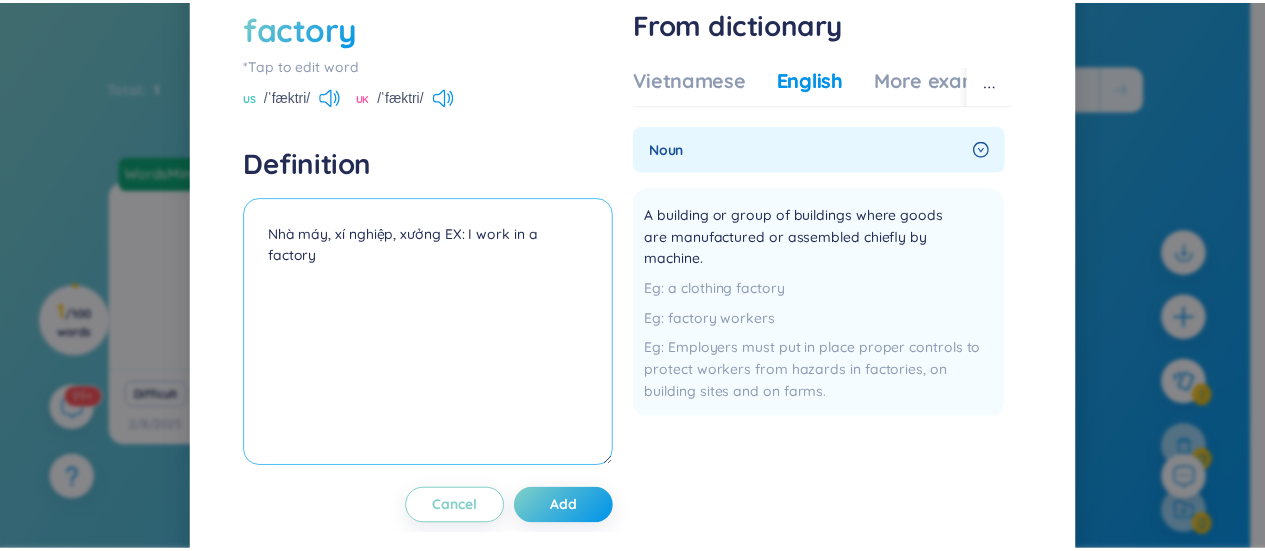 scroll, scrollTop: 76, scrollLeft: 0, axis: vertical 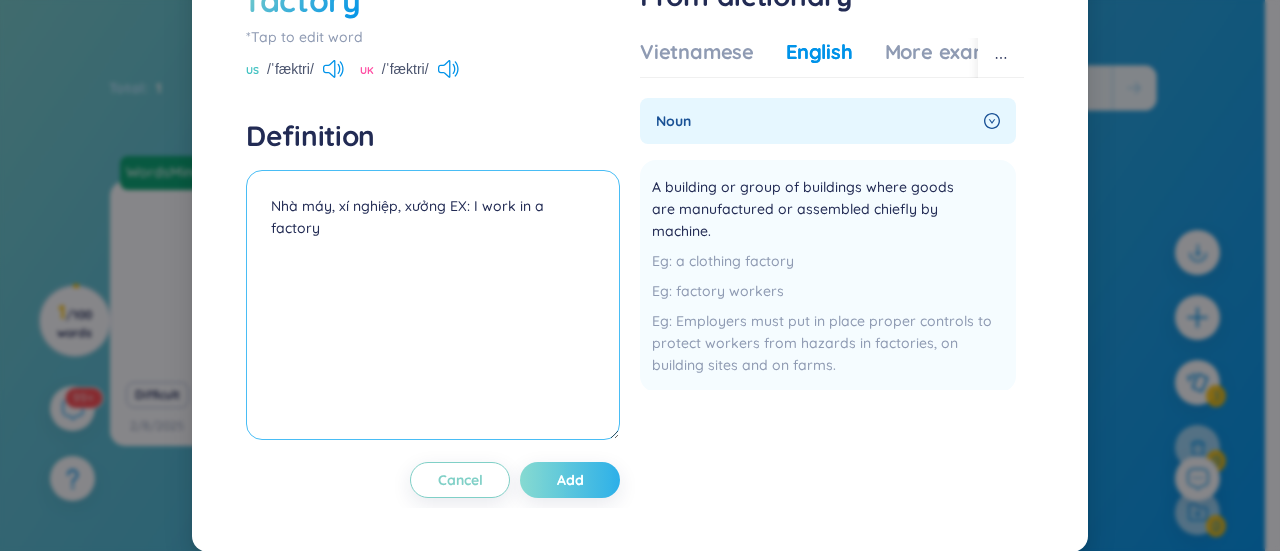type on "Nhà máy, xí nghiệp, xưởng EX: I work in a factory" 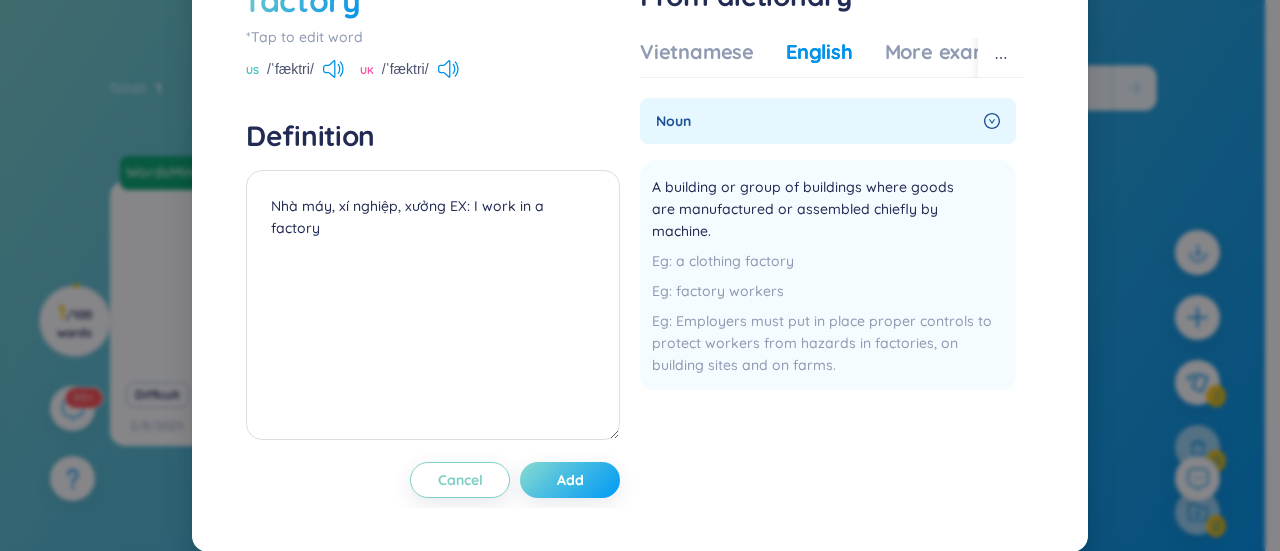 click on "Add" at bounding box center (570, 480) 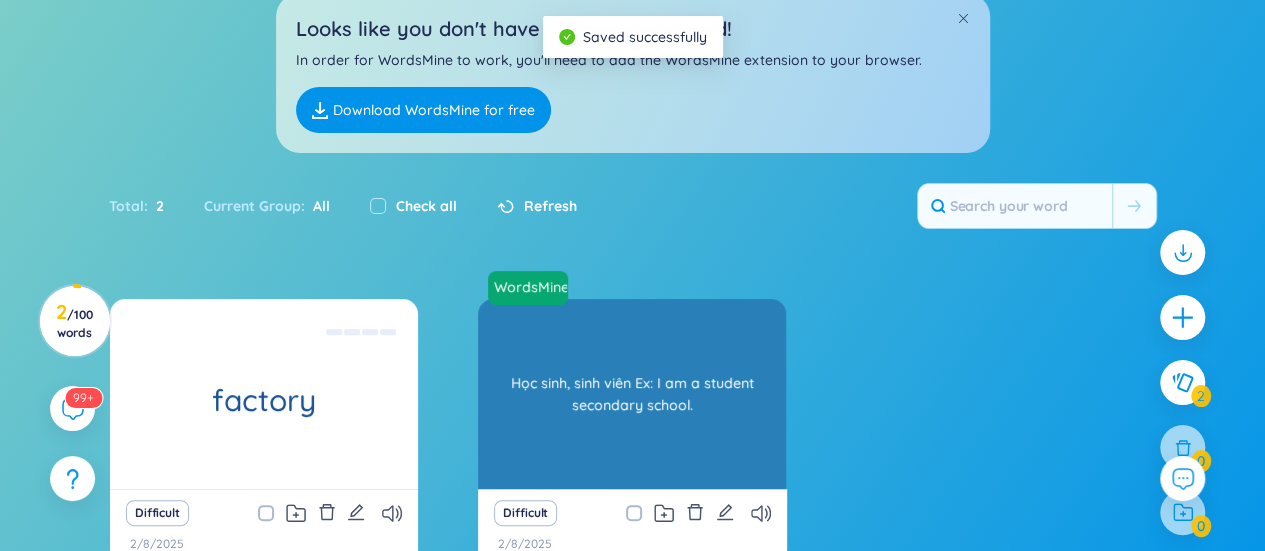 scroll, scrollTop: 220, scrollLeft: 0, axis: vertical 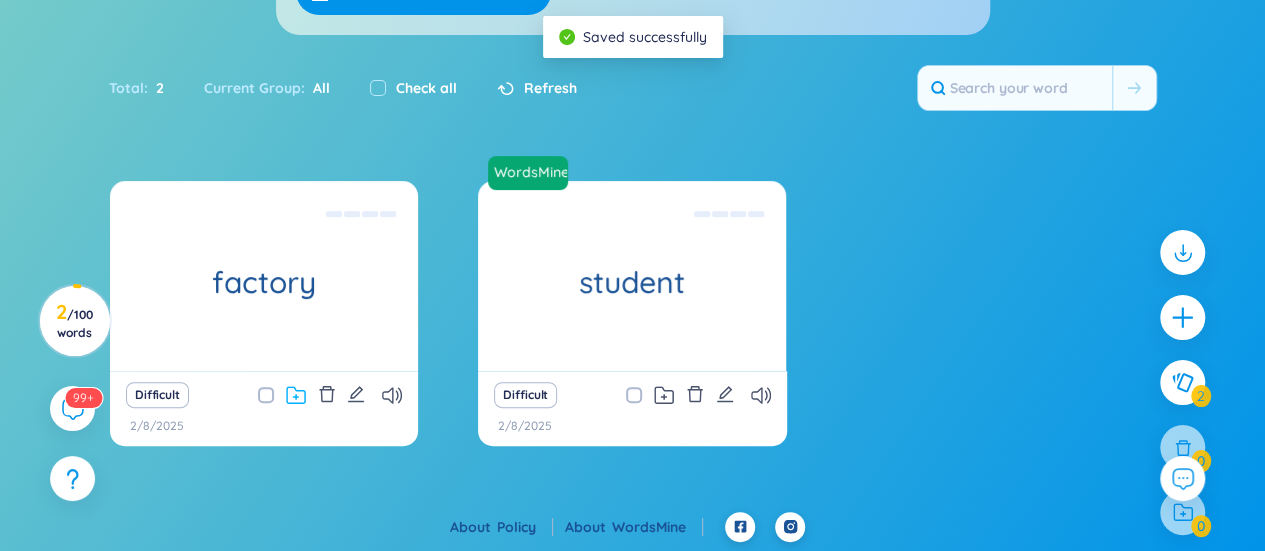 click 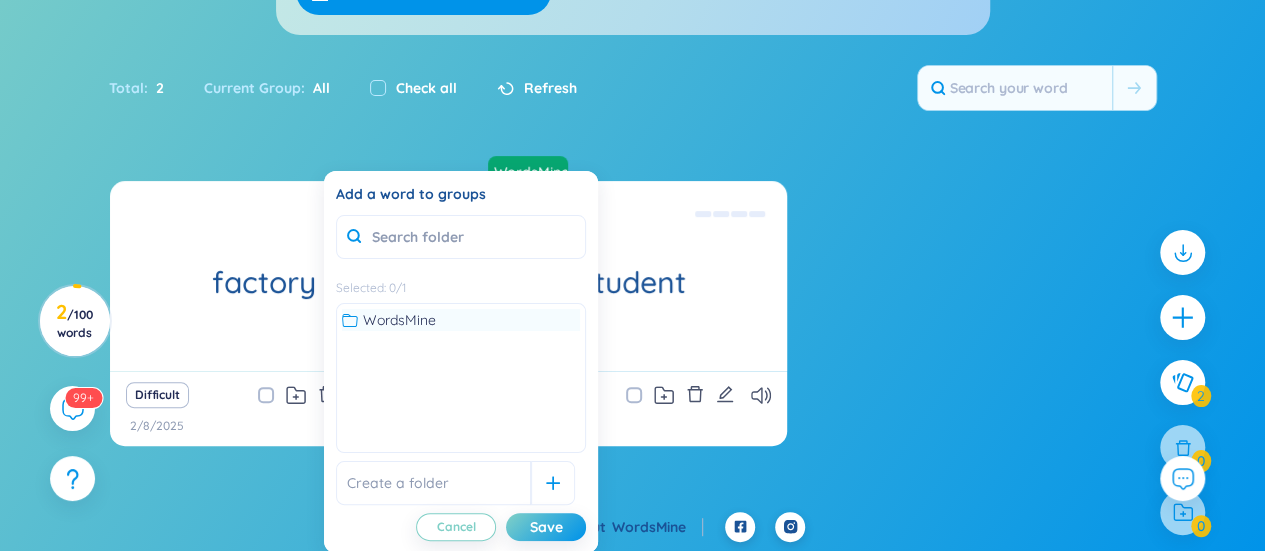 click on "WordsMine" at bounding box center (399, 320) 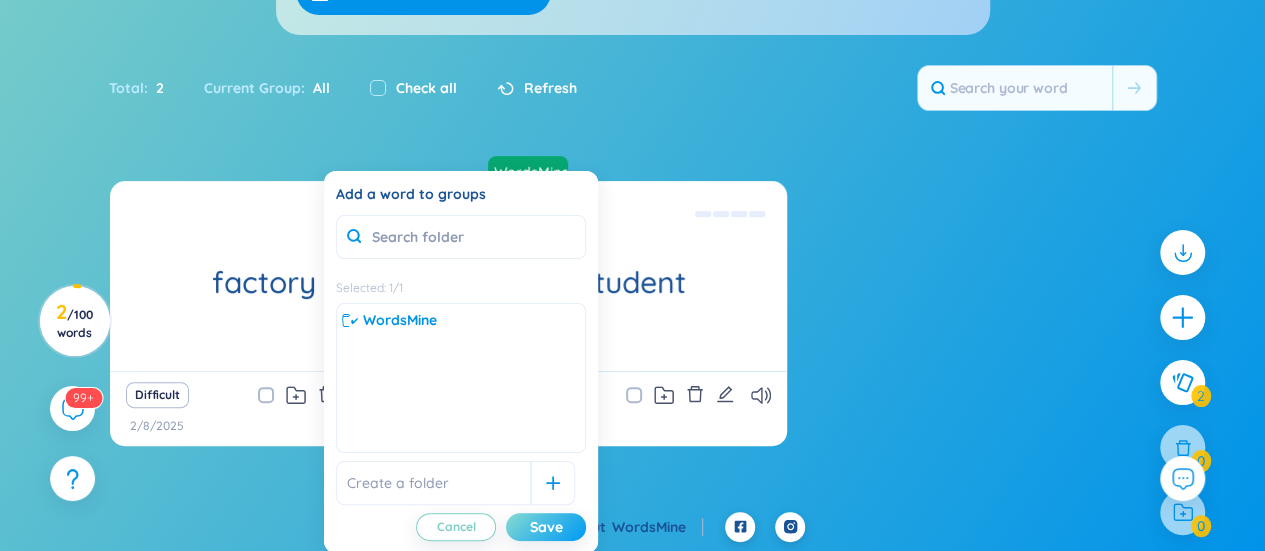 click on "Save" at bounding box center (546, 527) 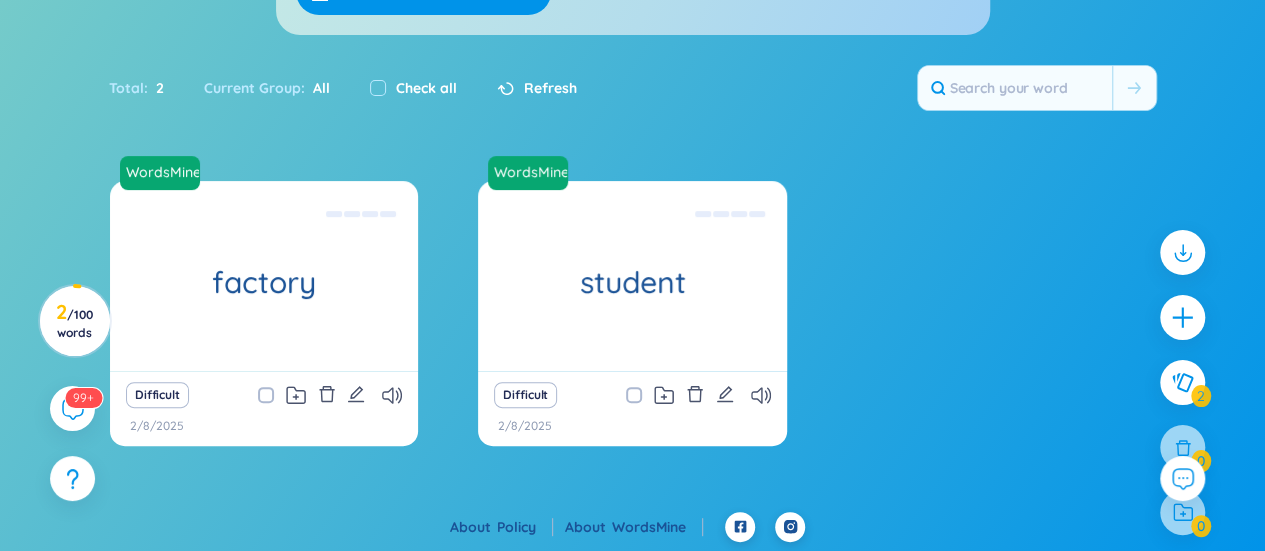 click on "About Policy About WordsMine" at bounding box center (632, 532) 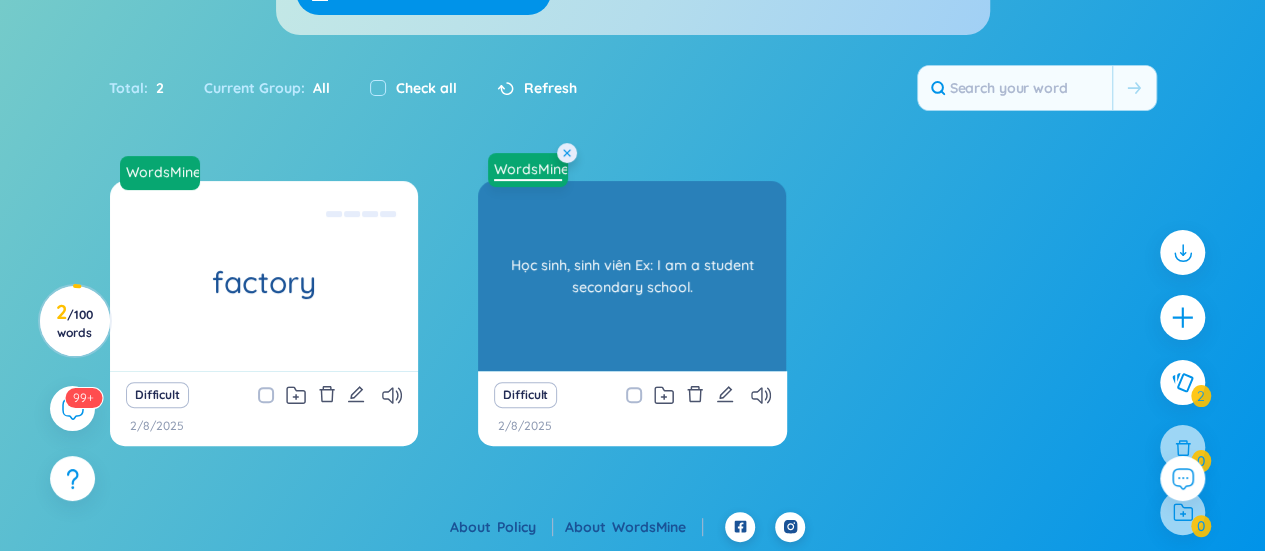 click on "WordsMine" at bounding box center [528, 169] 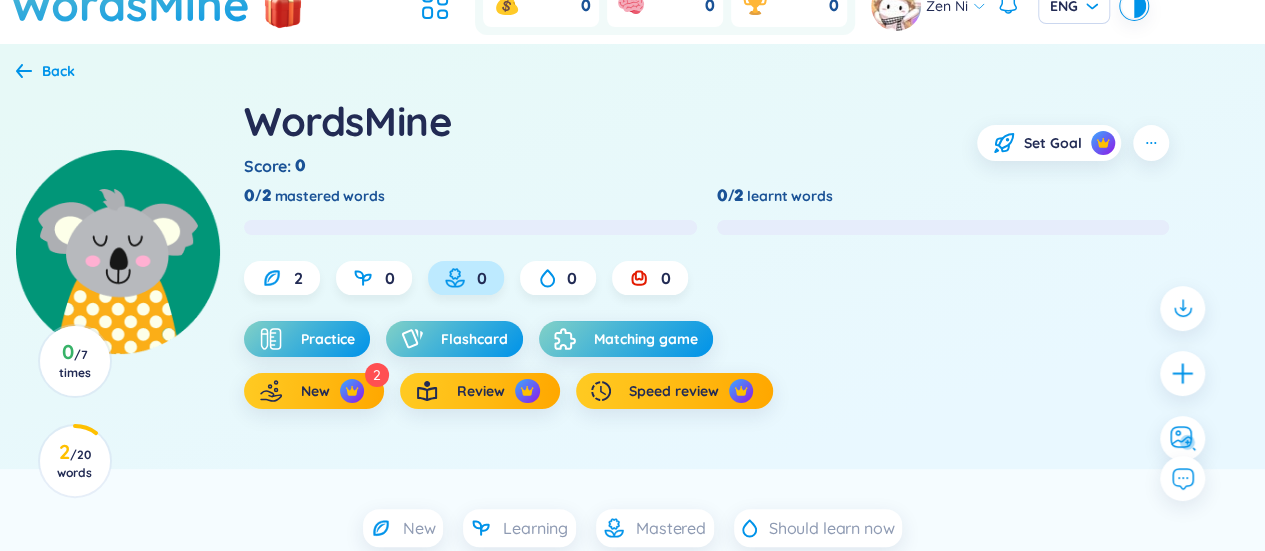 scroll, scrollTop: 0, scrollLeft: 0, axis: both 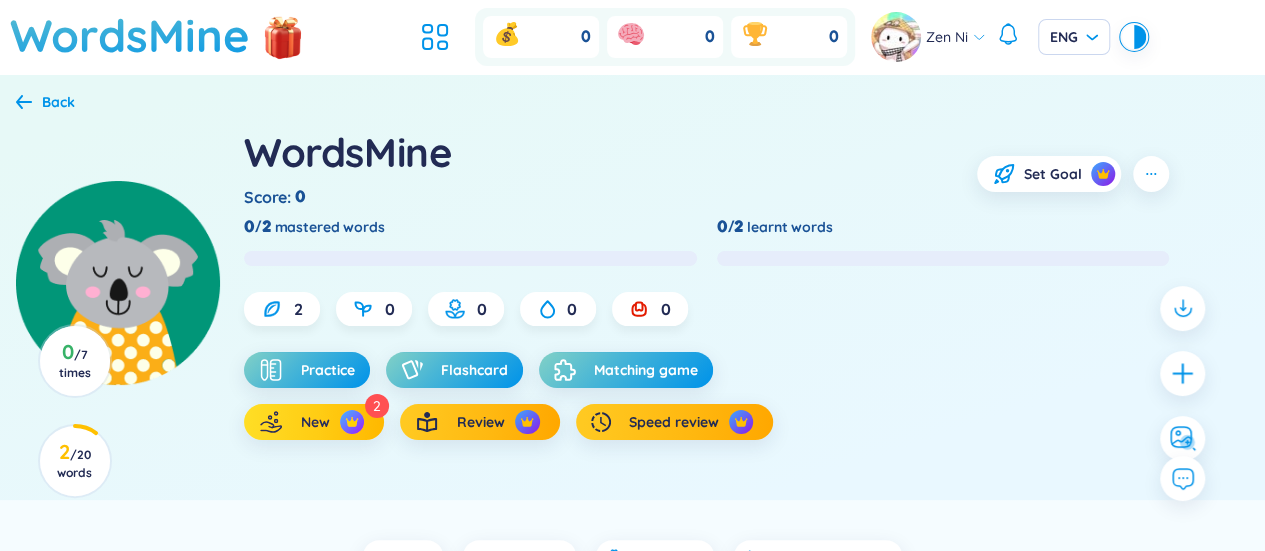 click at bounding box center (352, 422) 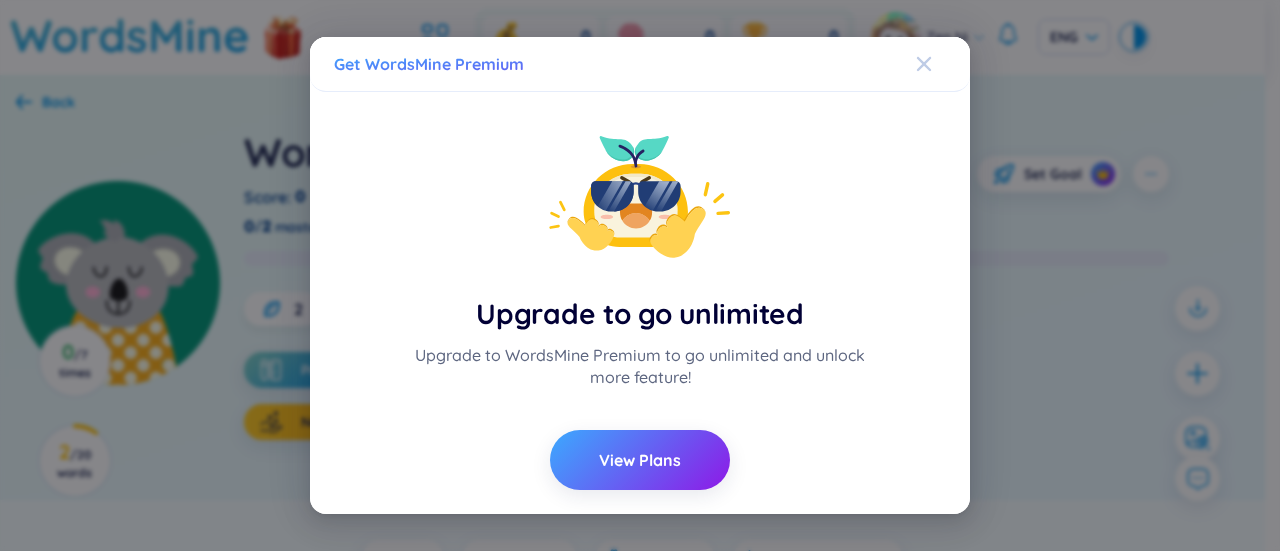click at bounding box center (943, 64) 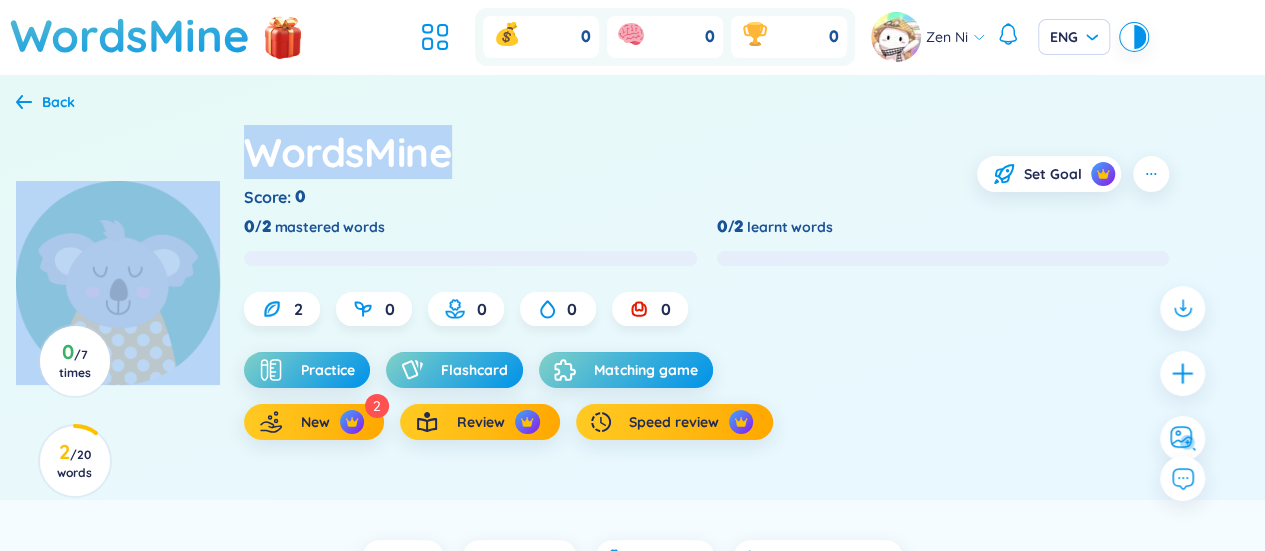 drag, startPoint x: 449, startPoint y: 151, endPoint x: 222, endPoint y: 151, distance: 227 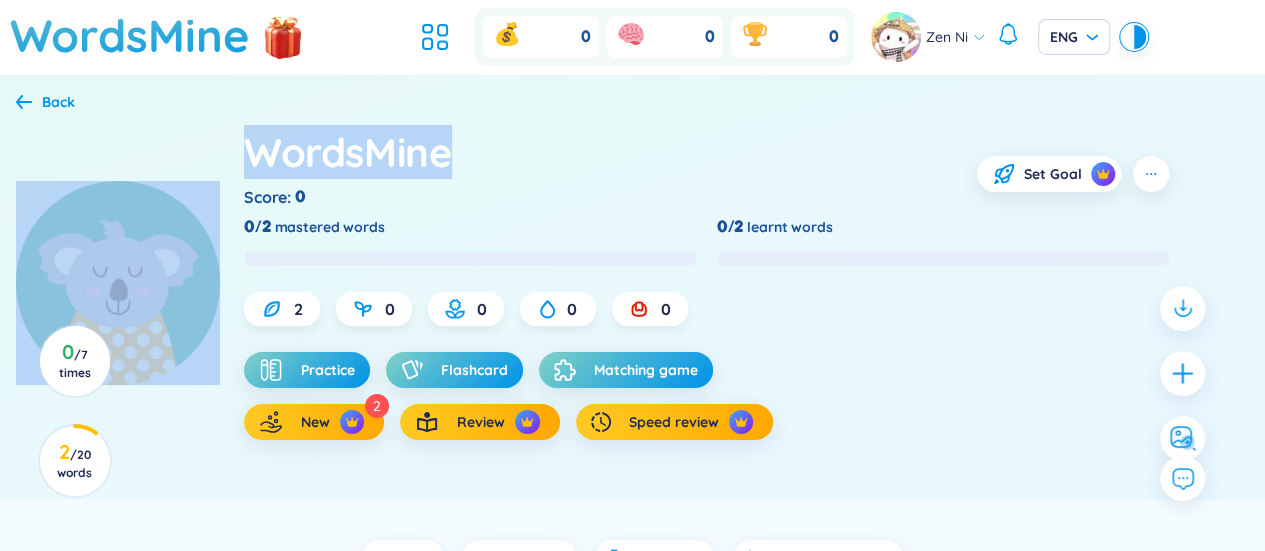 click on "WordsMine Score :  0 Set Goal 0/2  mastered words 0/2  learnt words 2 0 0 0 0 Practice Flashcard Matching game 2 New Review Speed review" at bounding box center [632, 307] 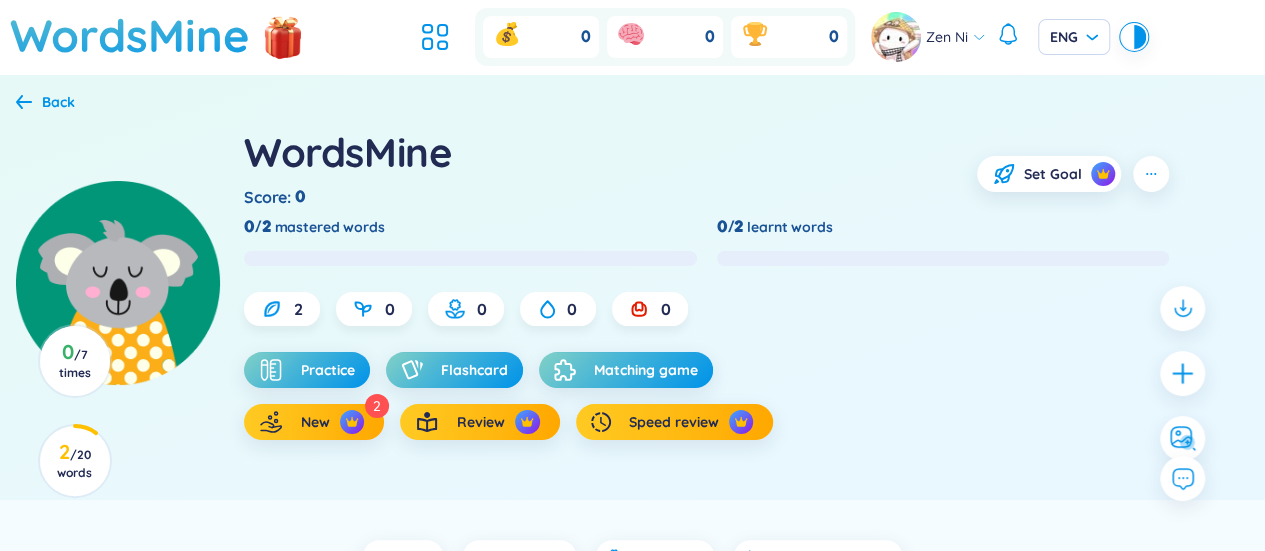 click at bounding box center [470, 257] 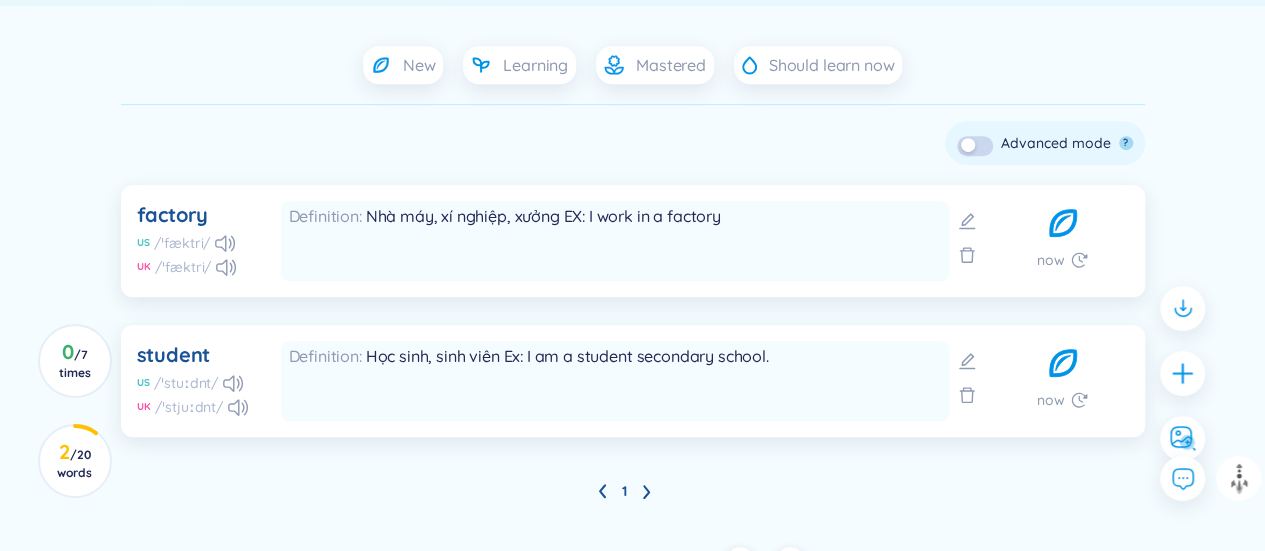 scroll, scrollTop: 300, scrollLeft: 0, axis: vertical 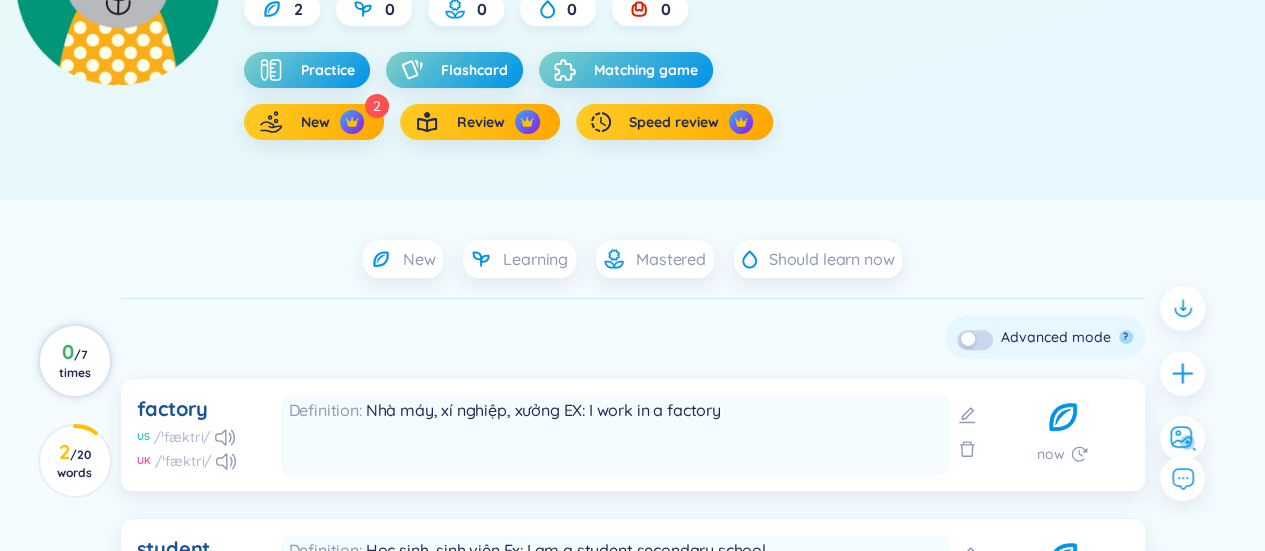 click on "0 / 7   times" at bounding box center (74, 362) 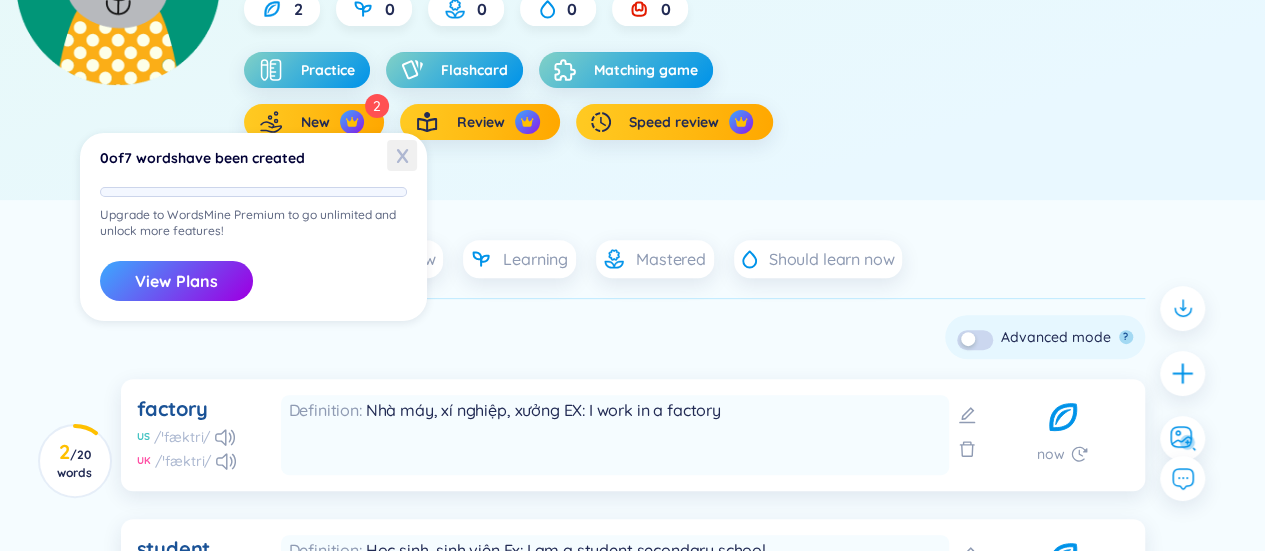 click on "X" at bounding box center [402, 155] 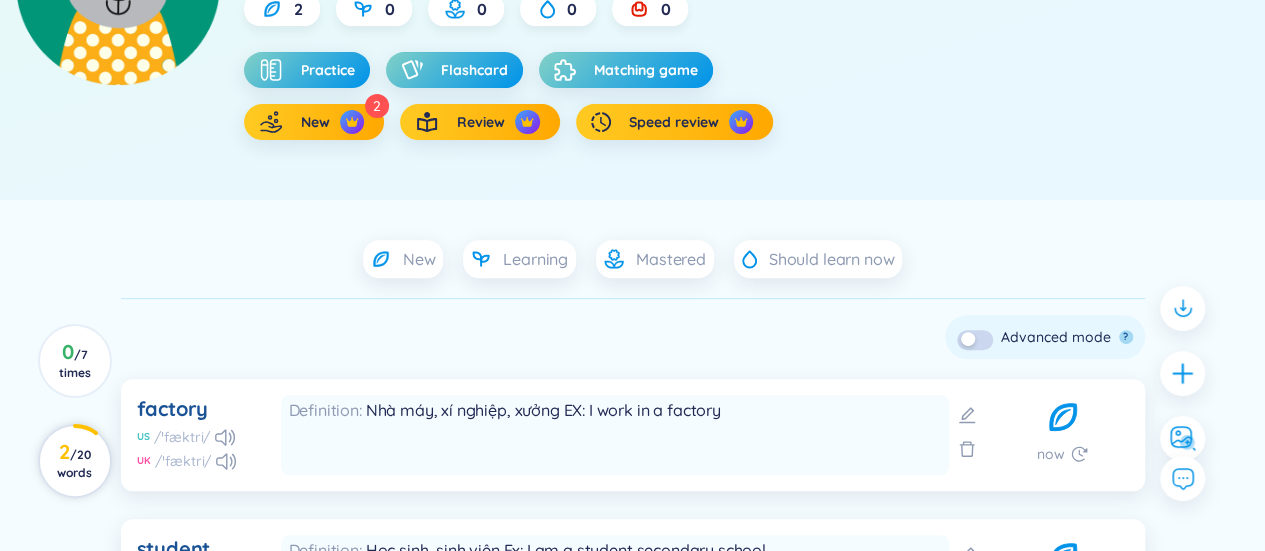 click on "/ 20   words" at bounding box center (74, 463) 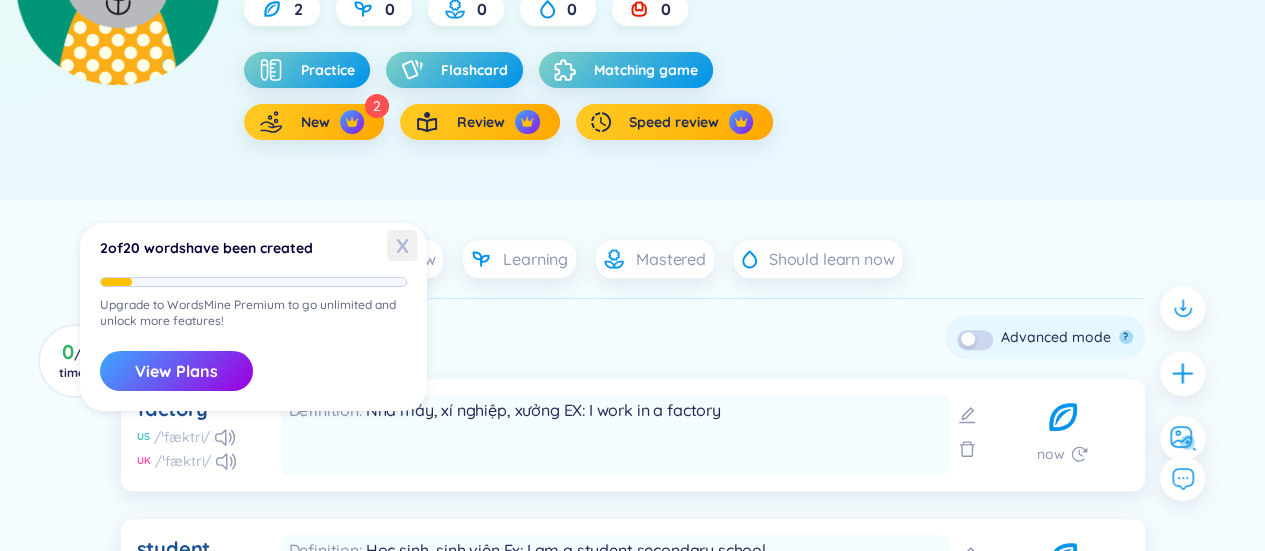 click on "X" at bounding box center [402, 245] 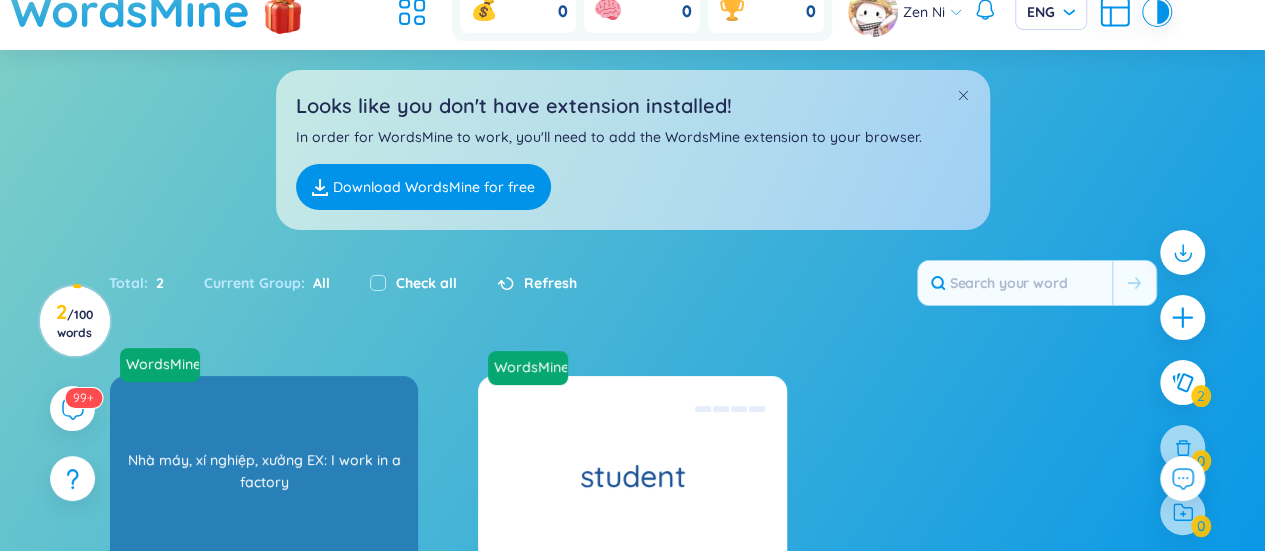 scroll, scrollTop: 39, scrollLeft: 0, axis: vertical 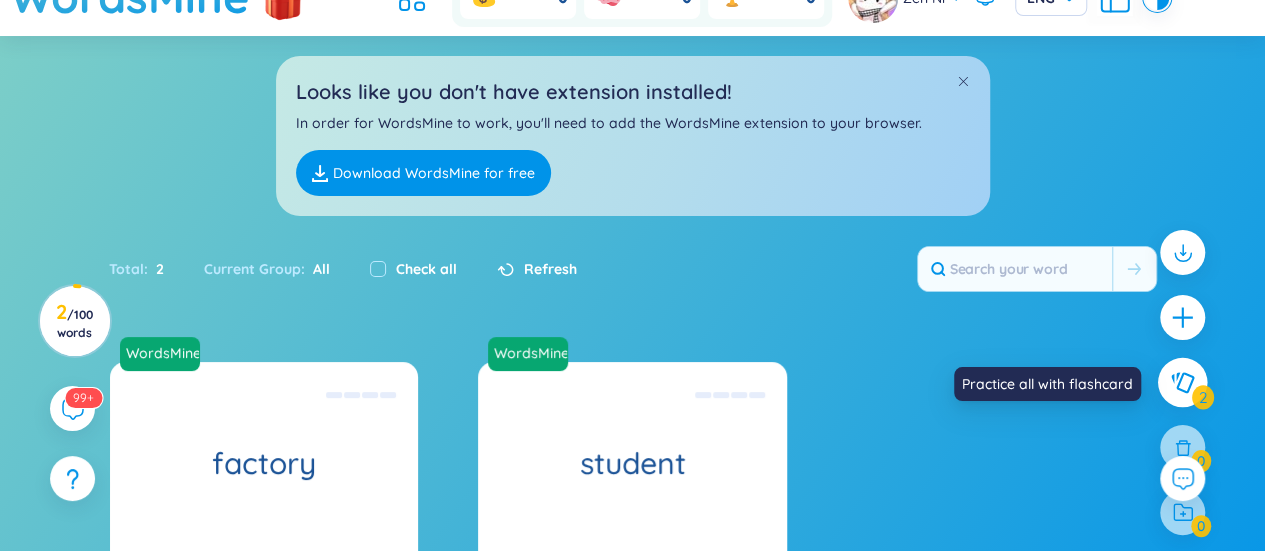 click 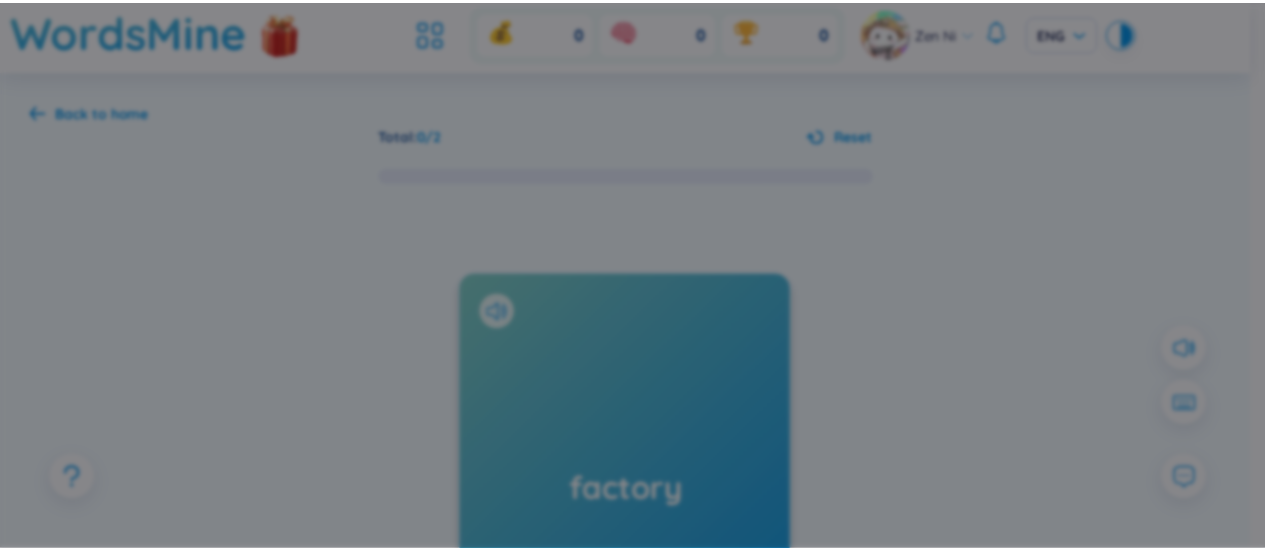 scroll, scrollTop: 0, scrollLeft: 0, axis: both 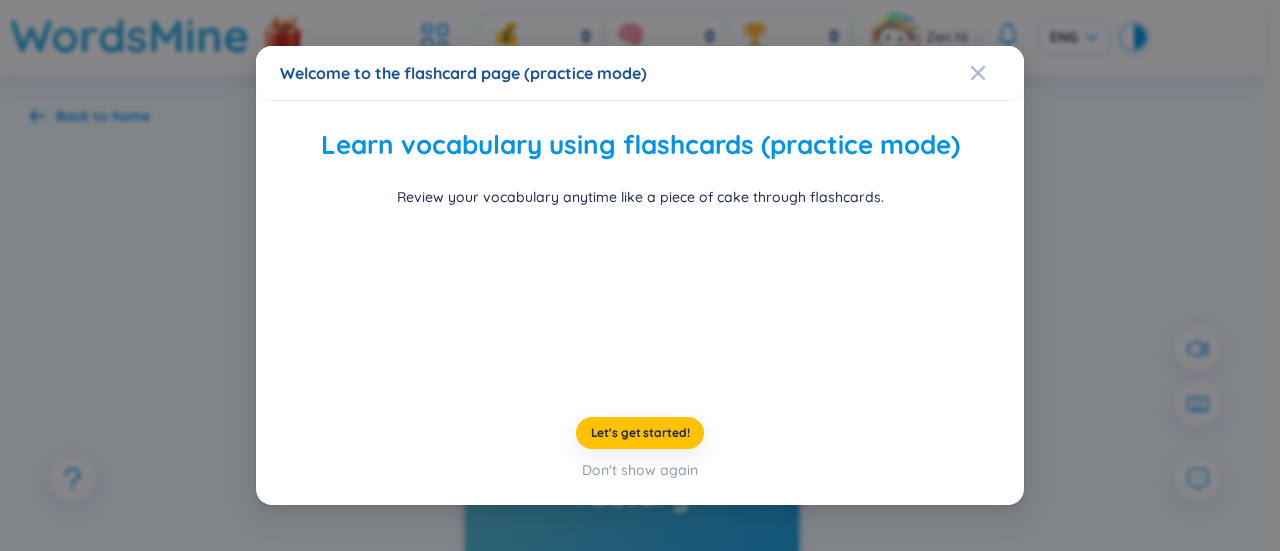 click at bounding box center (640, 302) 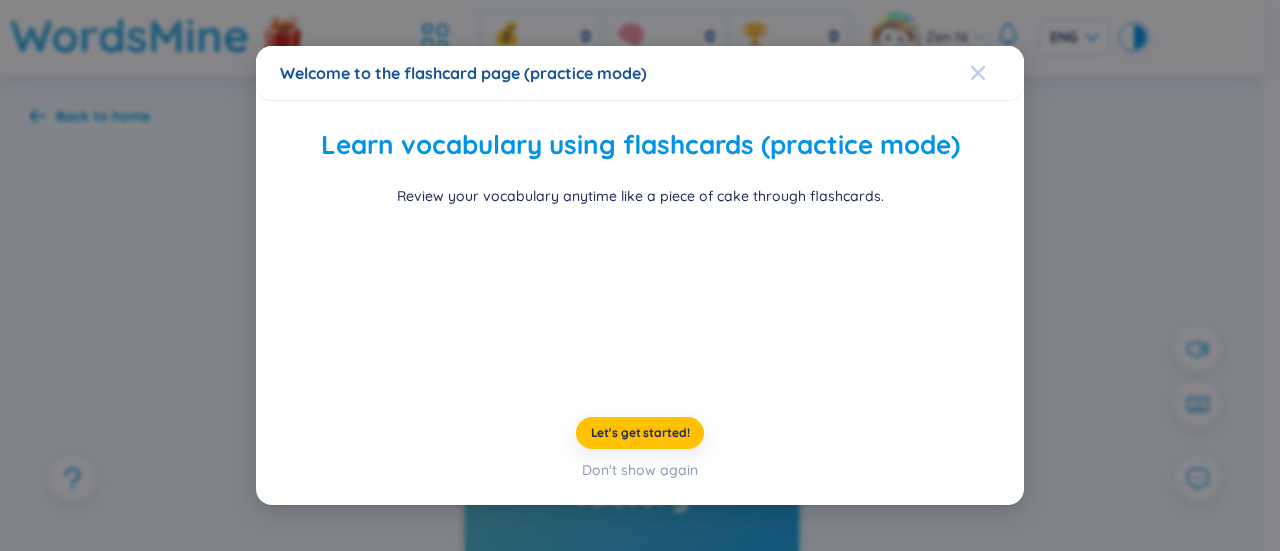 click 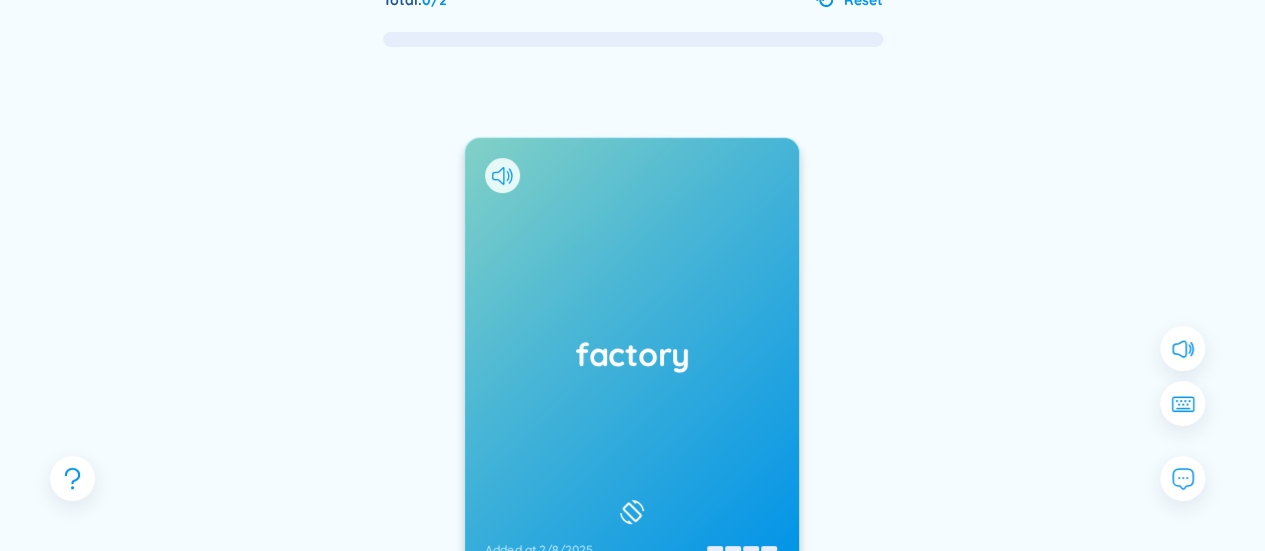 scroll, scrollTop: 366, scrollLeft: 0, axis: vertical 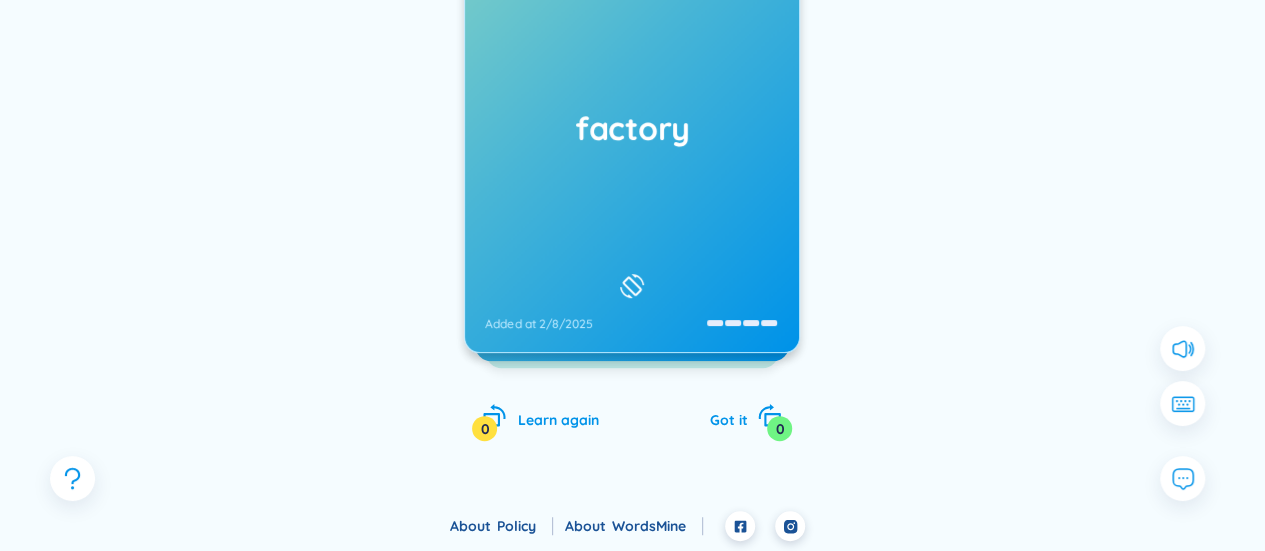 click on "factory Added at 2/8/2025" at bounding box center (632, 132) 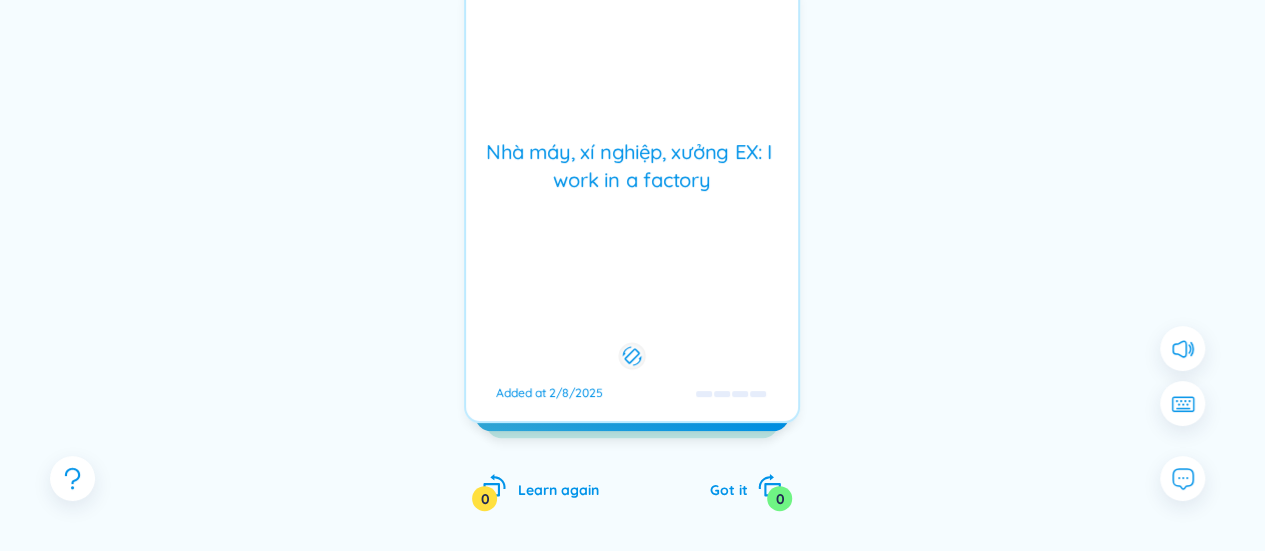scroll, scrollTop: 266, scrollLeft: 0, axis: vertical 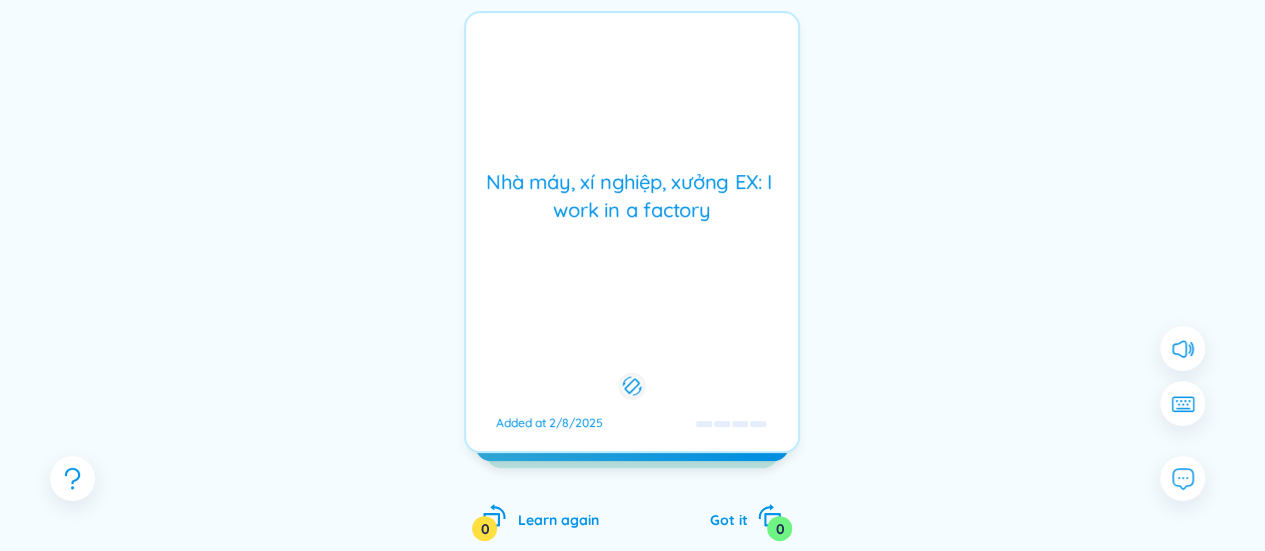 click at bounding box center [632, 386] 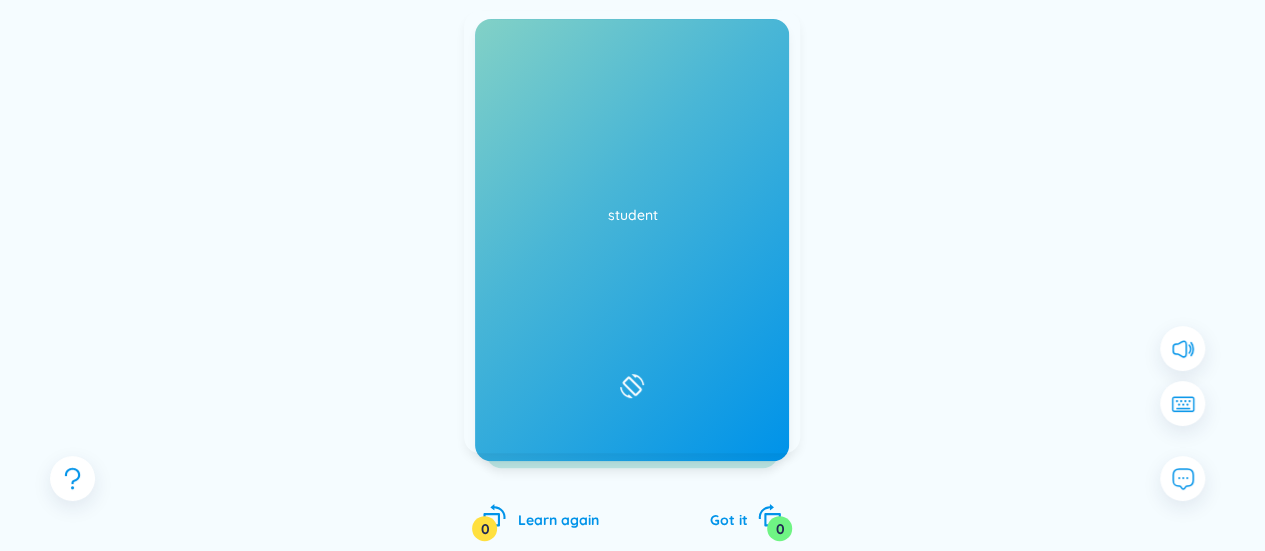 scroll, scrollTop: 366, scrollLeft: 0, axis: vertical 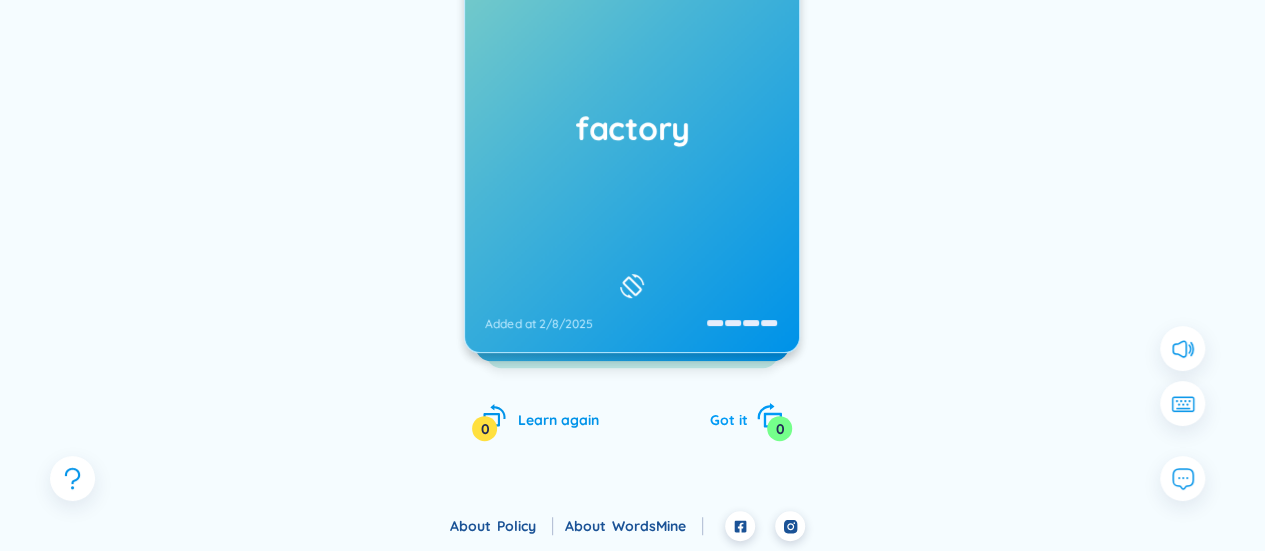 click on "0" at bounding box center (779, 428) 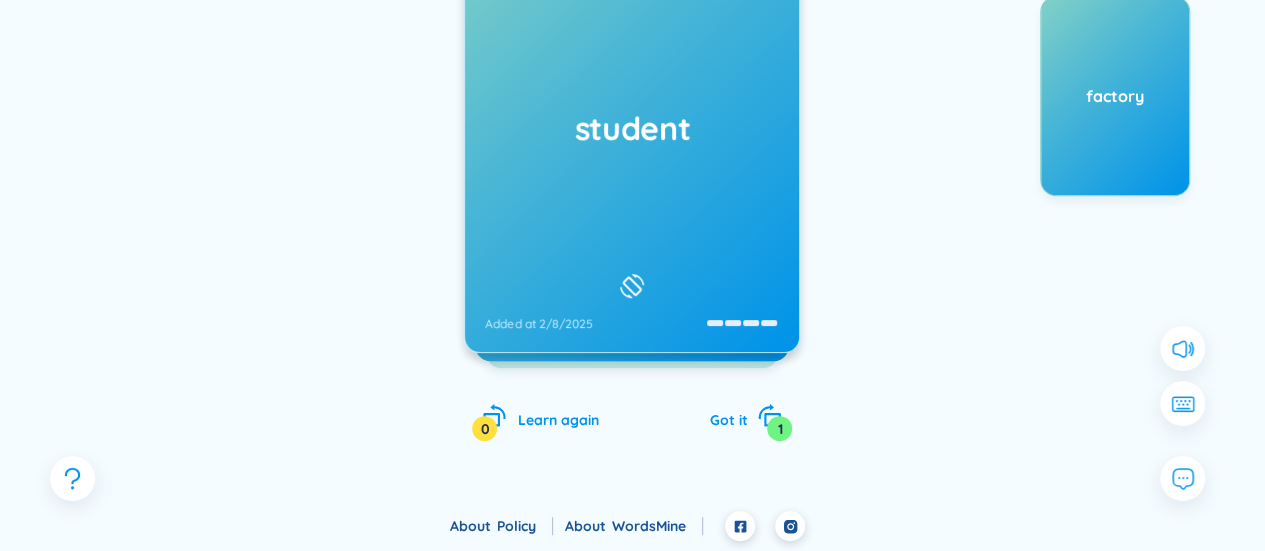 click 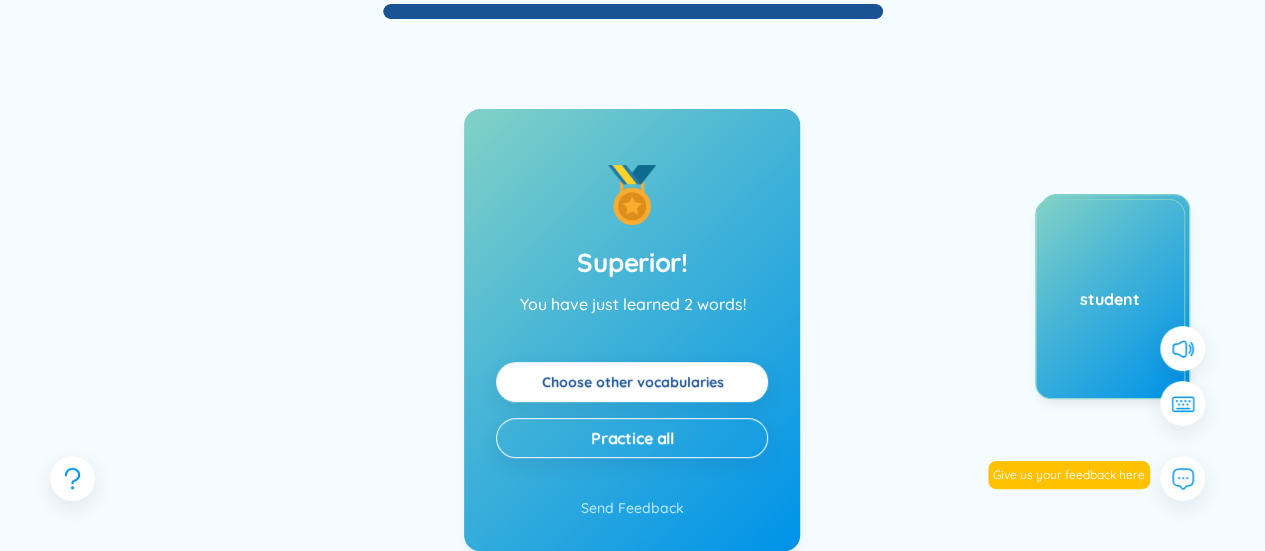 scroll, scrollTop: 166, scrollLeft: 0, axis: vertical 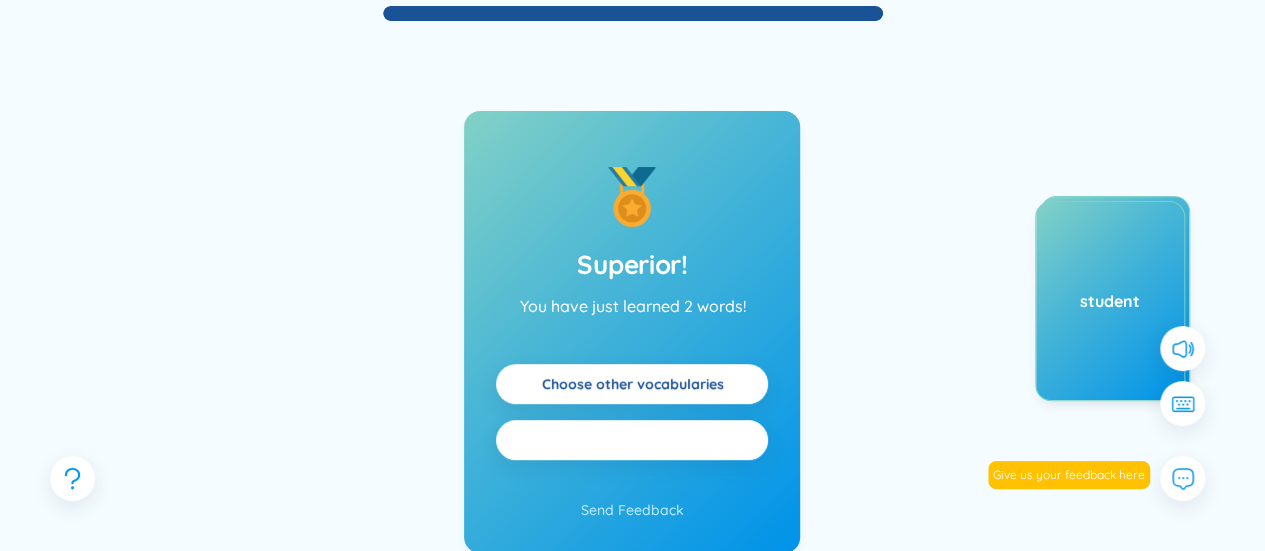 click on "Practice all" at bounding box center (632, 440) 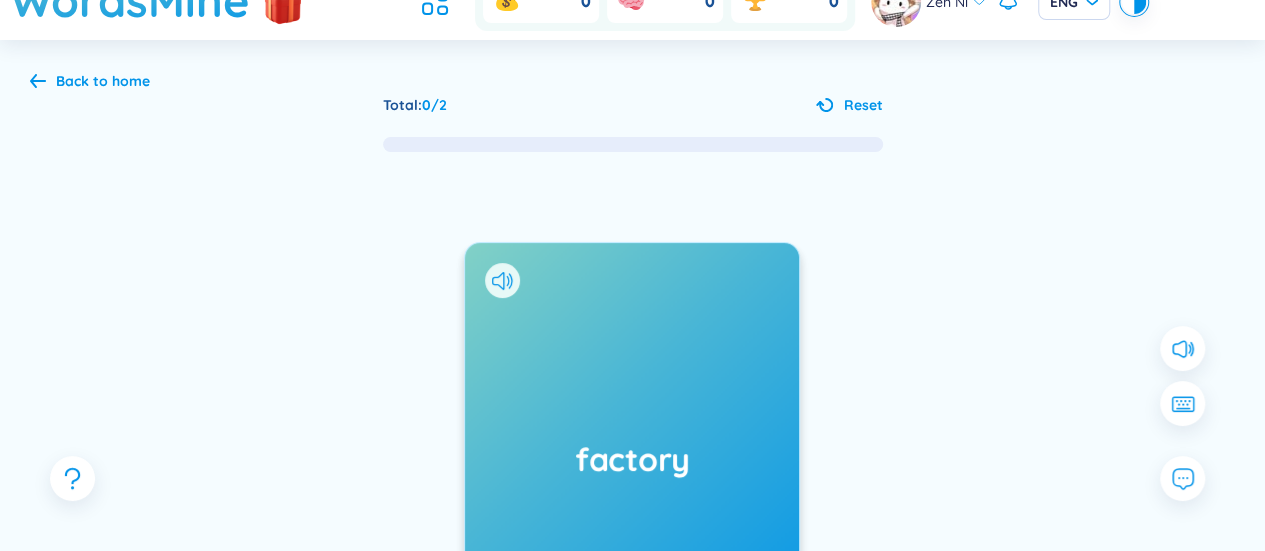 scroll, scrollTop: 366, scrollLeft: 0, axis: vertical 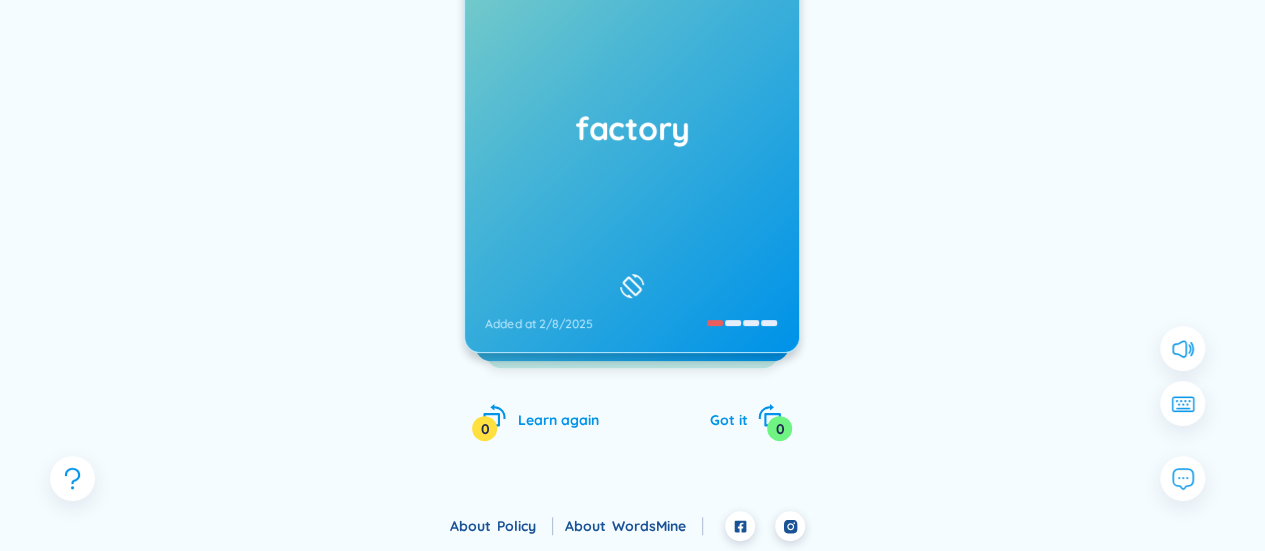click on "Policy" at bounding box center (525, 526) 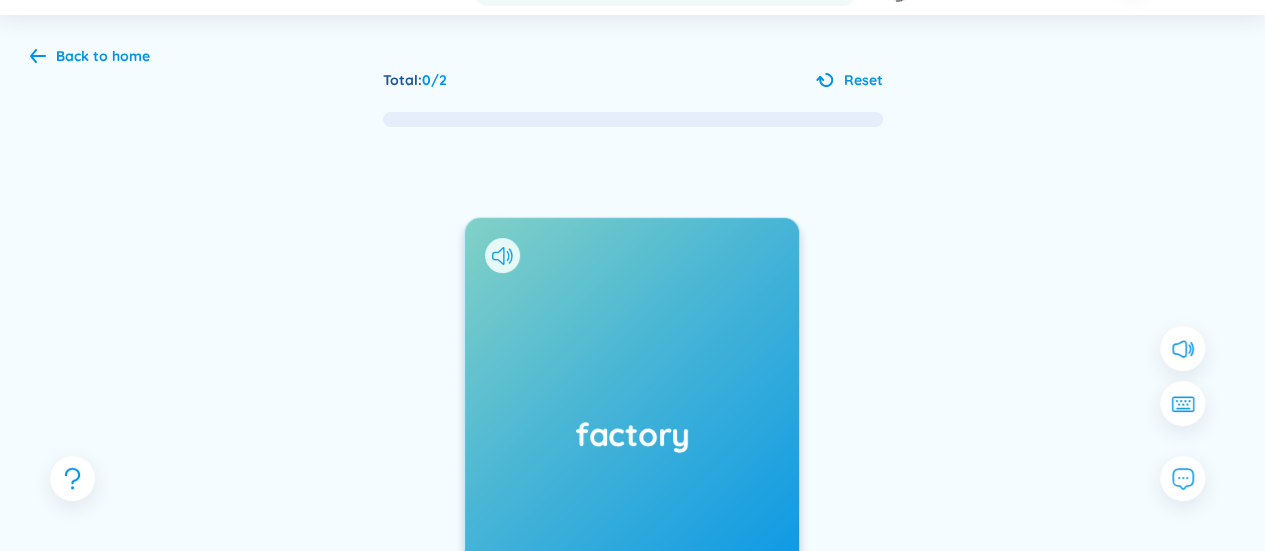 scroll, scrollTop: 0, scrollLeft: 0, axis: both 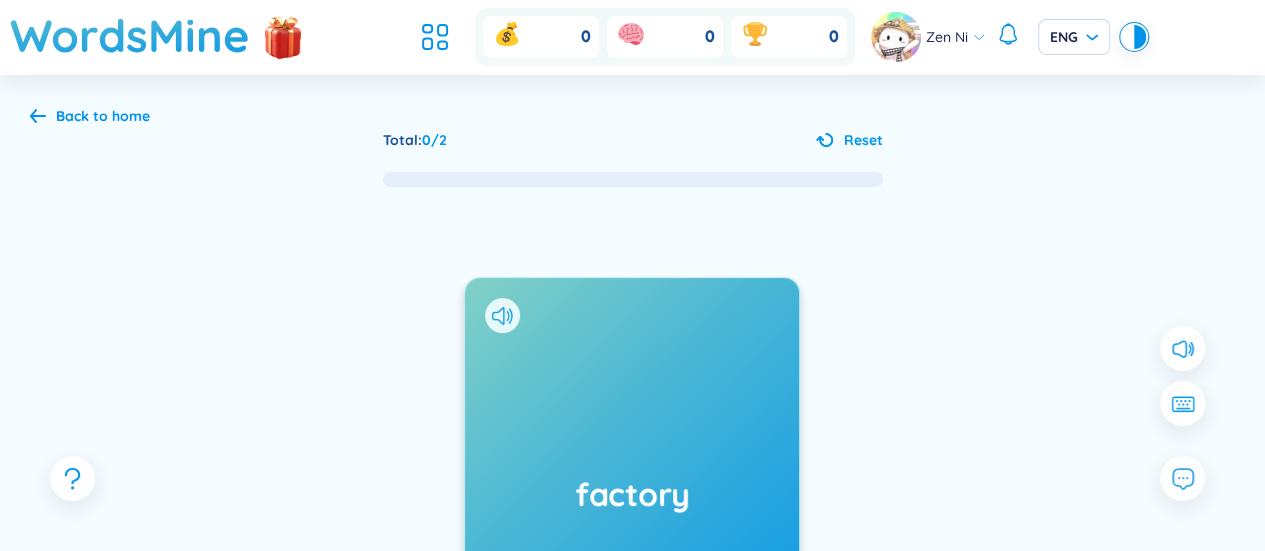 click on "0" at bounding box center (665, 37) 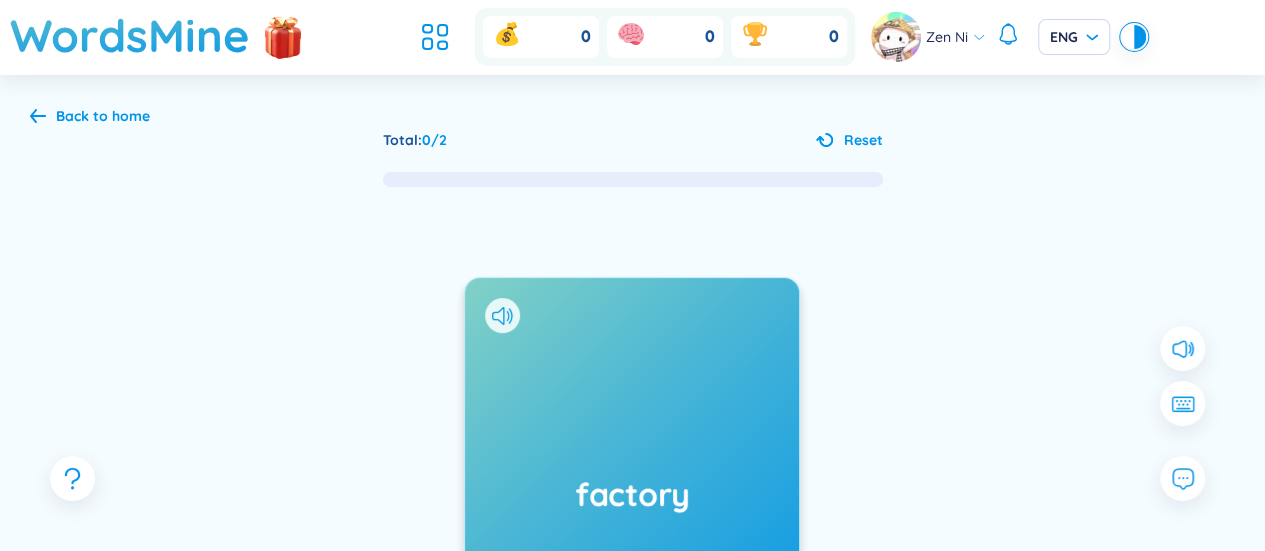 drag, startPoint x: 823, startPoint y: 105, endPoint x: 798, endPoint y: 136, distance: 39.824615 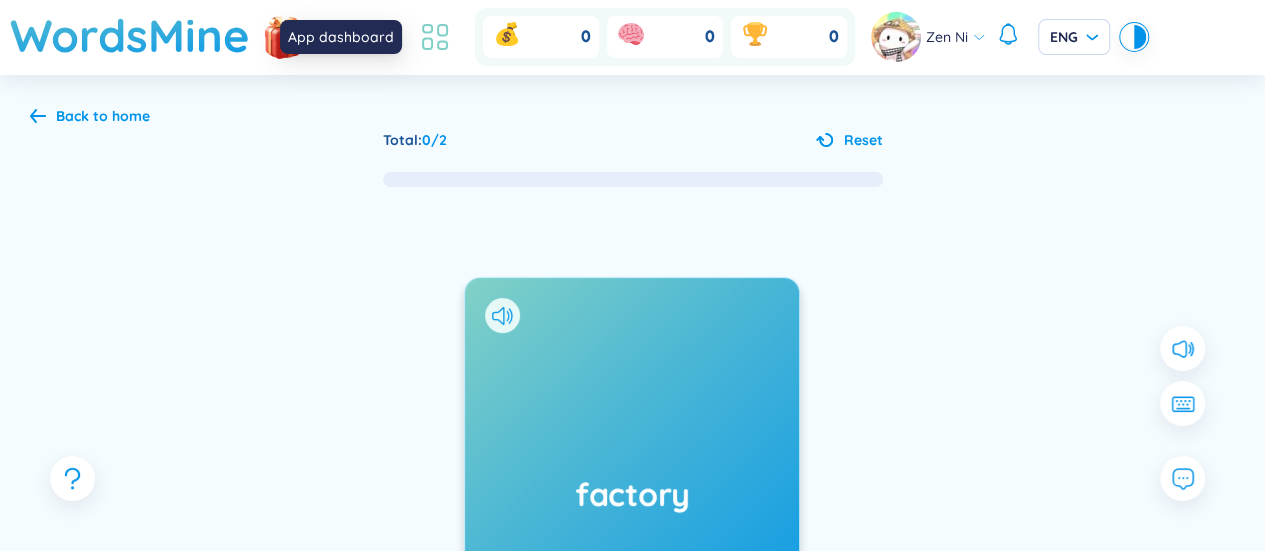 click 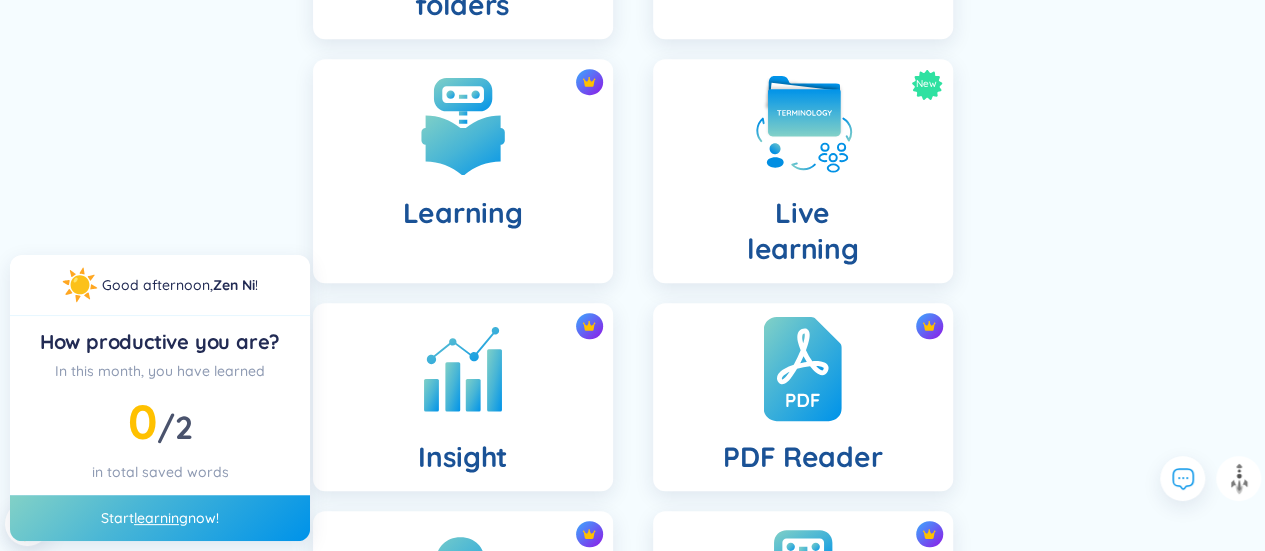 scroll, scrollTop: 600, scrollLeft: 0, axis: vertical 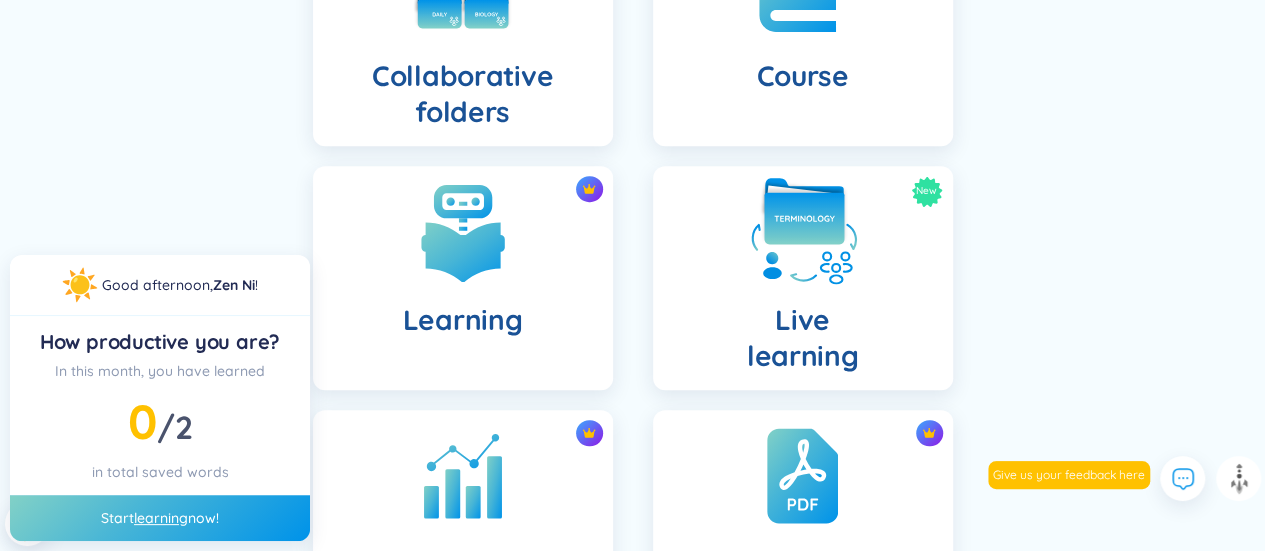 click at bounding box center [803, 232] 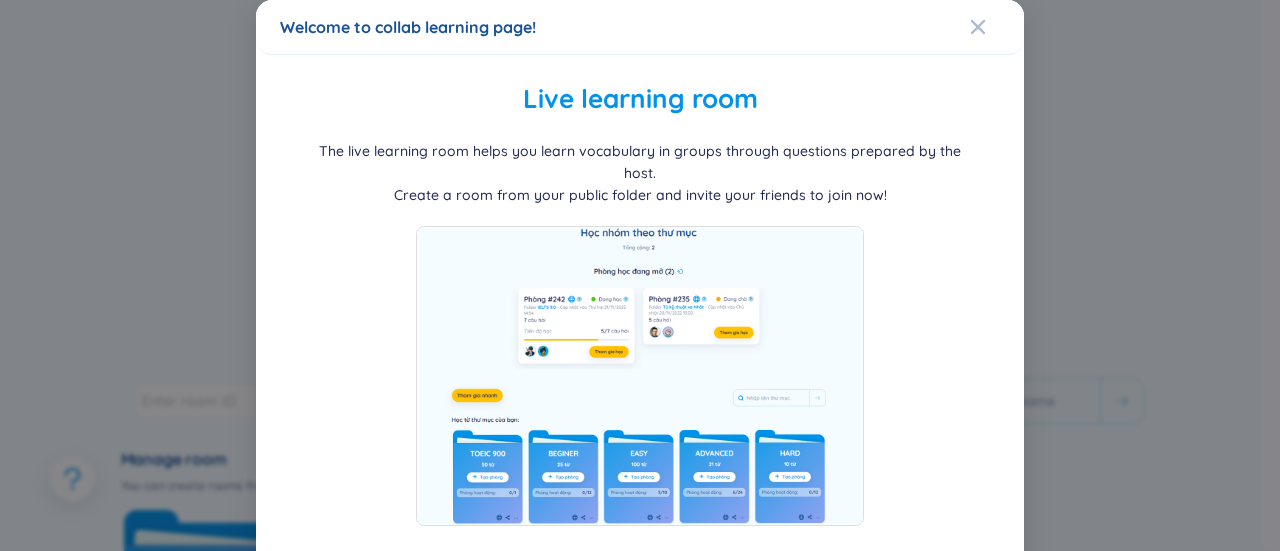 scroll, scrollTop: 18, scrollLeft: 0, axis: vertical 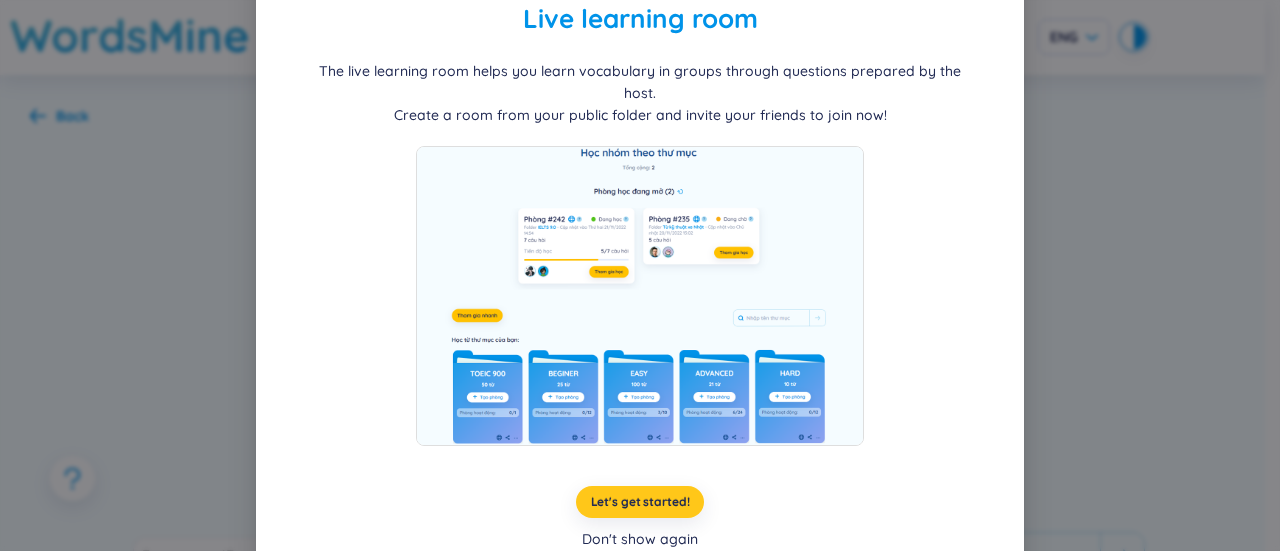 drag, startPoint x: 609, startPoint y: 483, endPoint x: 618, endPoint y: 477, distance: 10.816654 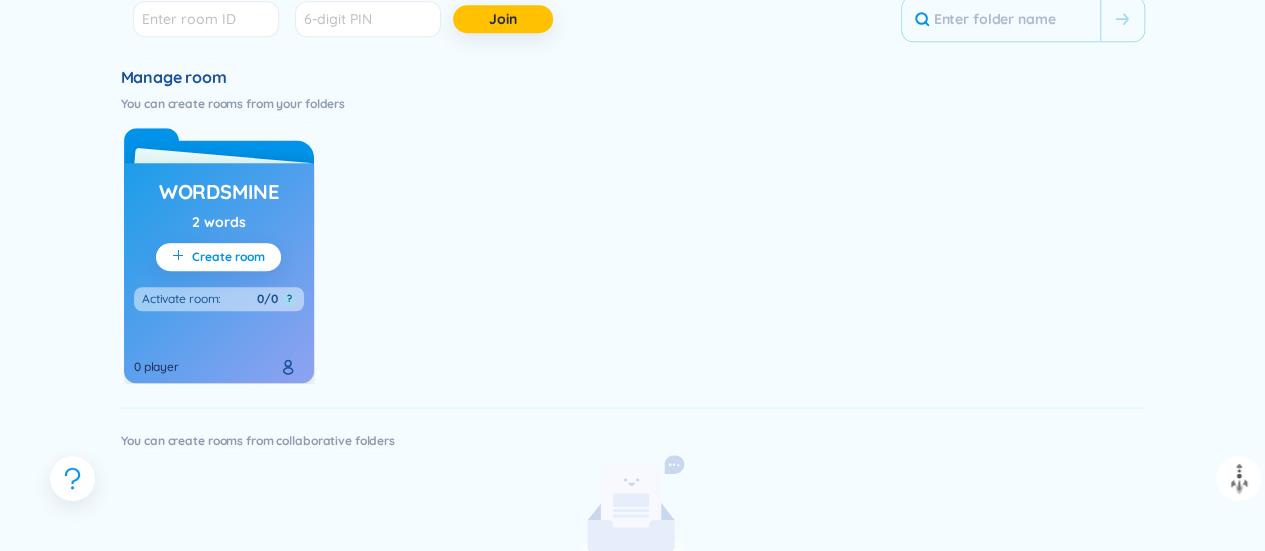 scroll, scrollTop: 600, scrollLeft: 0, axis: vertical 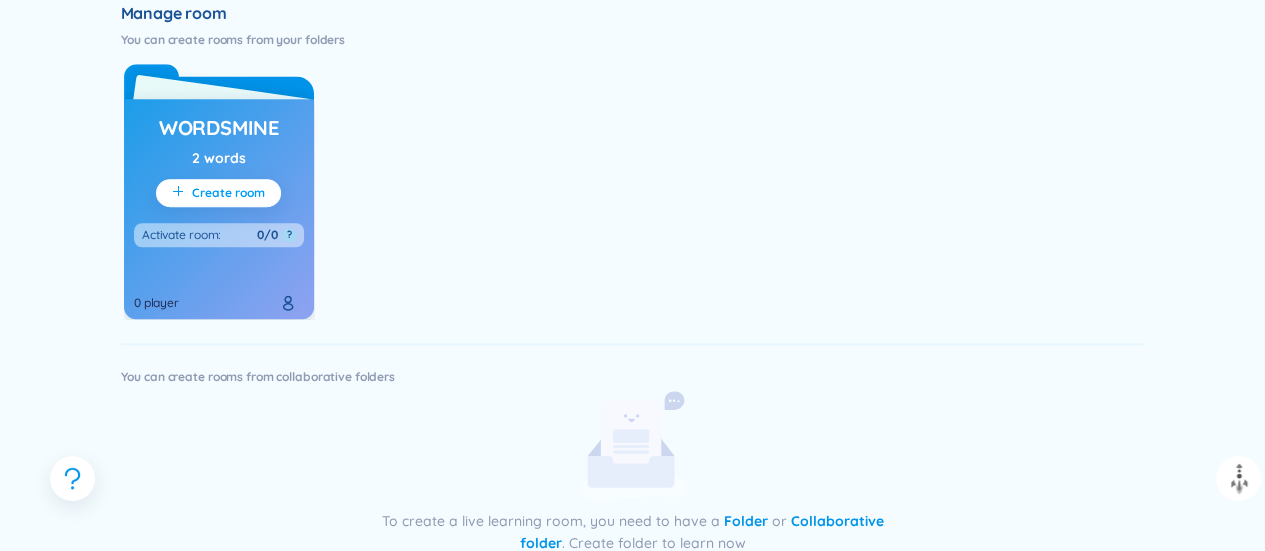 click on "Create room" at bounding box center [228, 193] 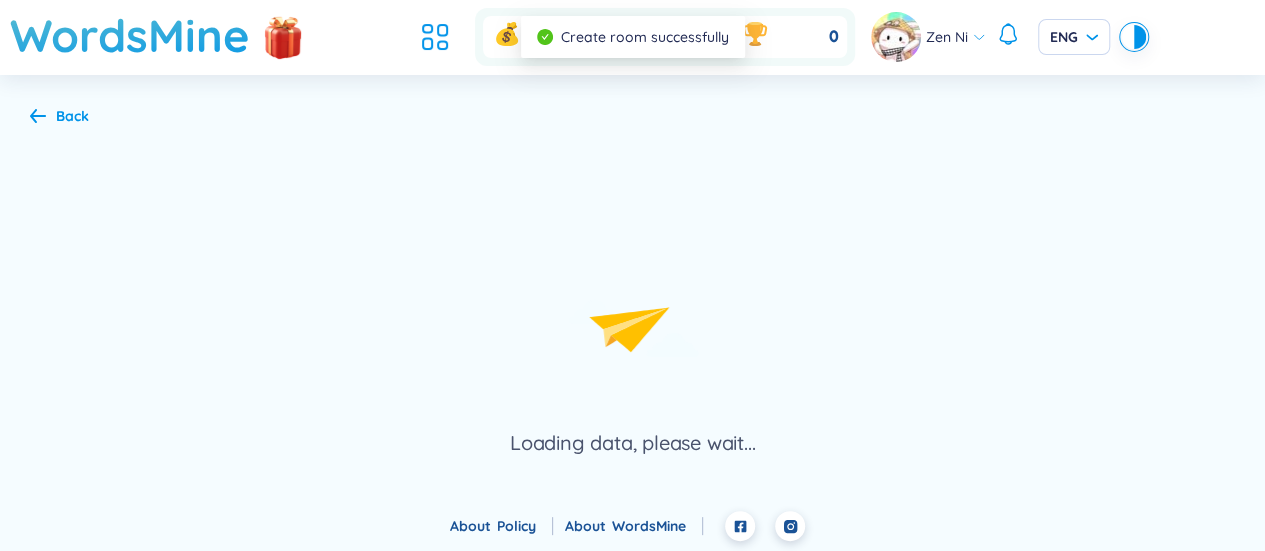 scroll, scrollTop: 0, scrollLeft: 0, axis: both 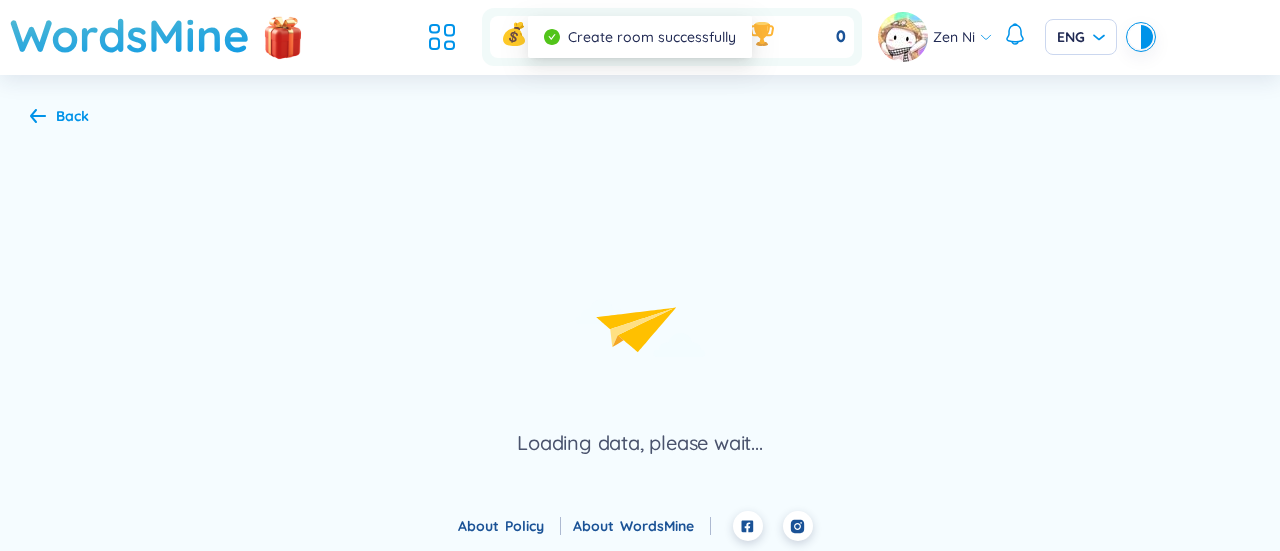 click on "Loading data, please wait..." at bounding box center (640, 293) 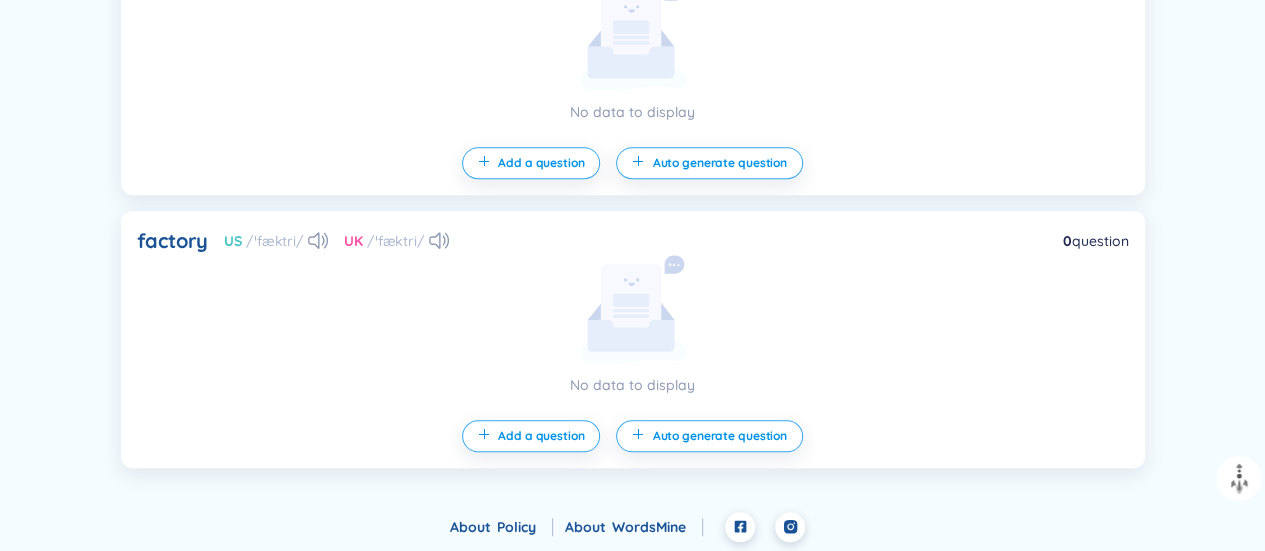 scroll, scrollTop: 0, scrollLeft: 0, axis: both 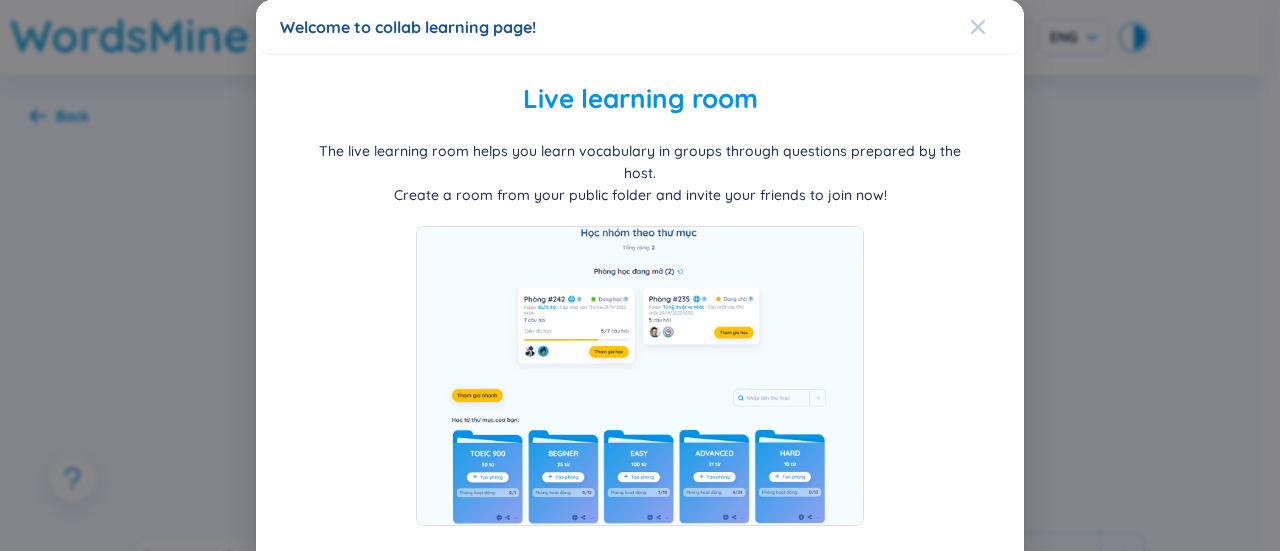 click 